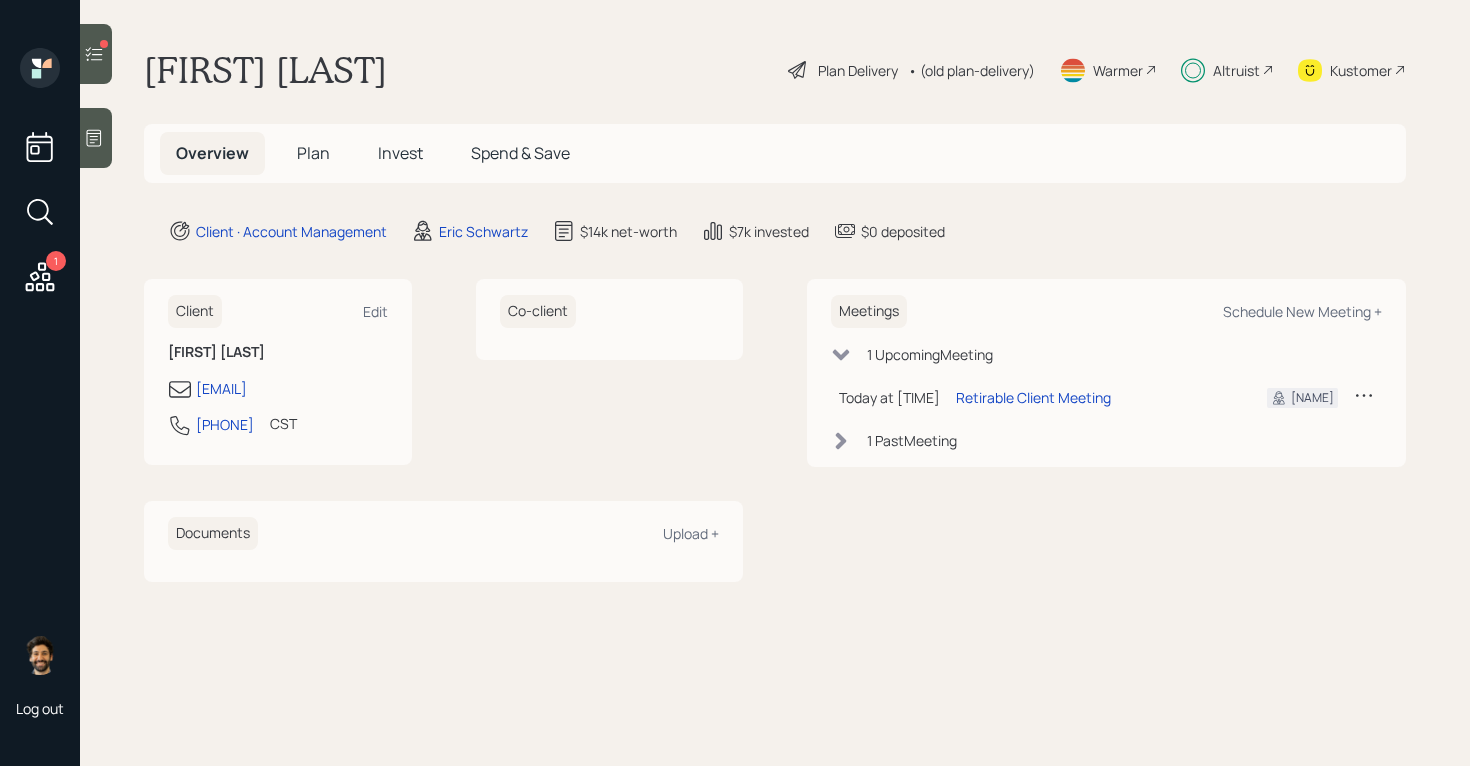 scroll, scrollTop: 0, scrollLeft: 0, axis: both 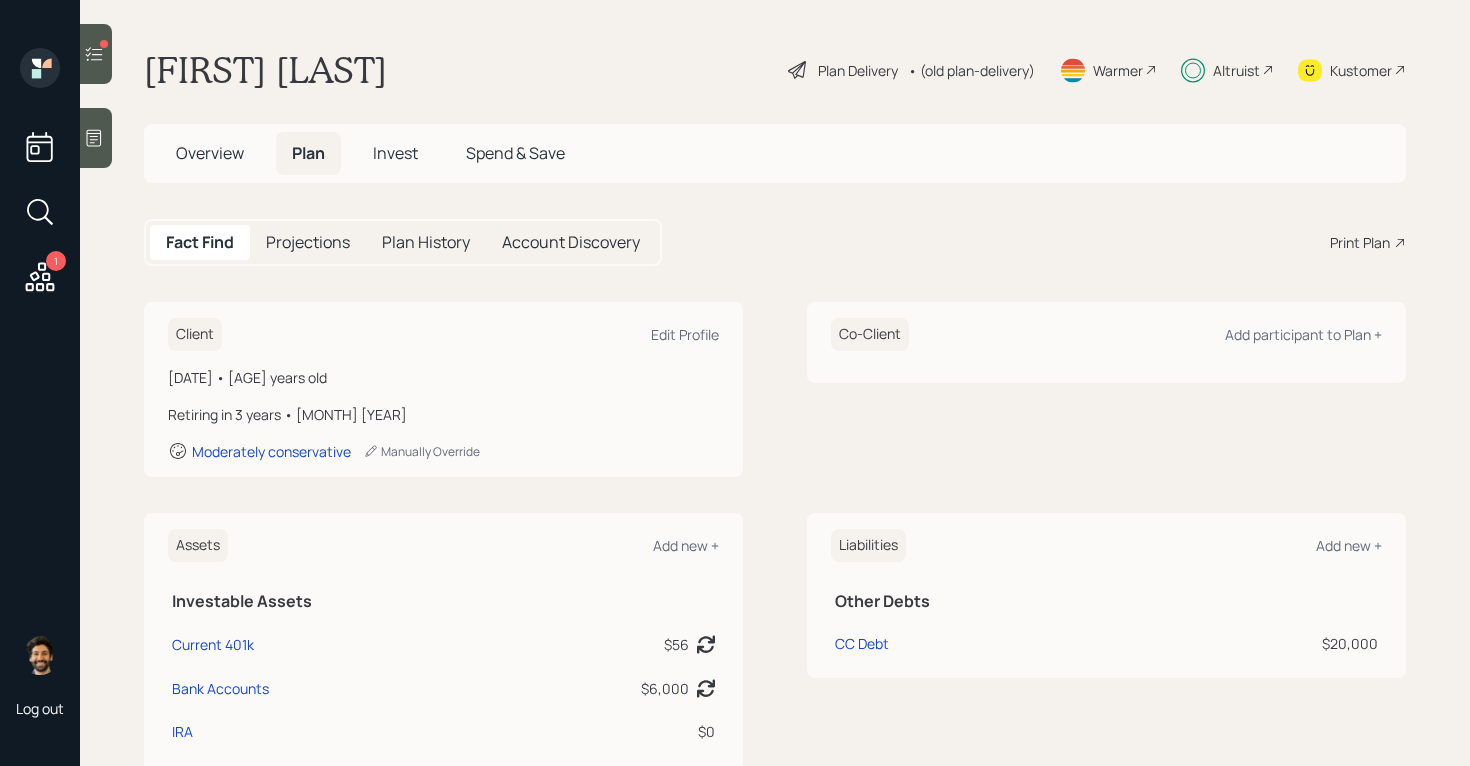 click on "• (old plan-delivery)" at bounding box center [971, 70] 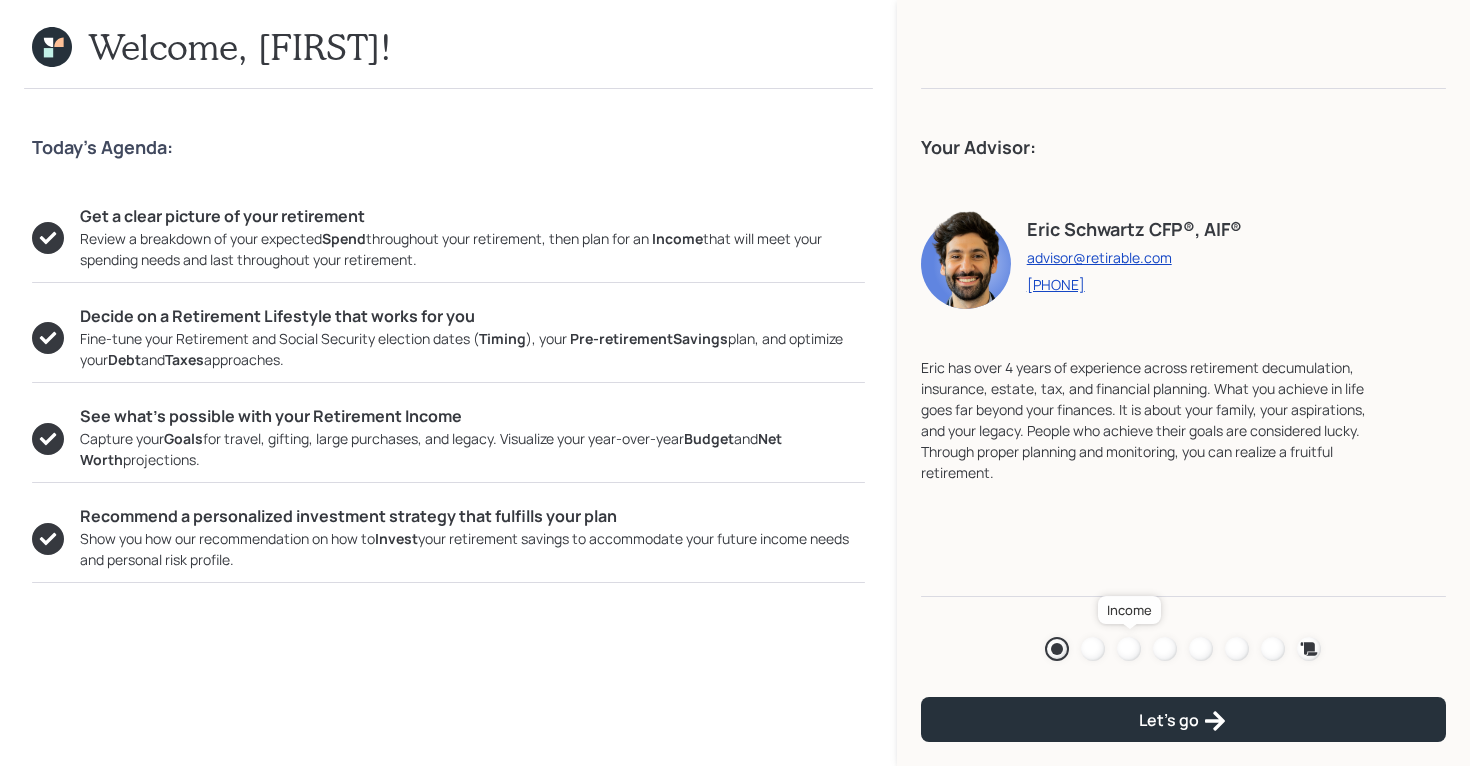 click at bounding box center [1129, 649] 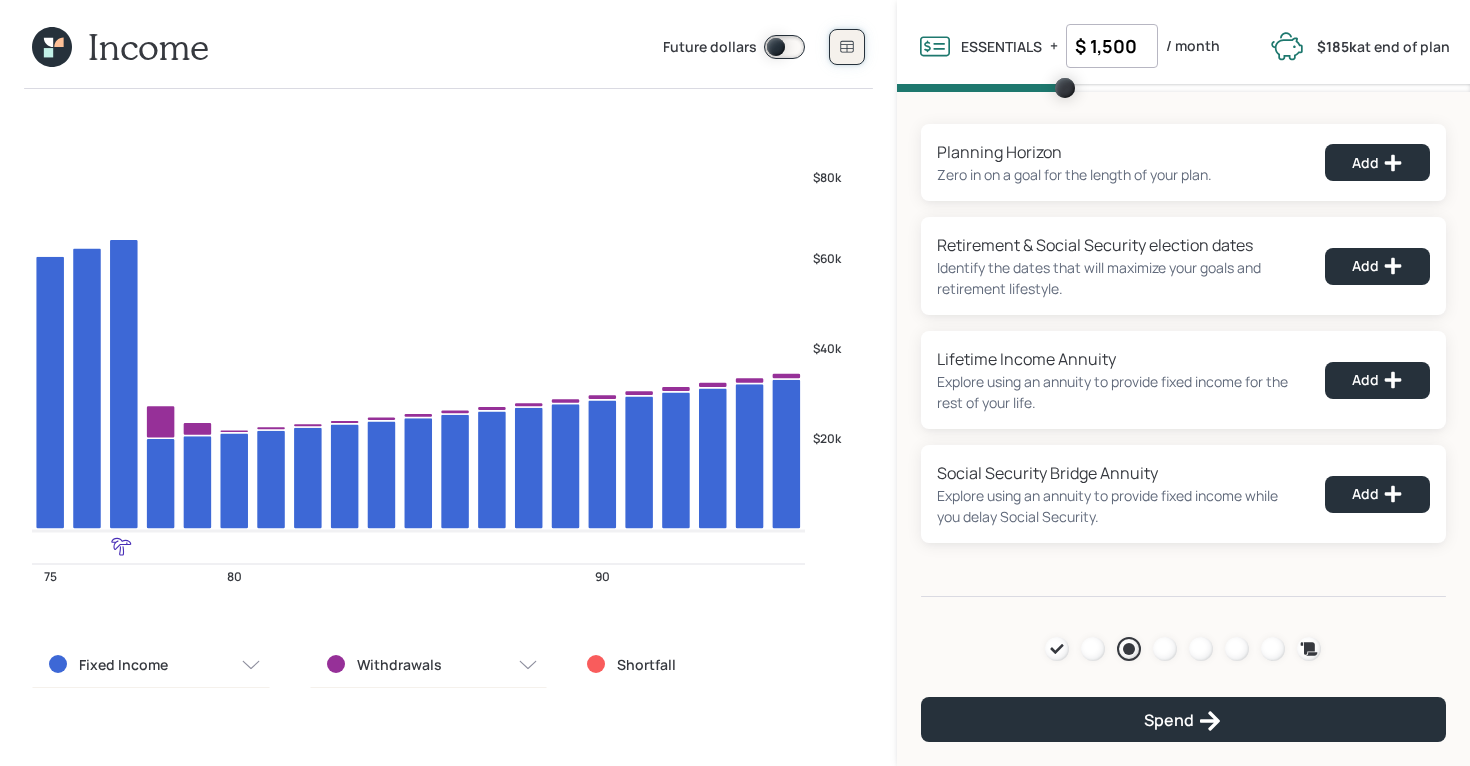 click 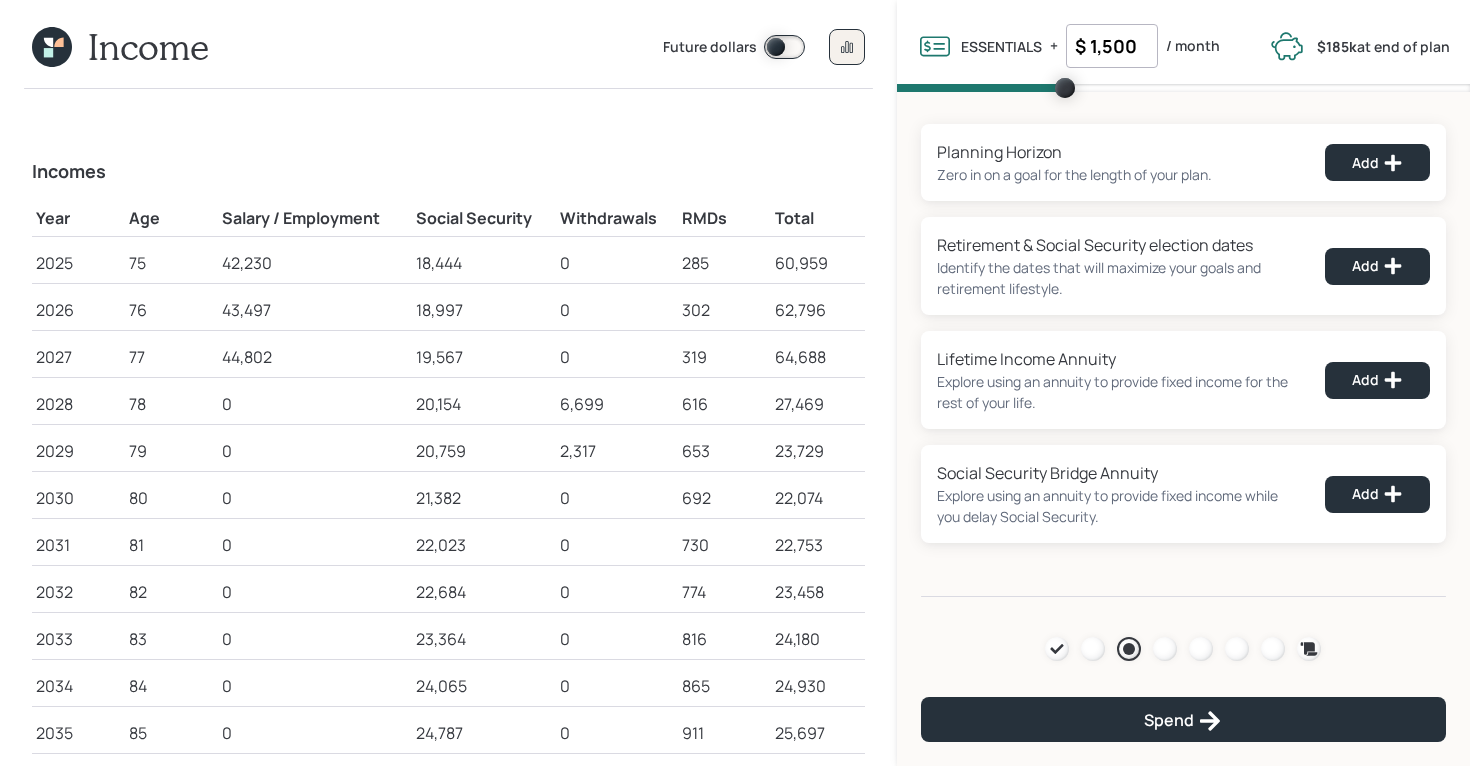 click 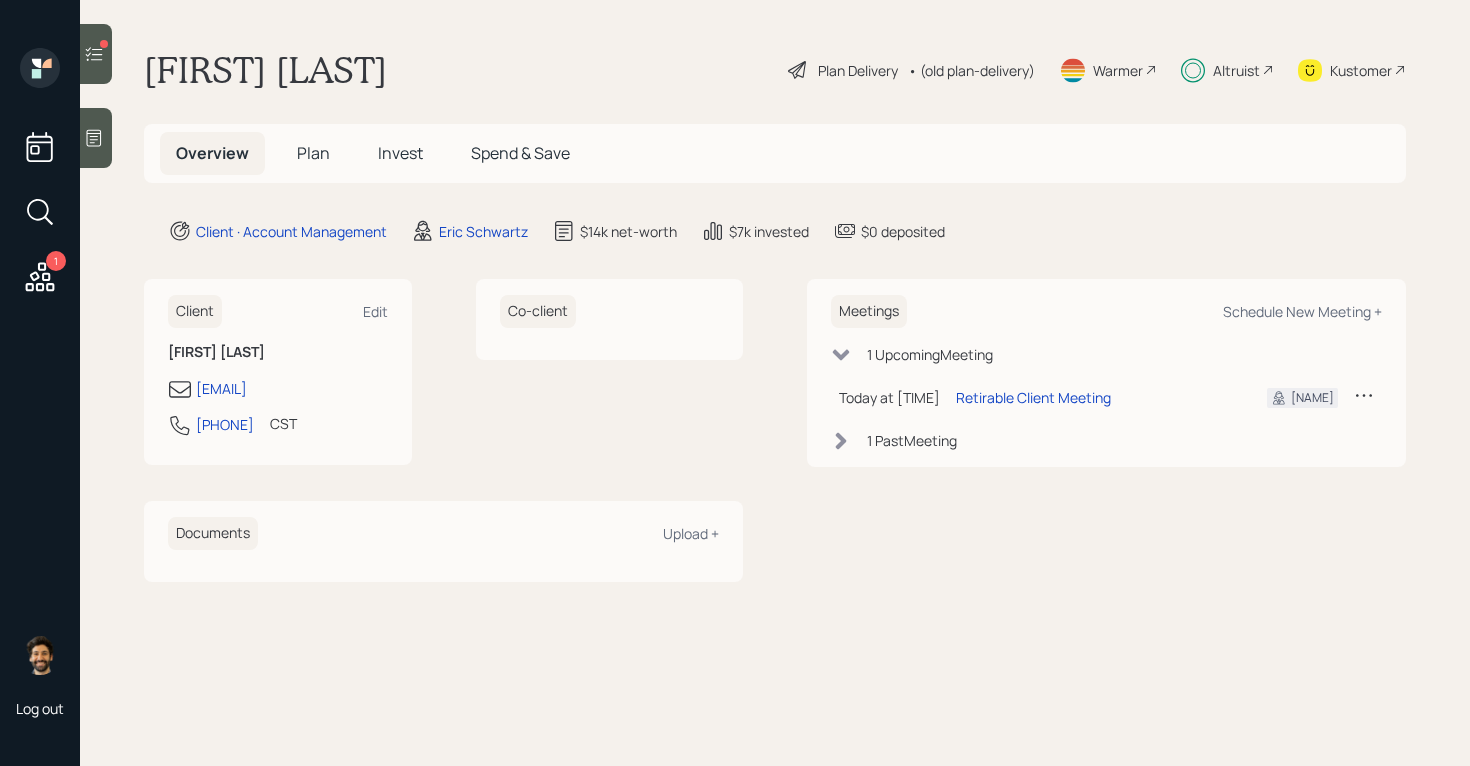 click on "Plan" at bounding box center [313, 153] 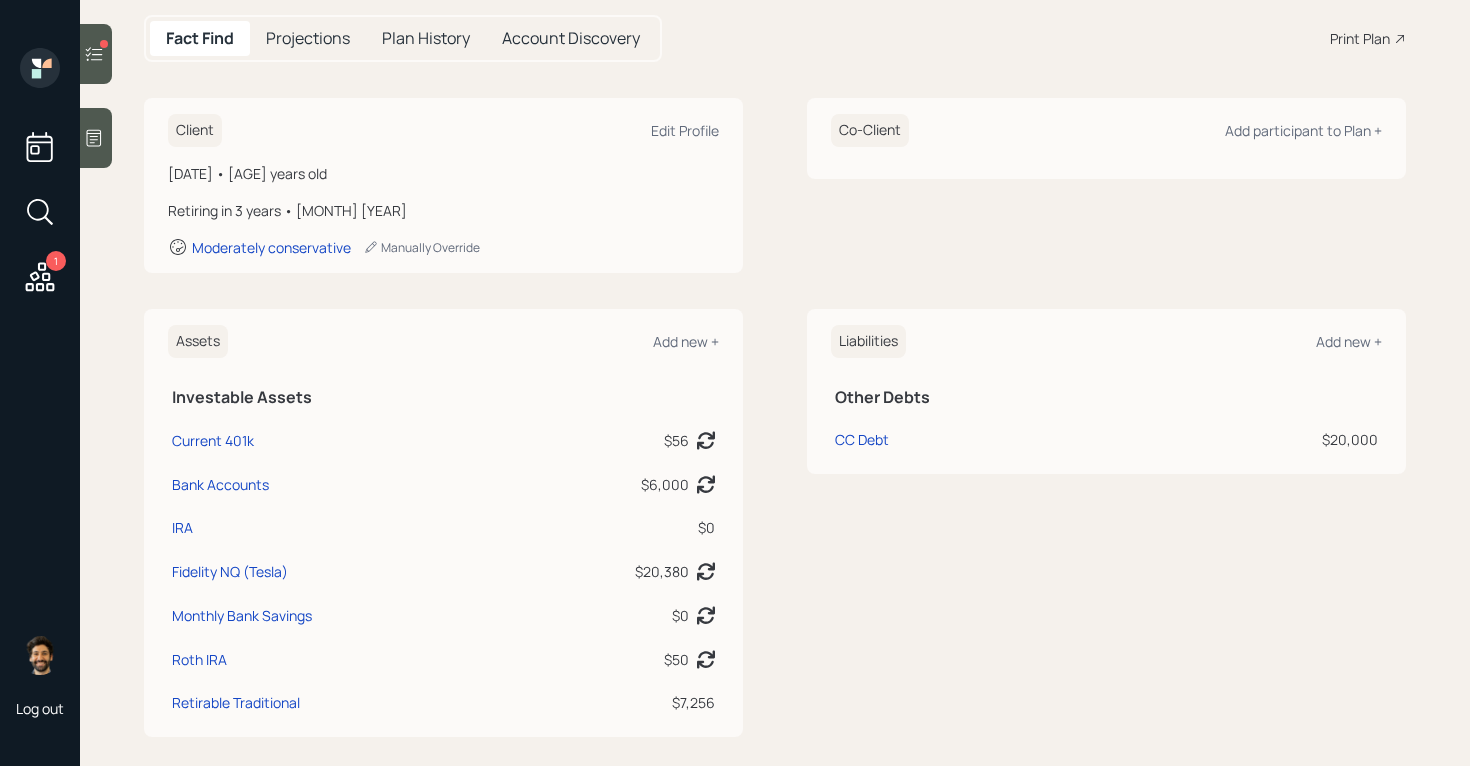 scroll, scrollTop: 206, scrollLeft: 0, axis: vertical 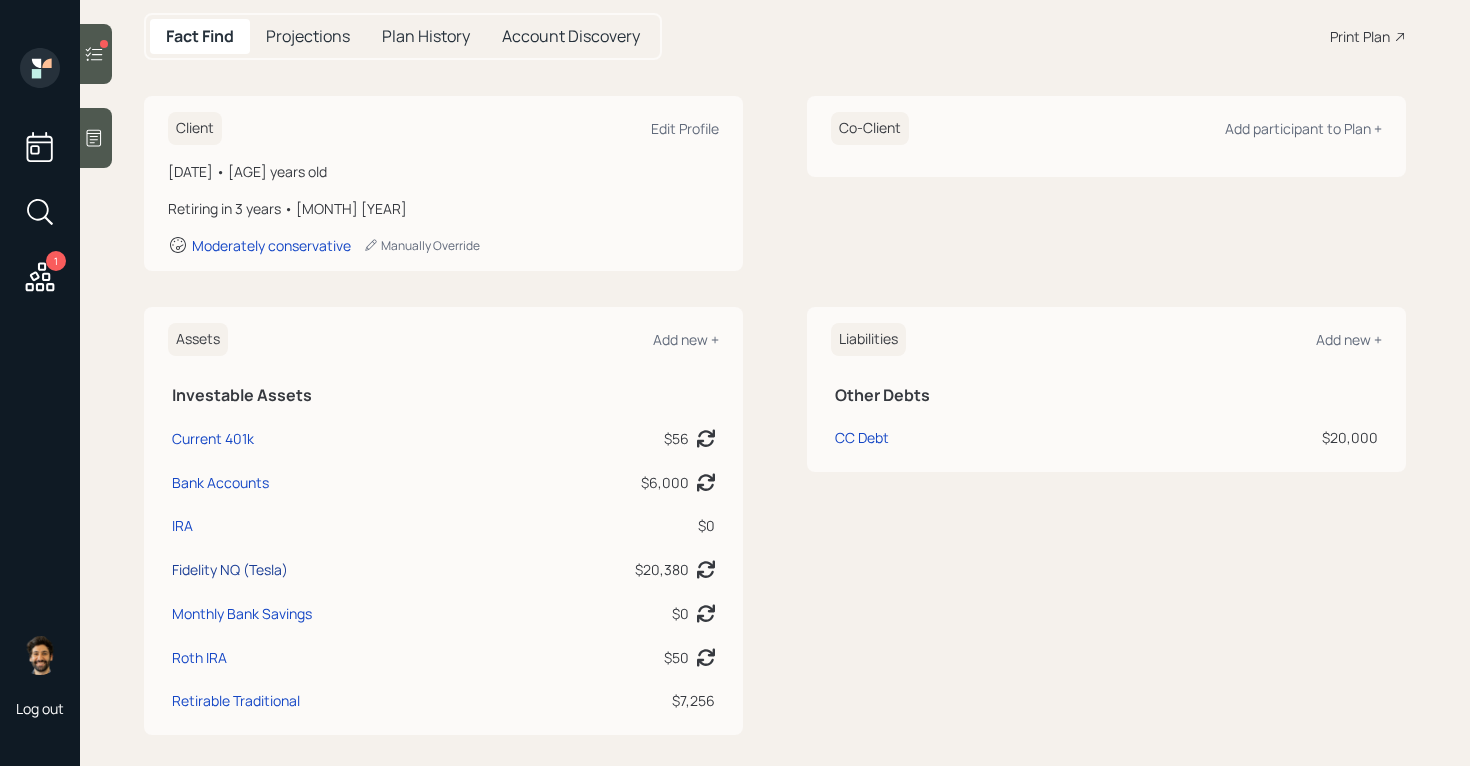 click on "Fidelity NQ (Tesla)" at bounding box center (230, 569) 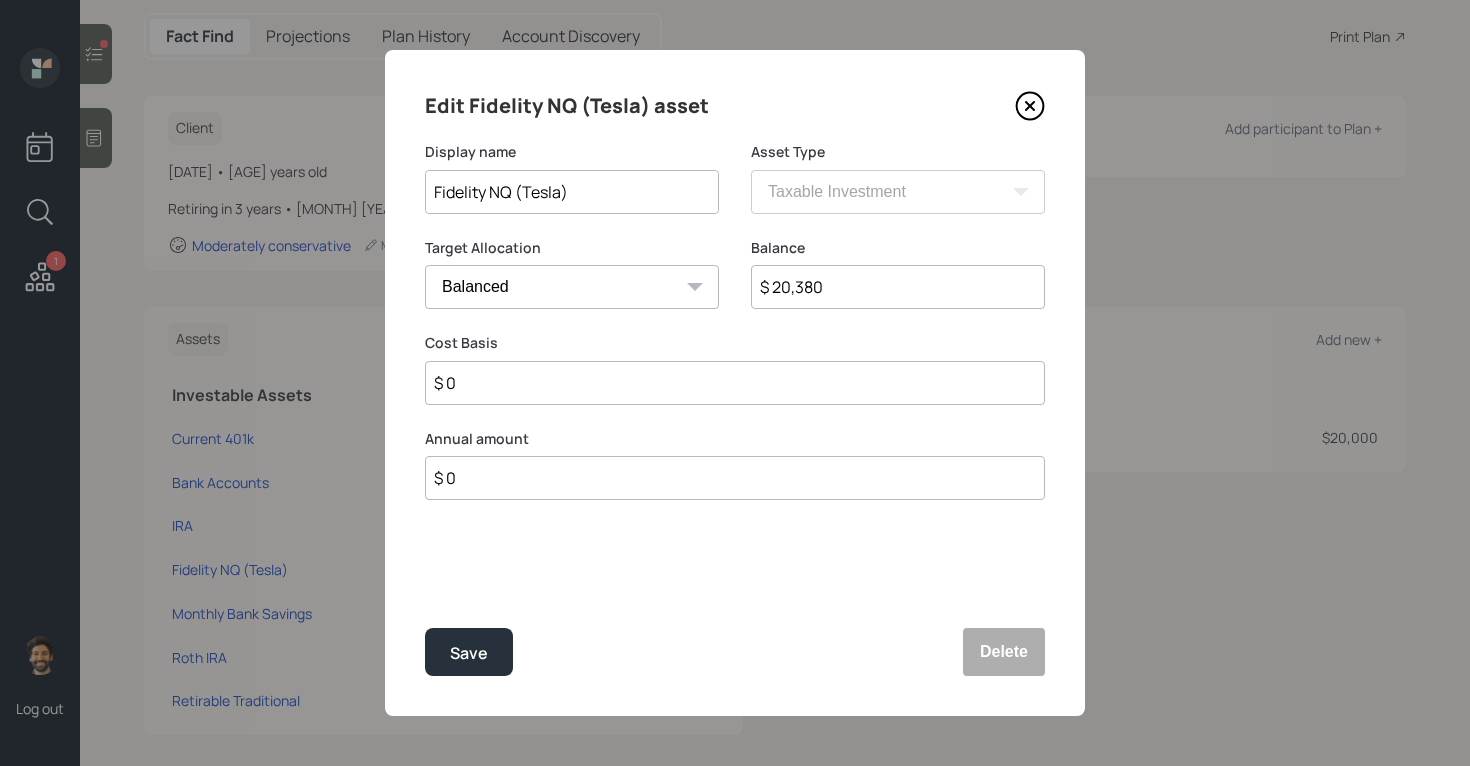 click on "$ 0" at bounding box center [735, 383] 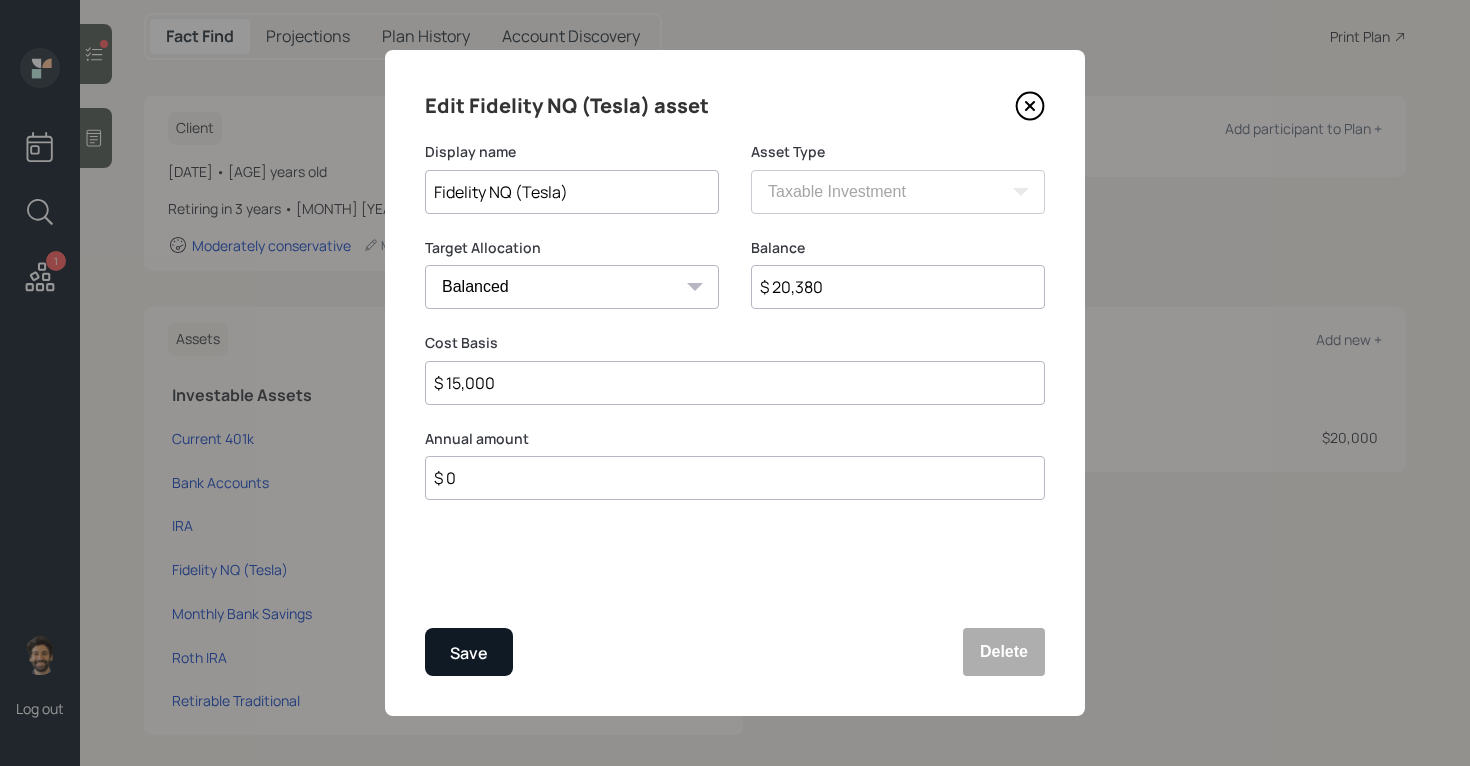 type on "$ 15,000" 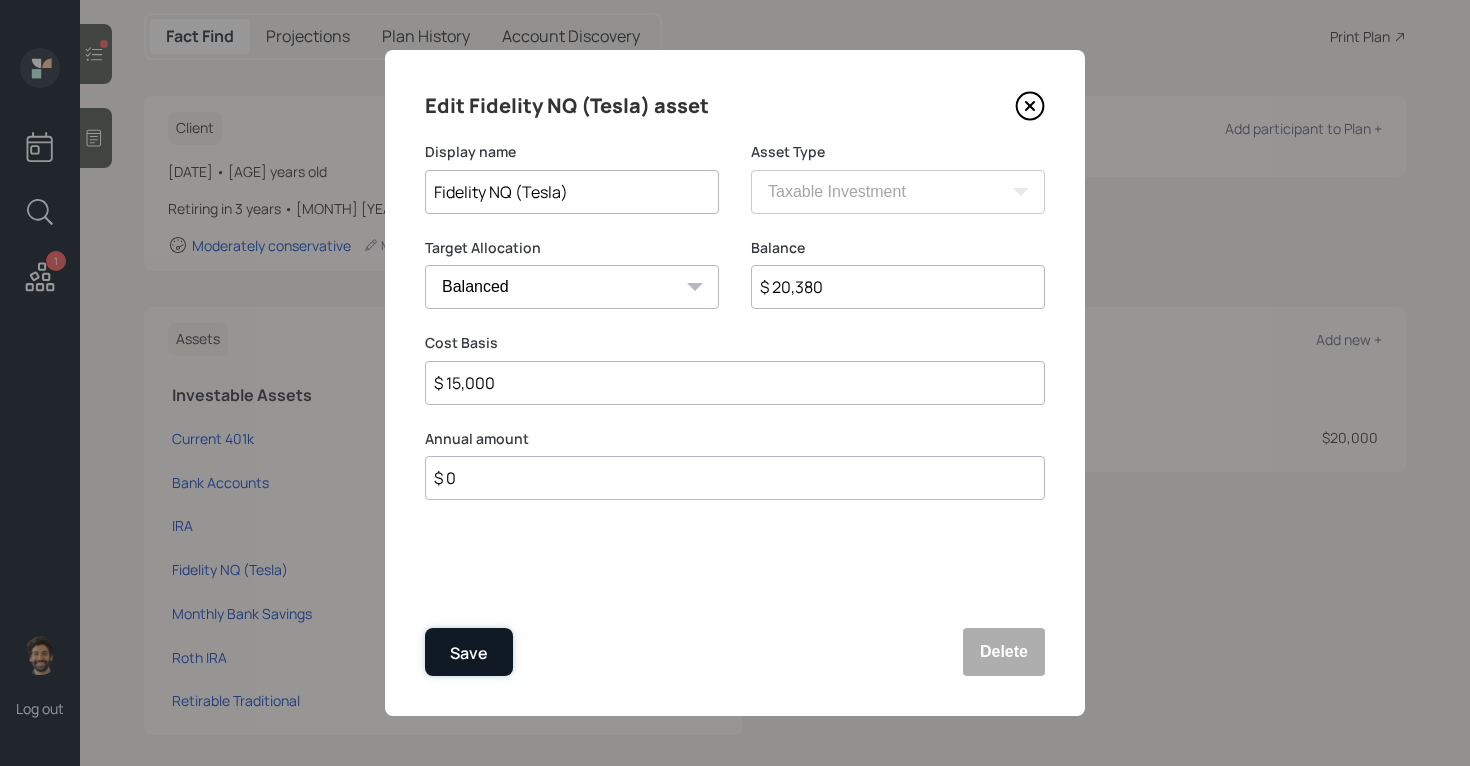 click on "Save" at bounding box center [469, 653] 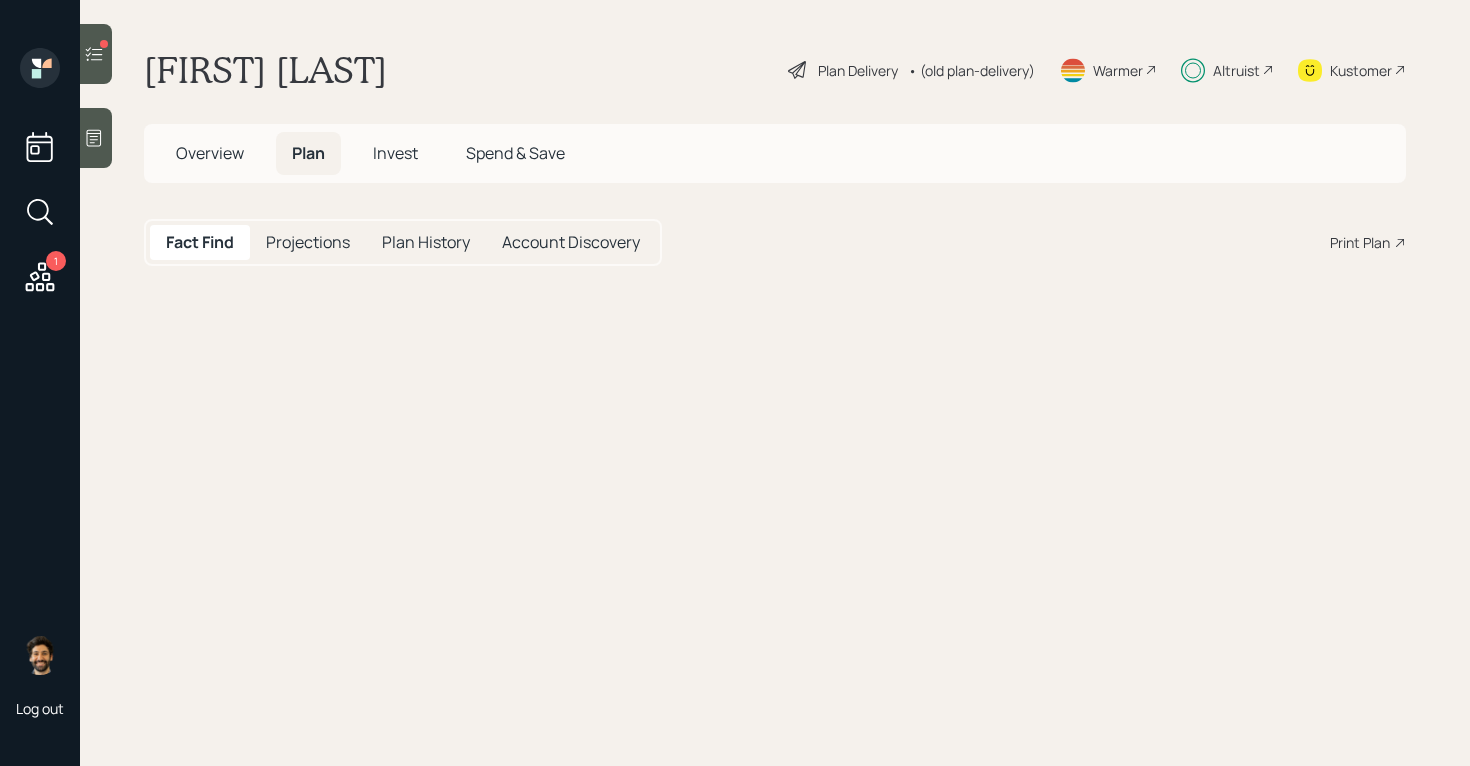 scroll, scrollTop: 0, scrollLeft: 0, axis: both 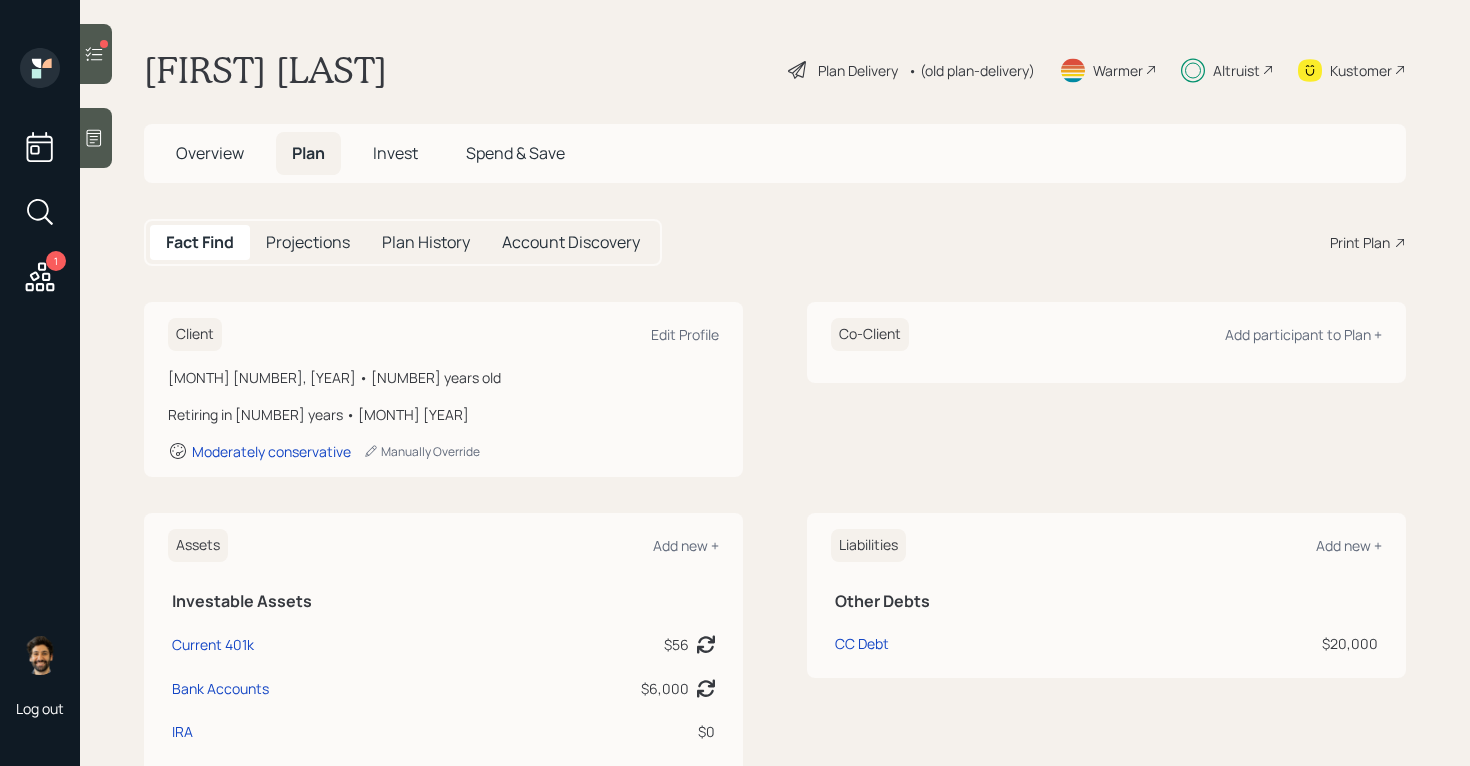 click on "• (old plan-delivery)" at bounding box center (971, 70) 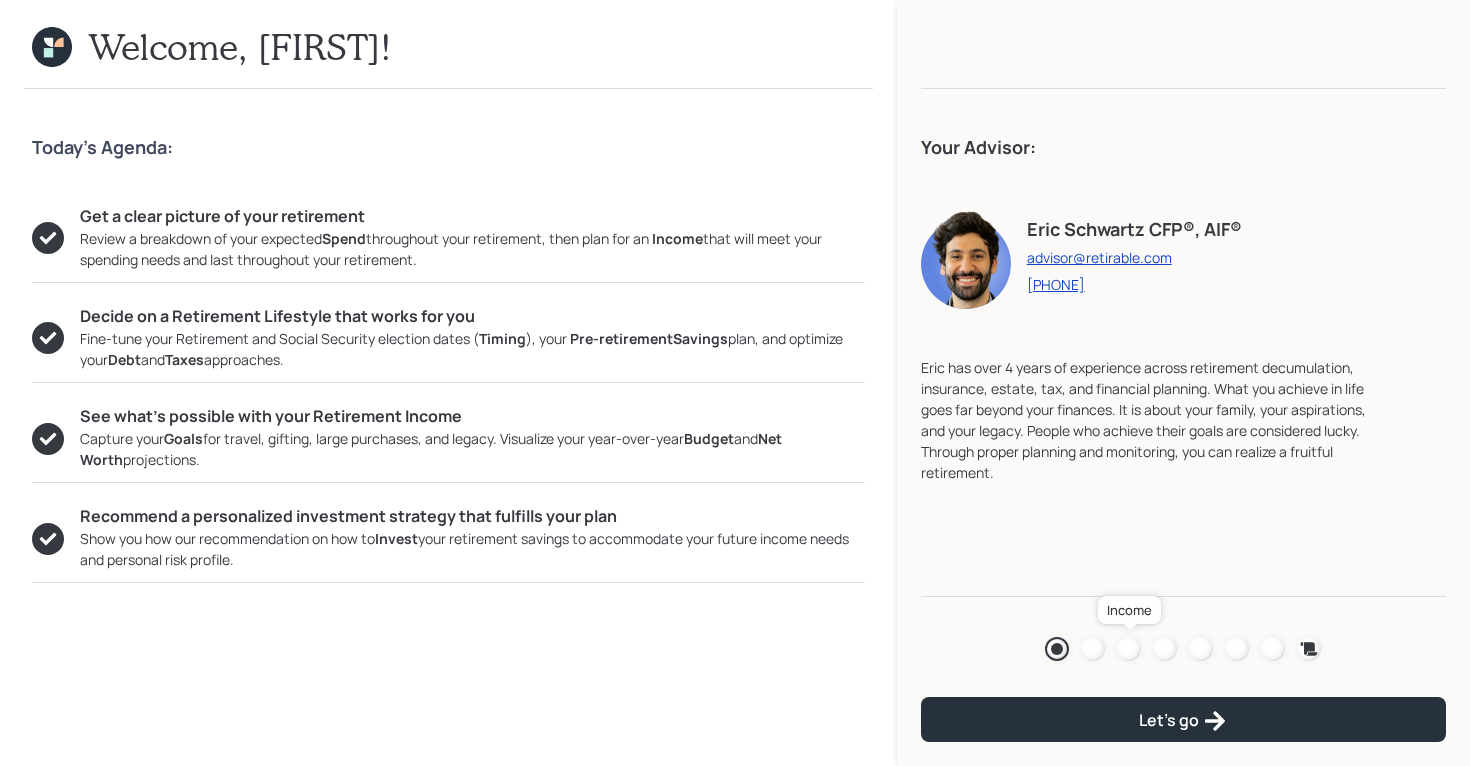 click at bounding box center (1129, 649) 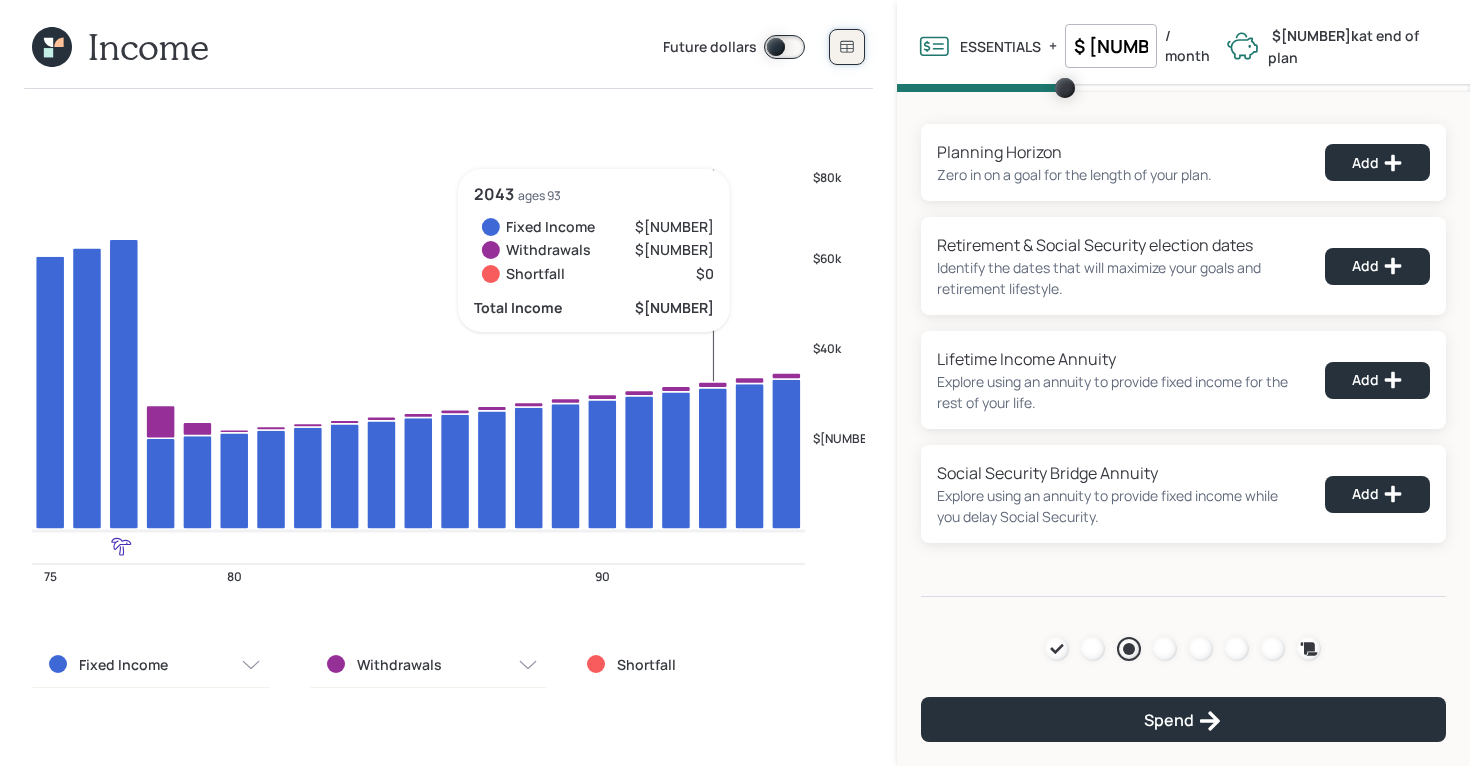 click at bounding box center [847, 47] 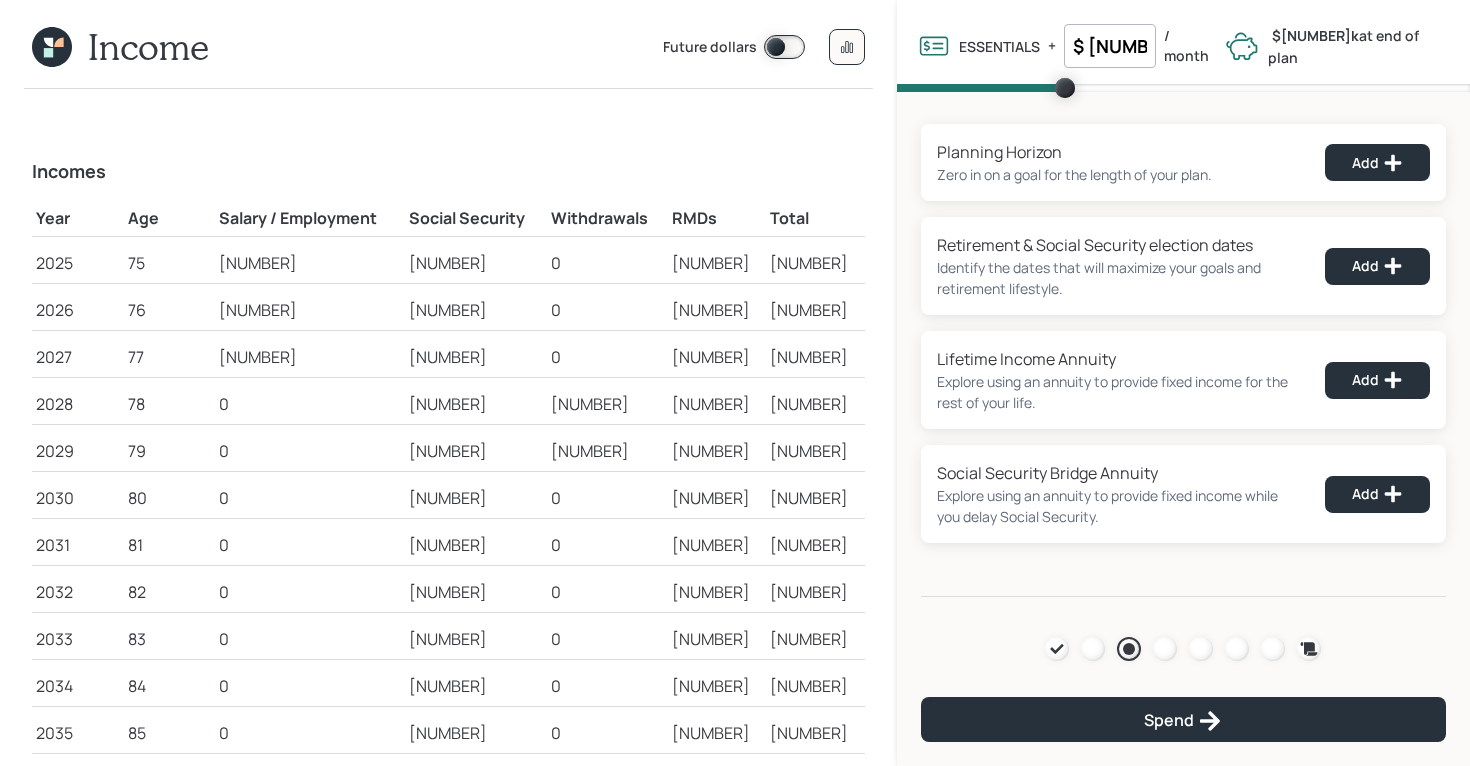 click 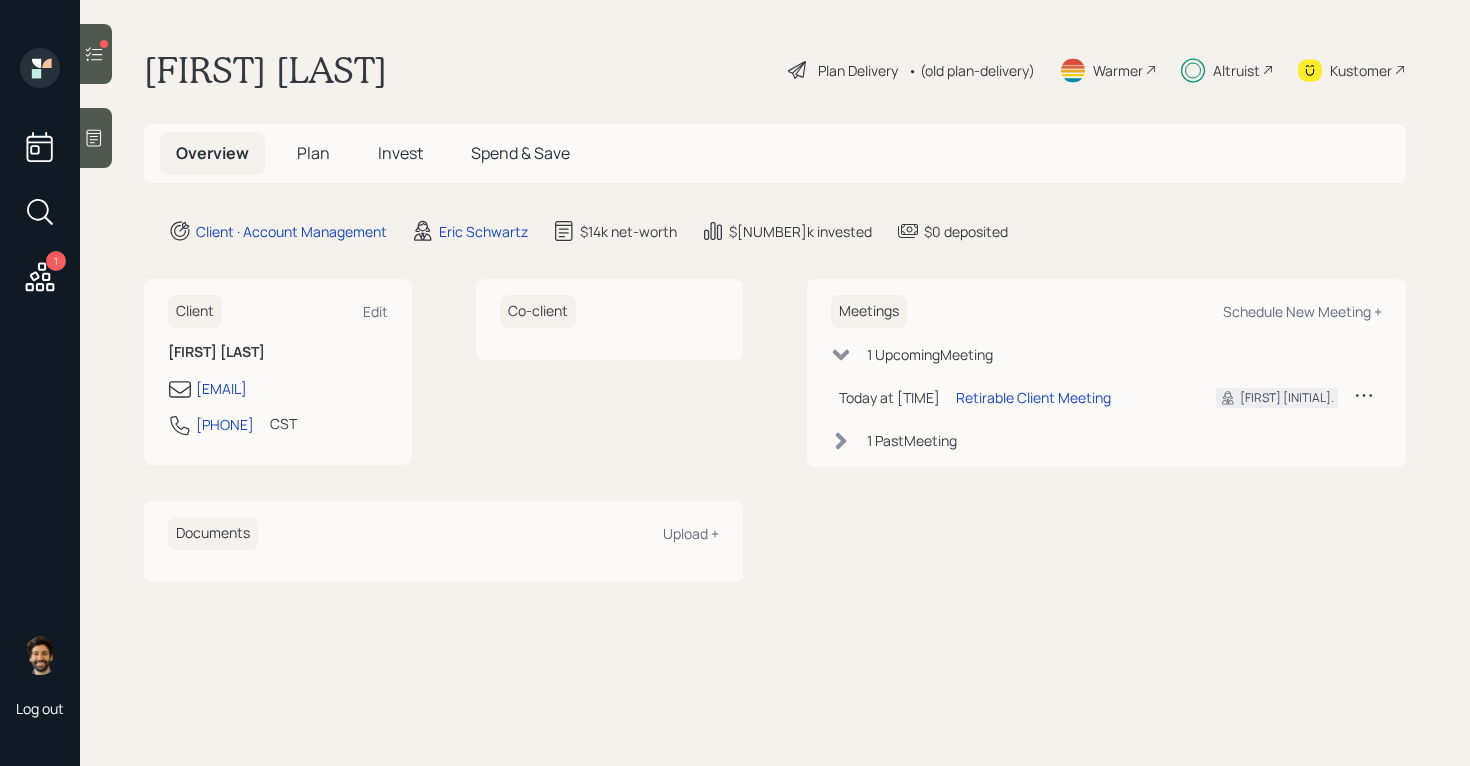 click on "Plan" at bounding box center [313, 153] 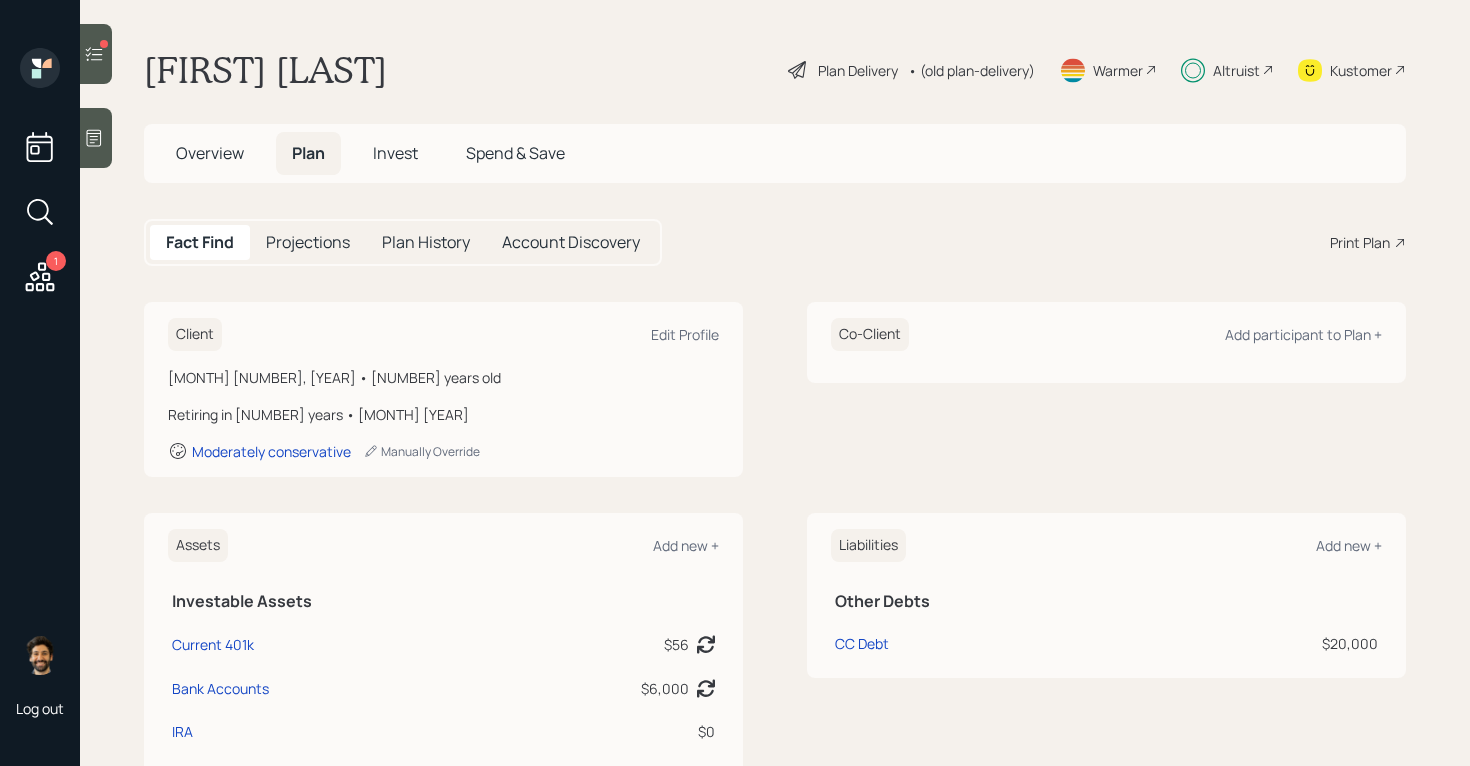 click on "Invest" at bounding box center (395, 153) 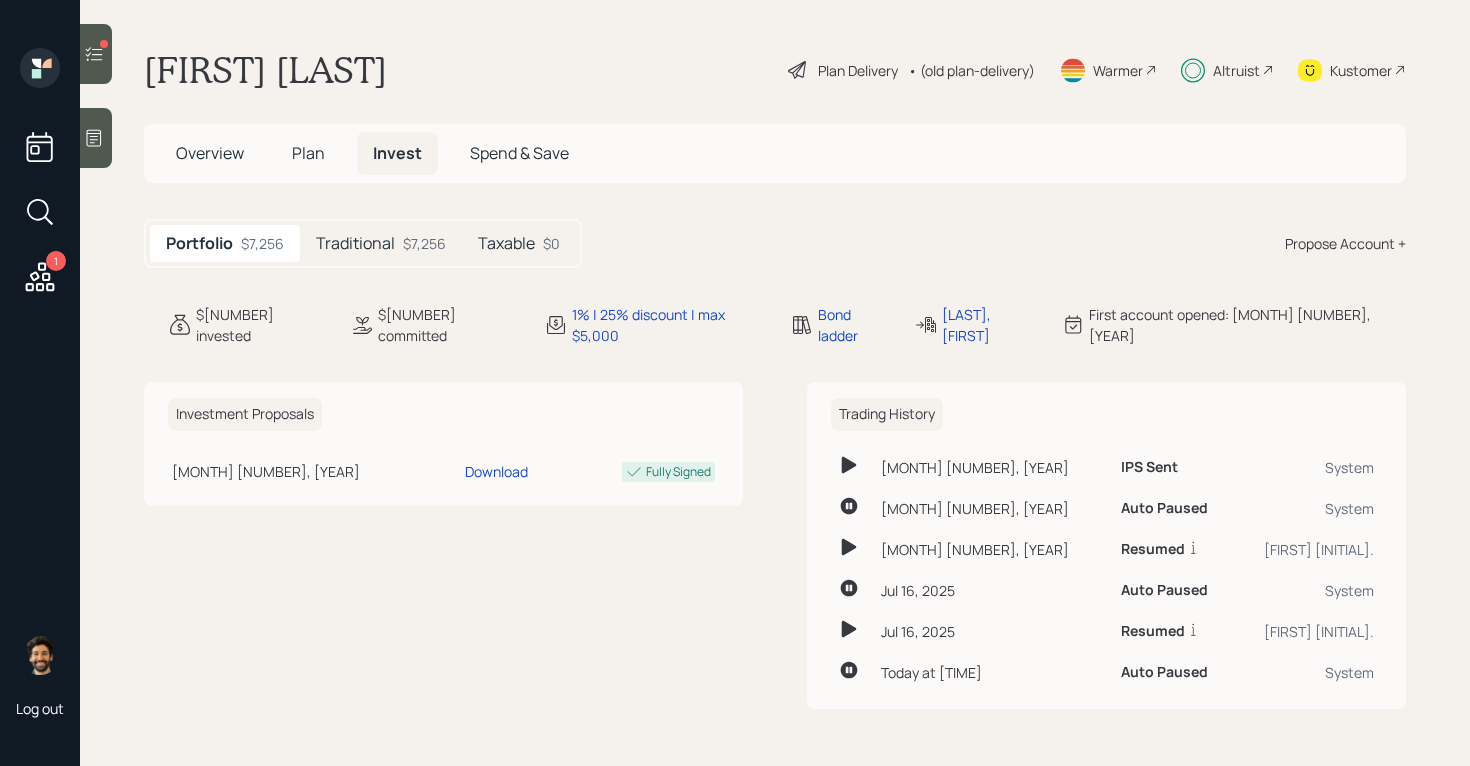 click on "Traditional" at bounding box center (355, 243) 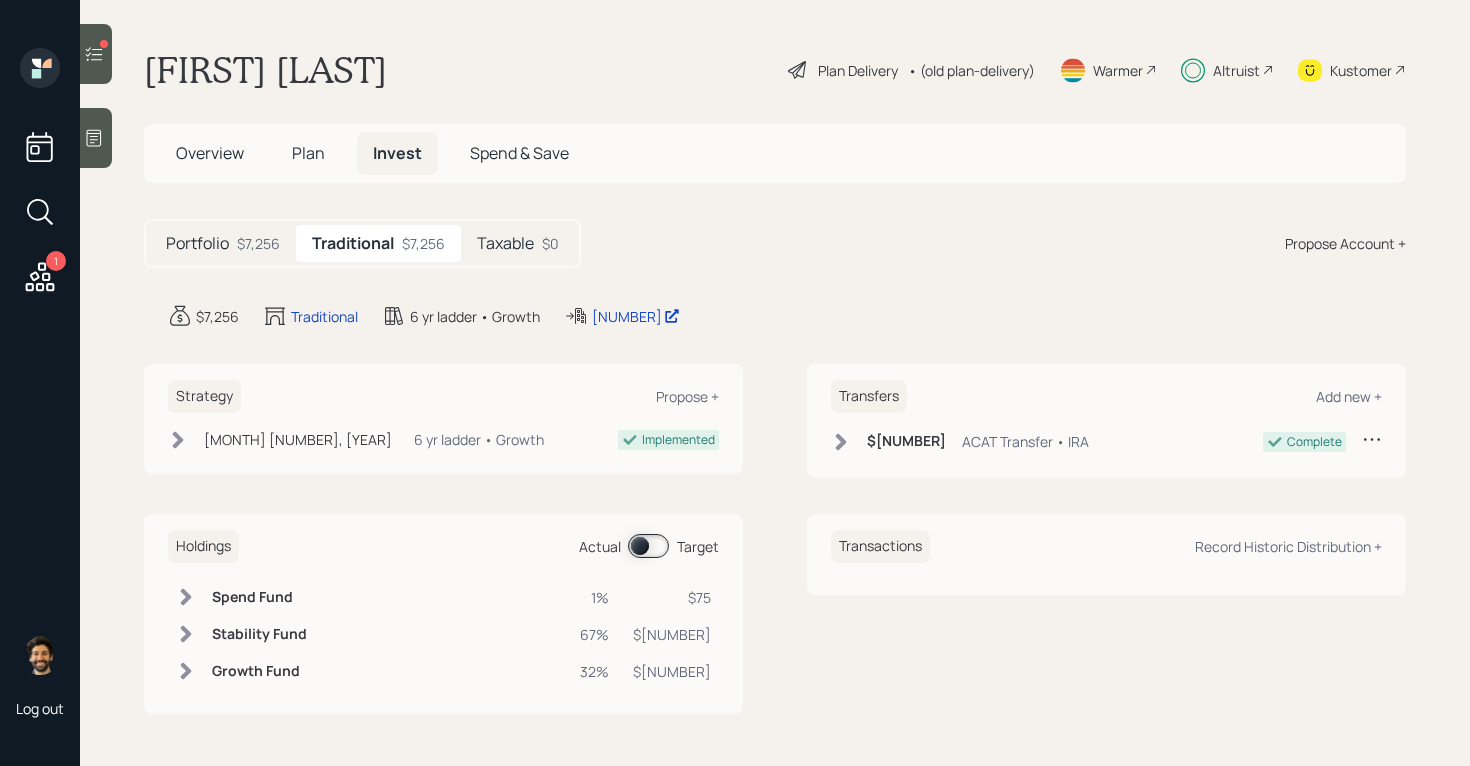 click on "Altruist" at bounding box center (1236, 70) 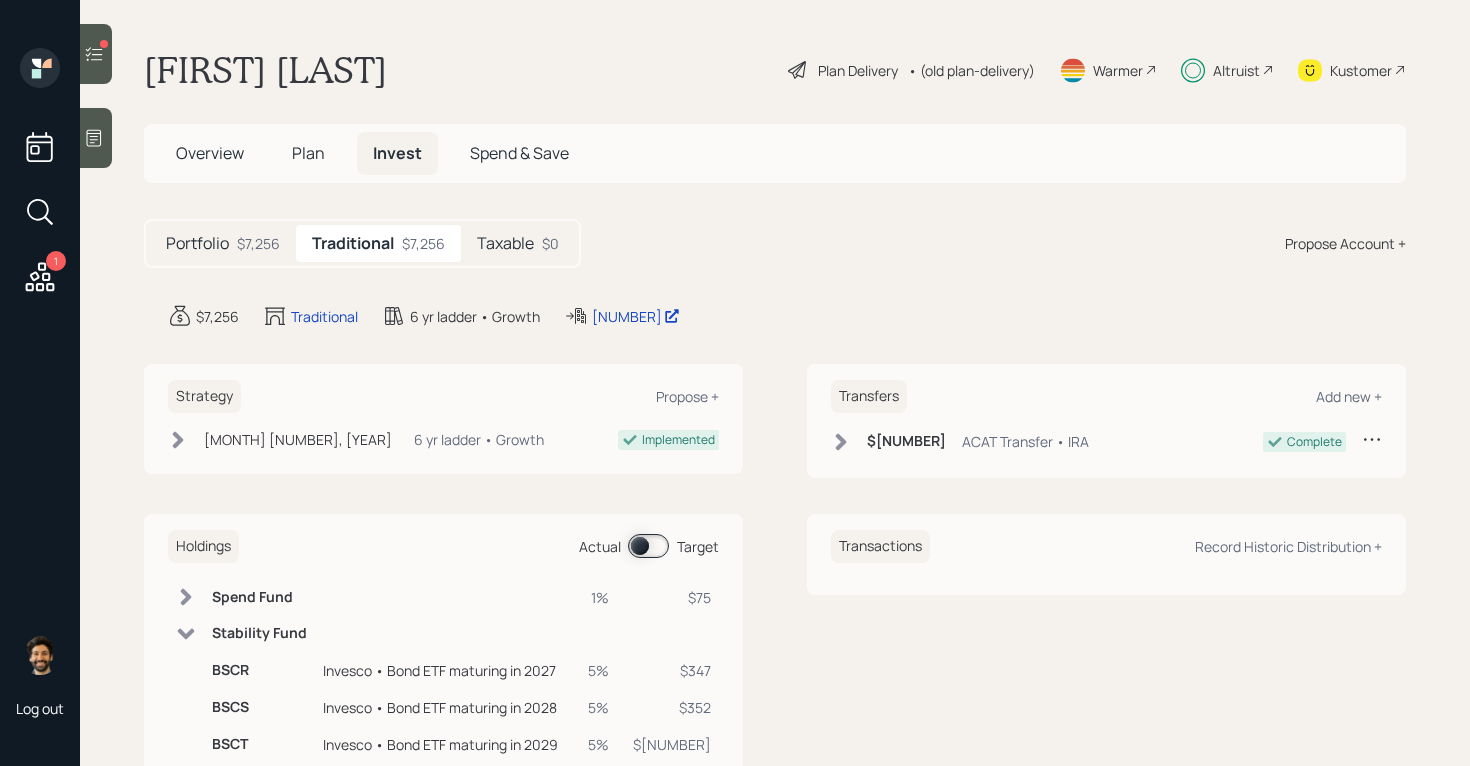 click 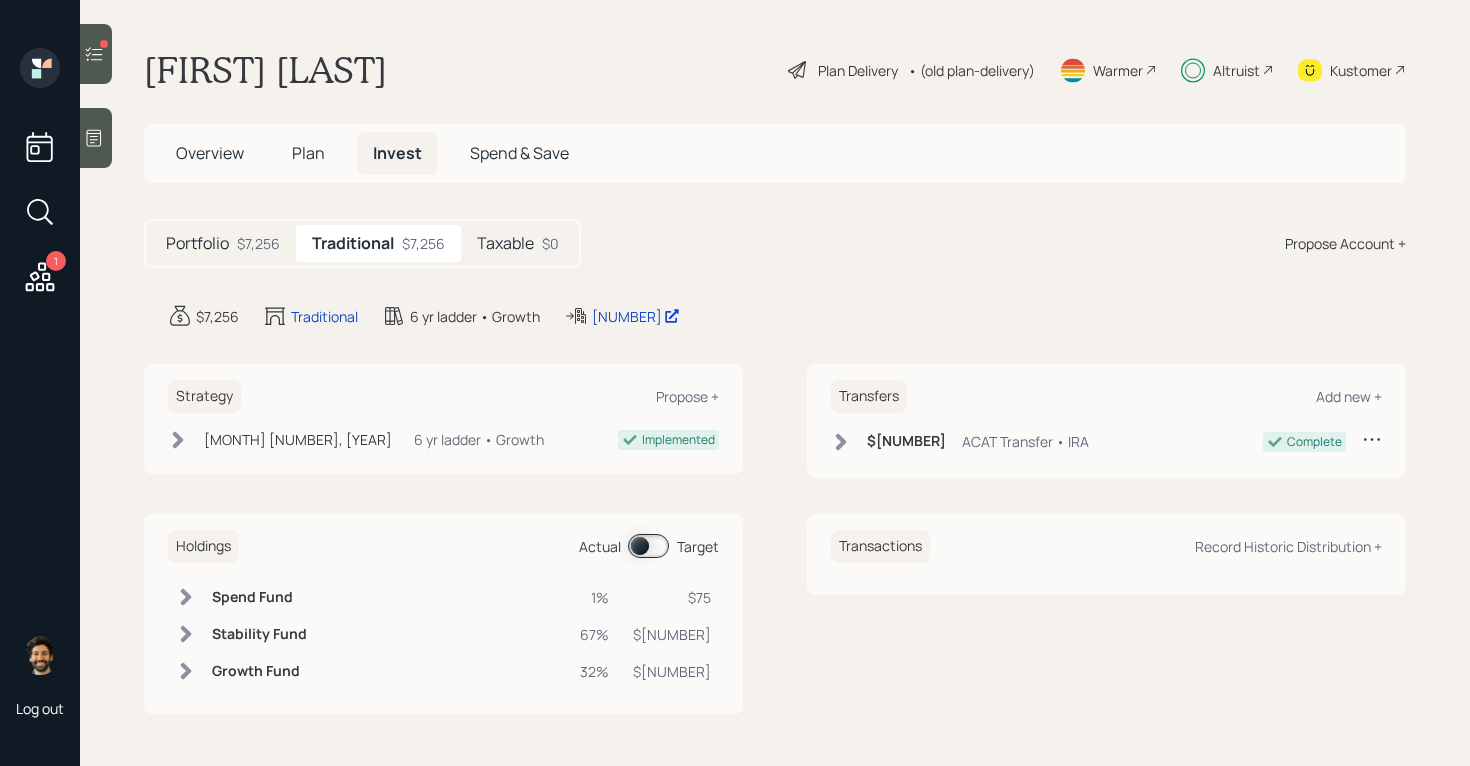 click on "• (old plan-delivery)" at bounding box center (971, 70) 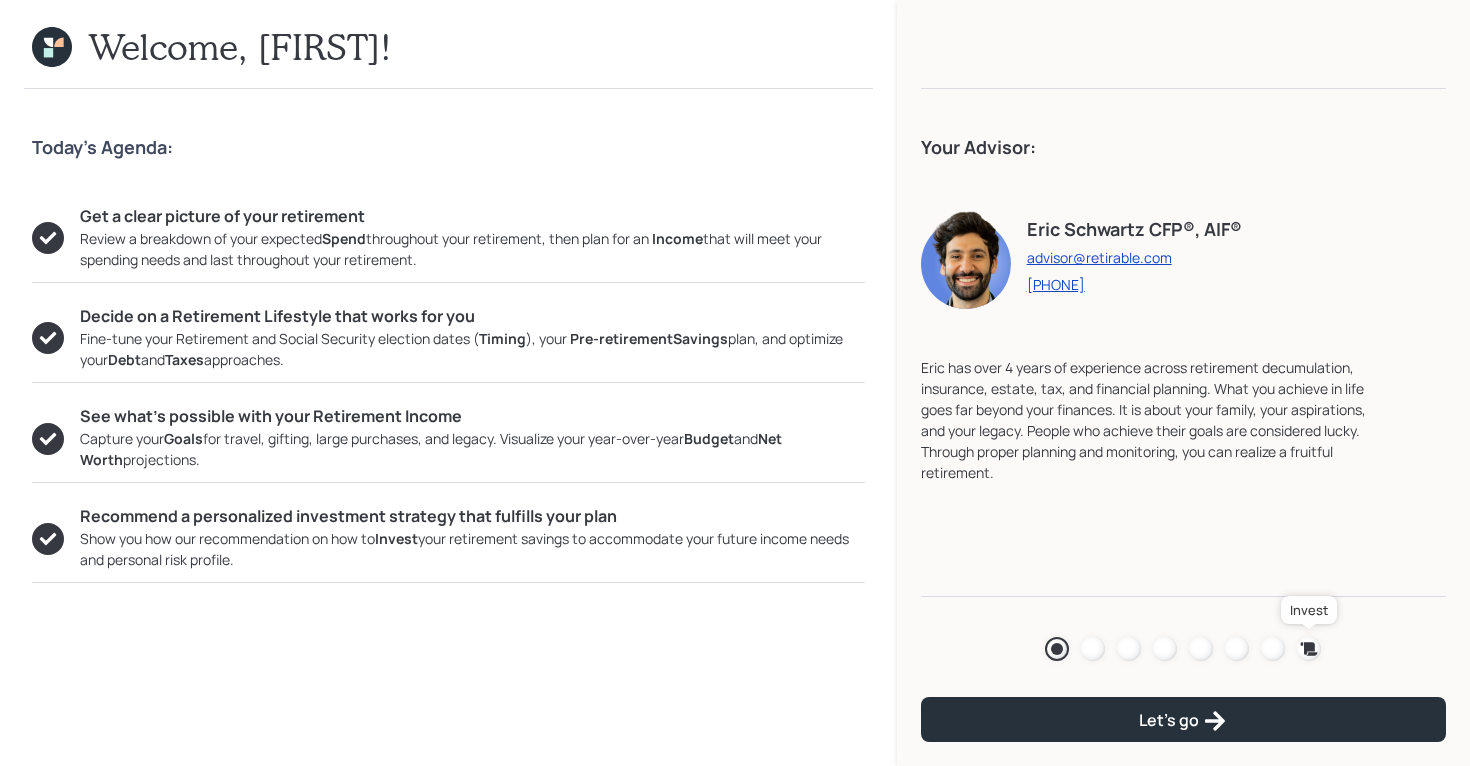 click 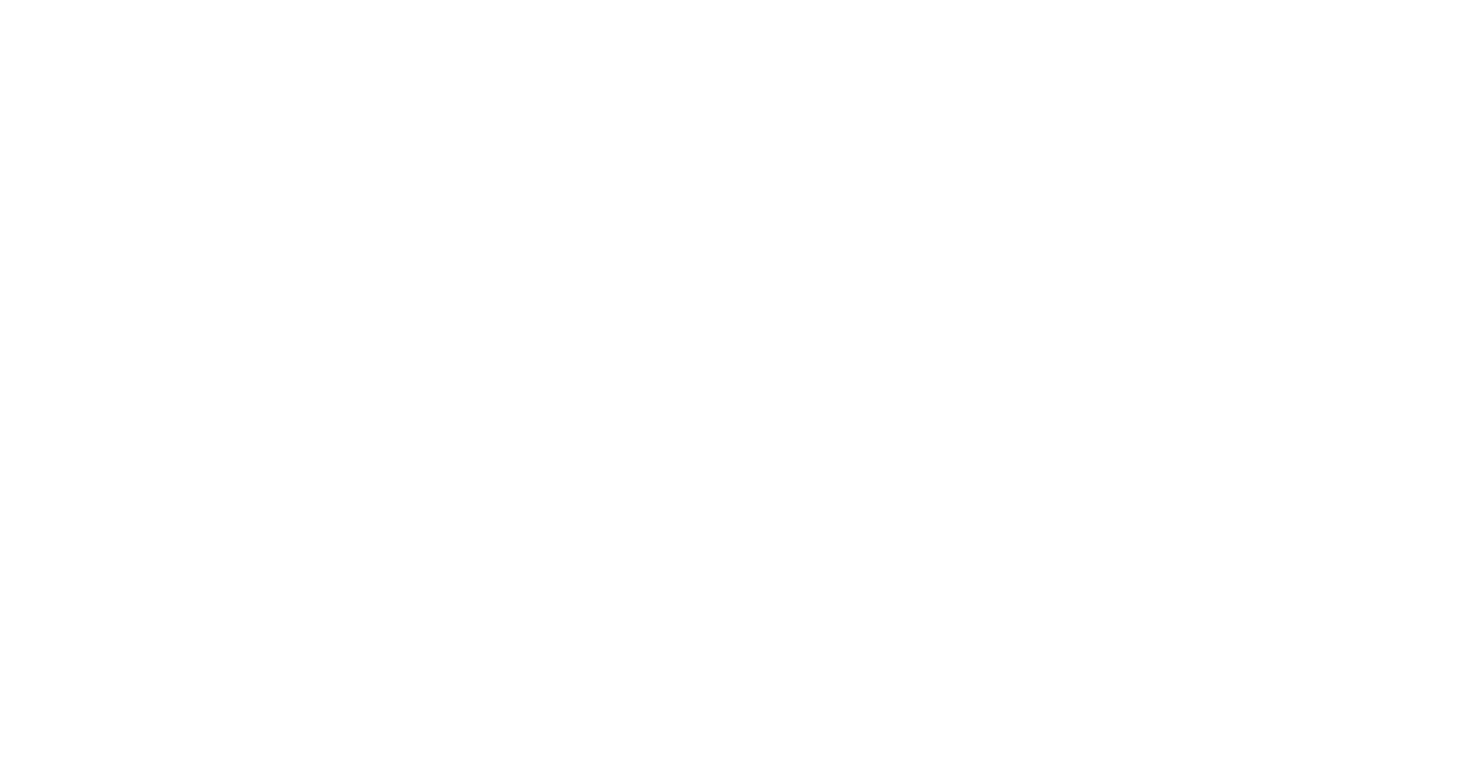 scroll, scrollTop: 0, scrollLeft: 0, axis: both 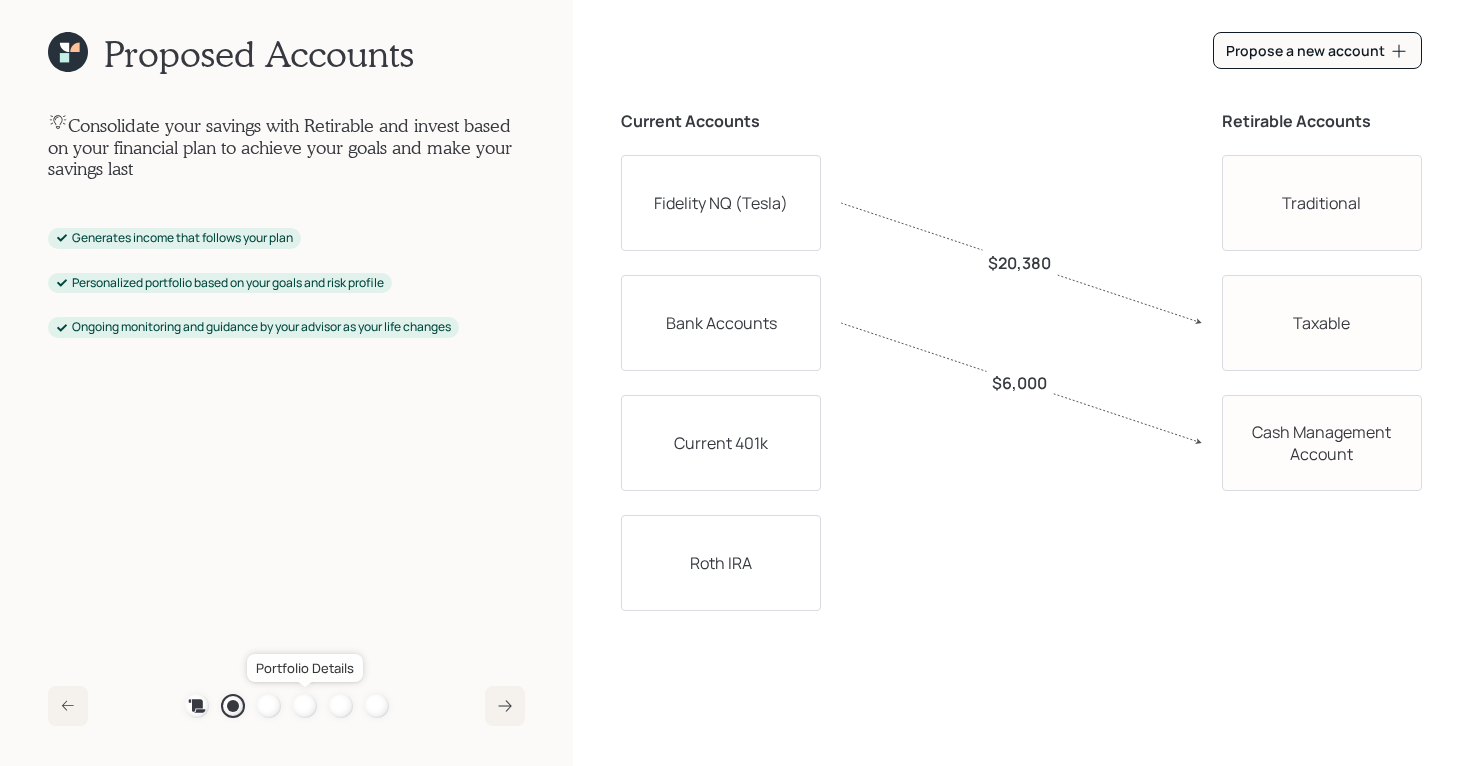 click at bounding box center (305, 706) 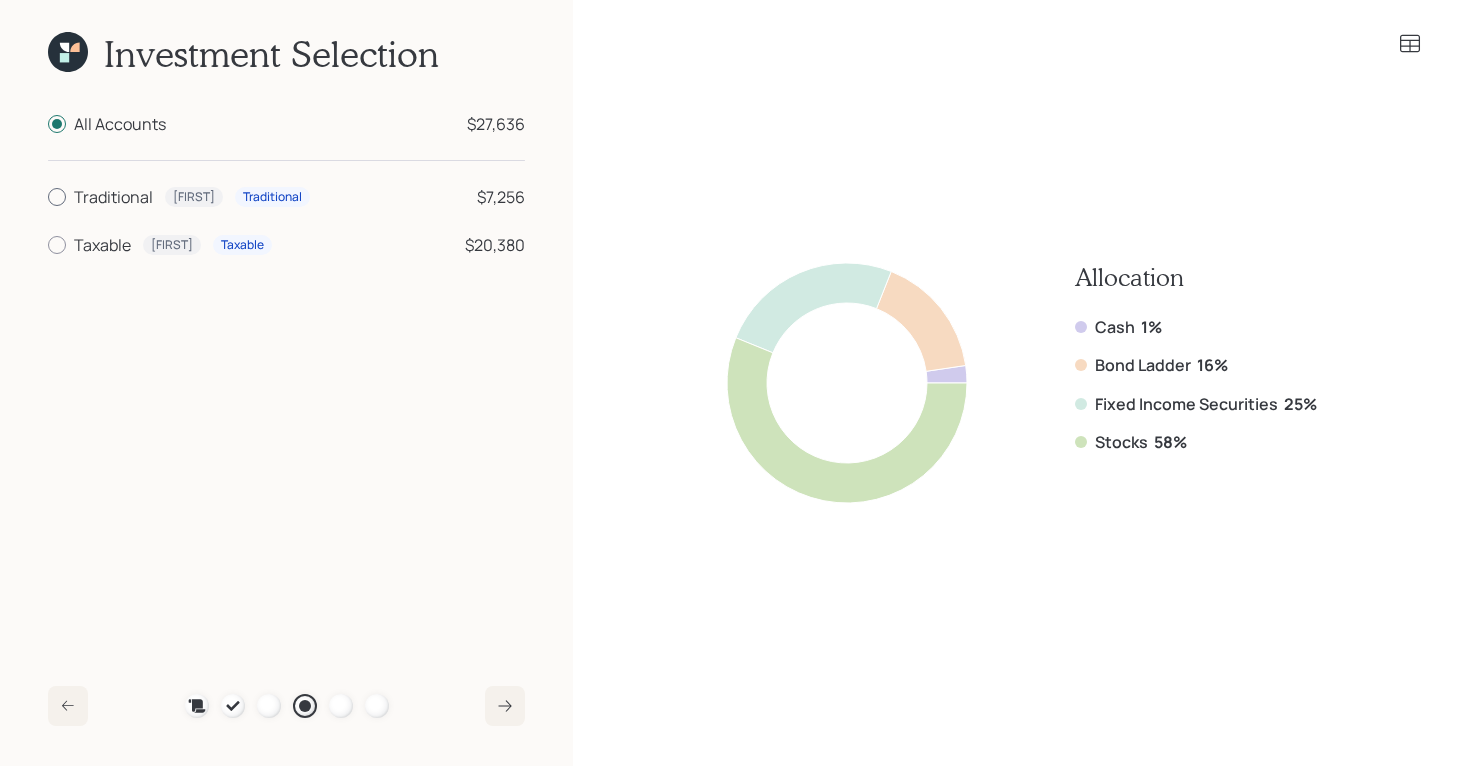 click on "Traditional" at bounding box center (113, 197) 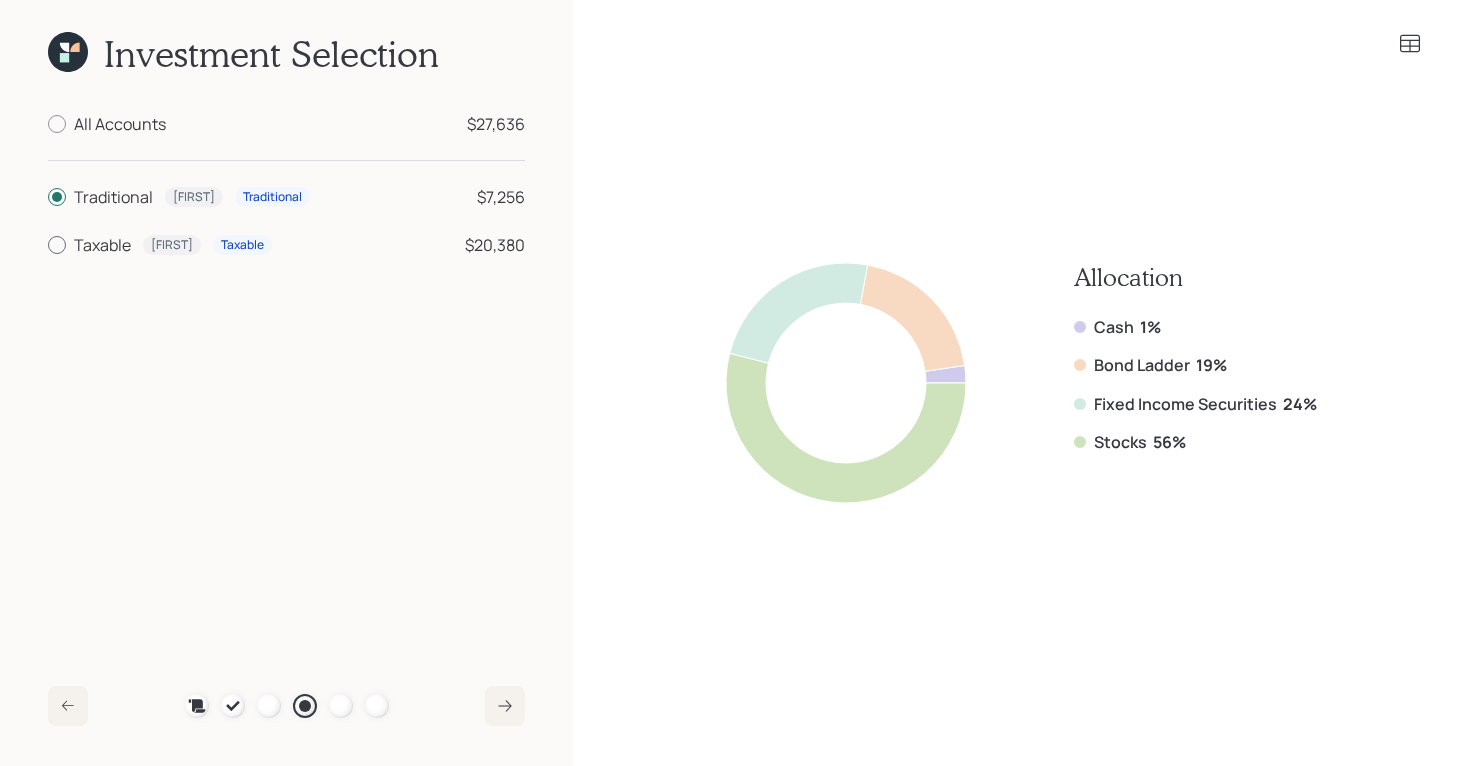 click on "Taxable" at bounding box center [102, 245] 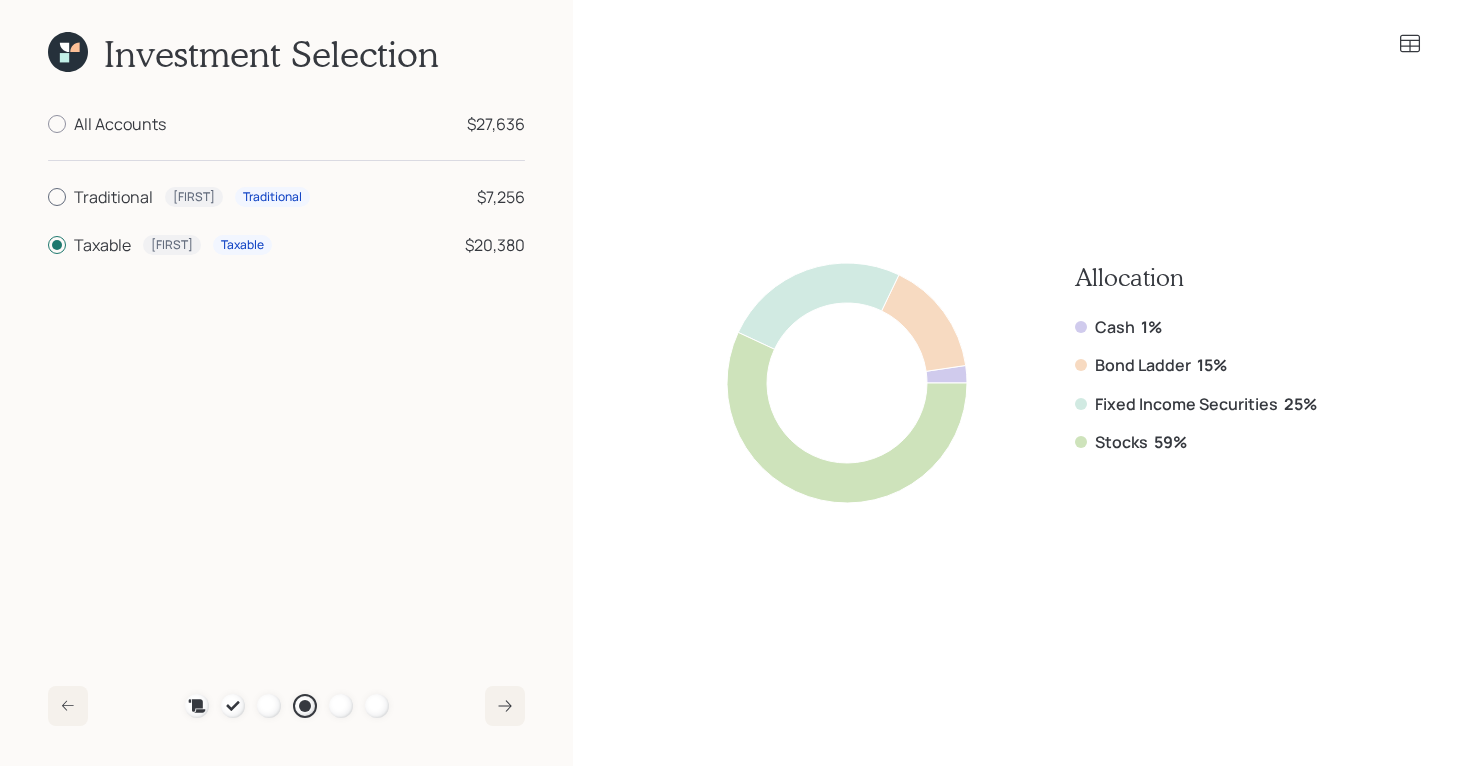 click on "Traditional" at bounding box center (113, 197) 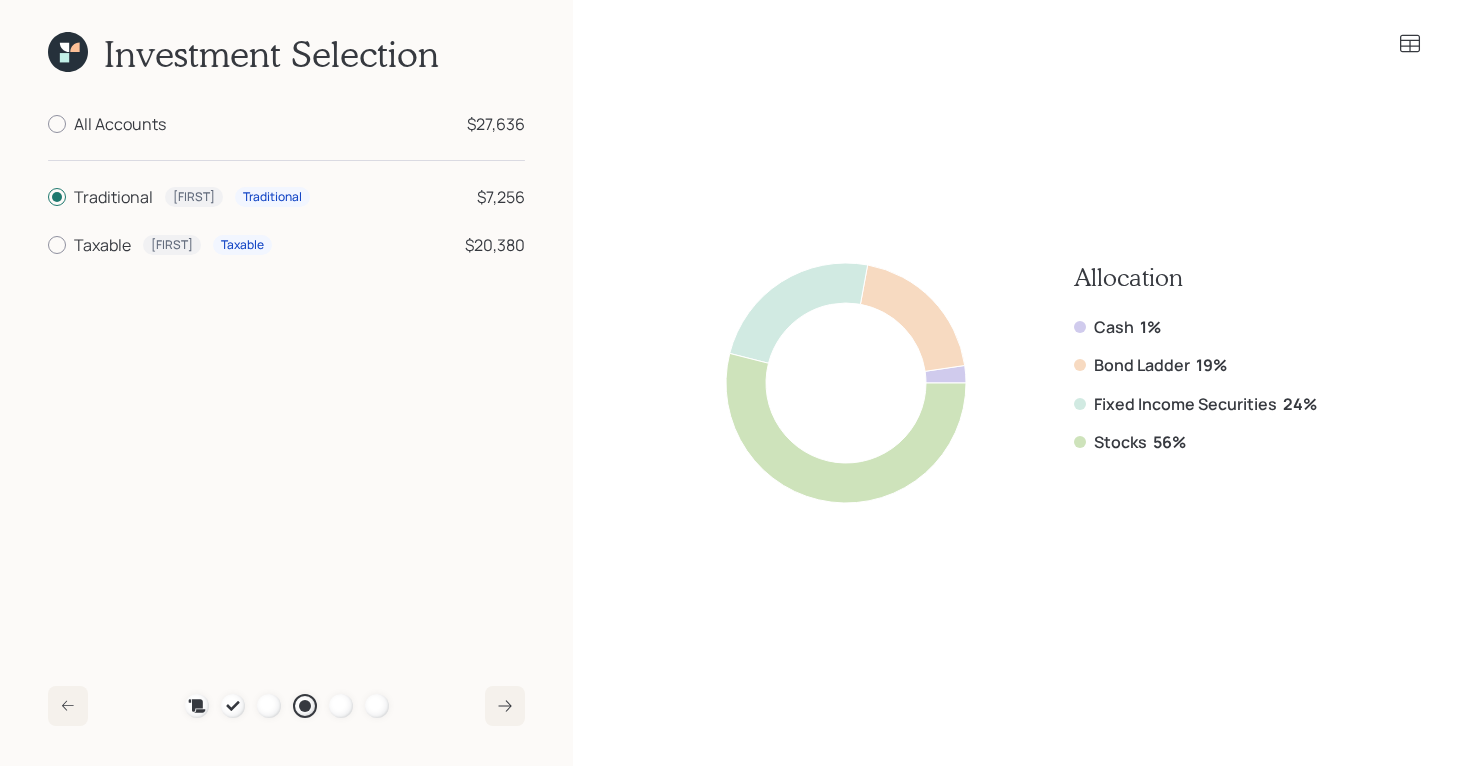 click 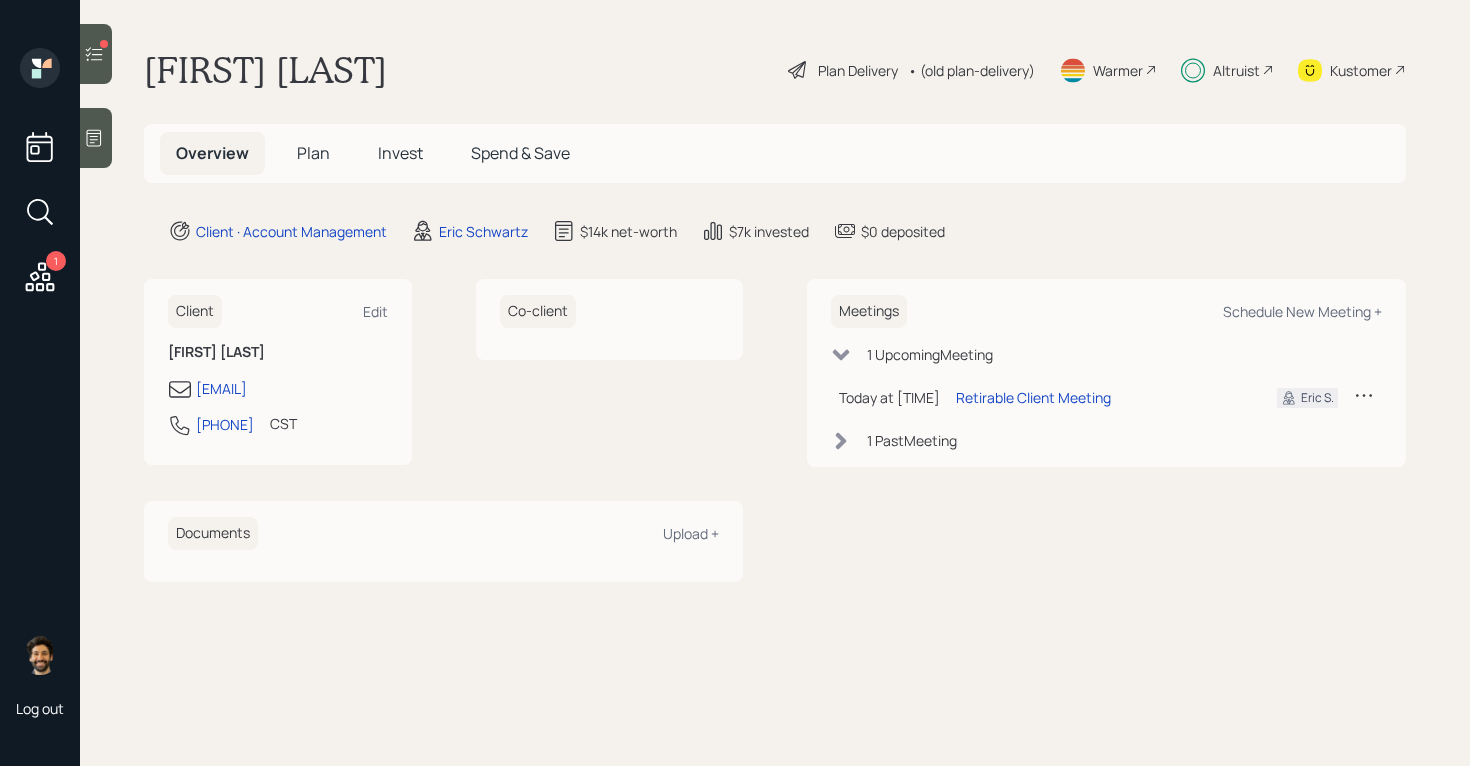 click on "Invest" at bounding box center (400, 153) 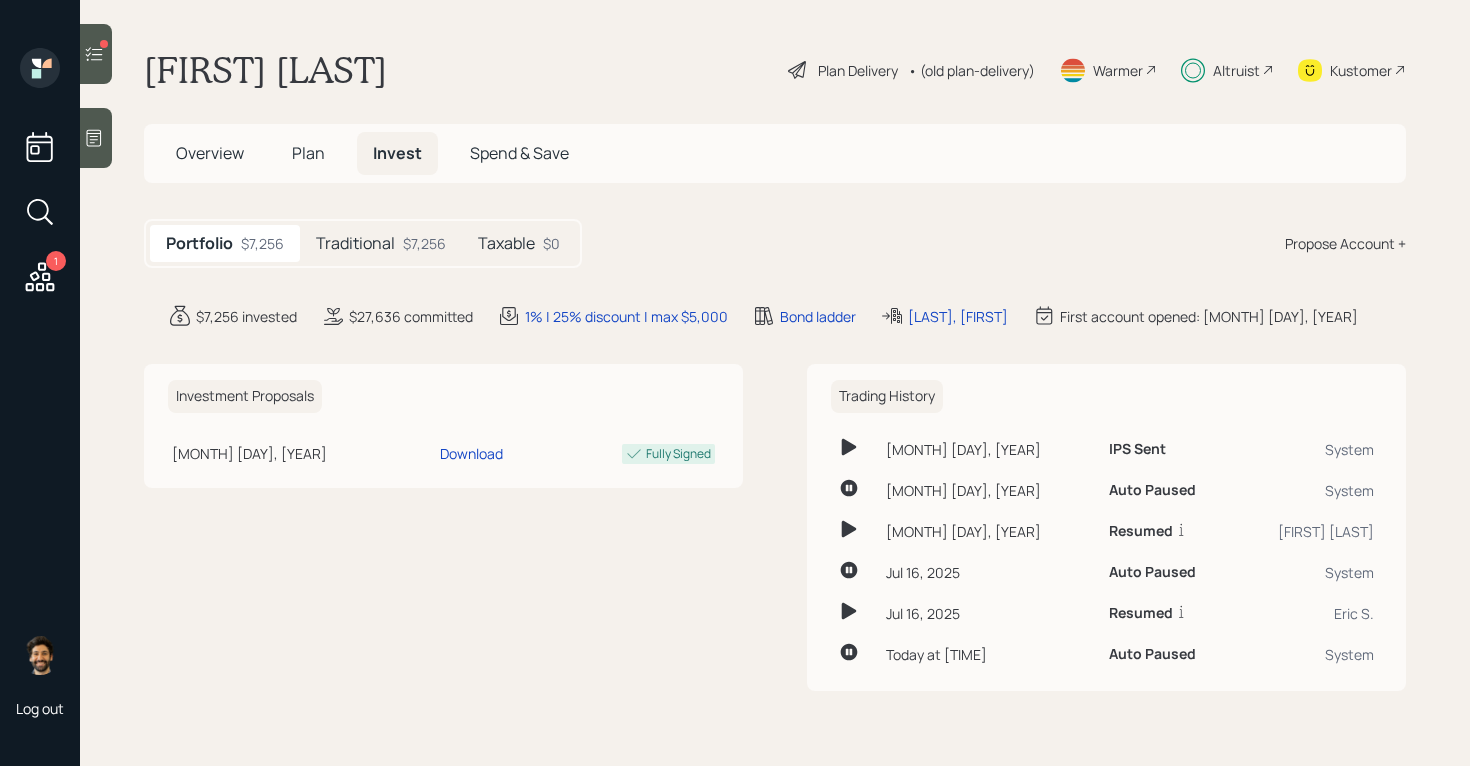 click on "Plan" at bounding box center [308, 153] 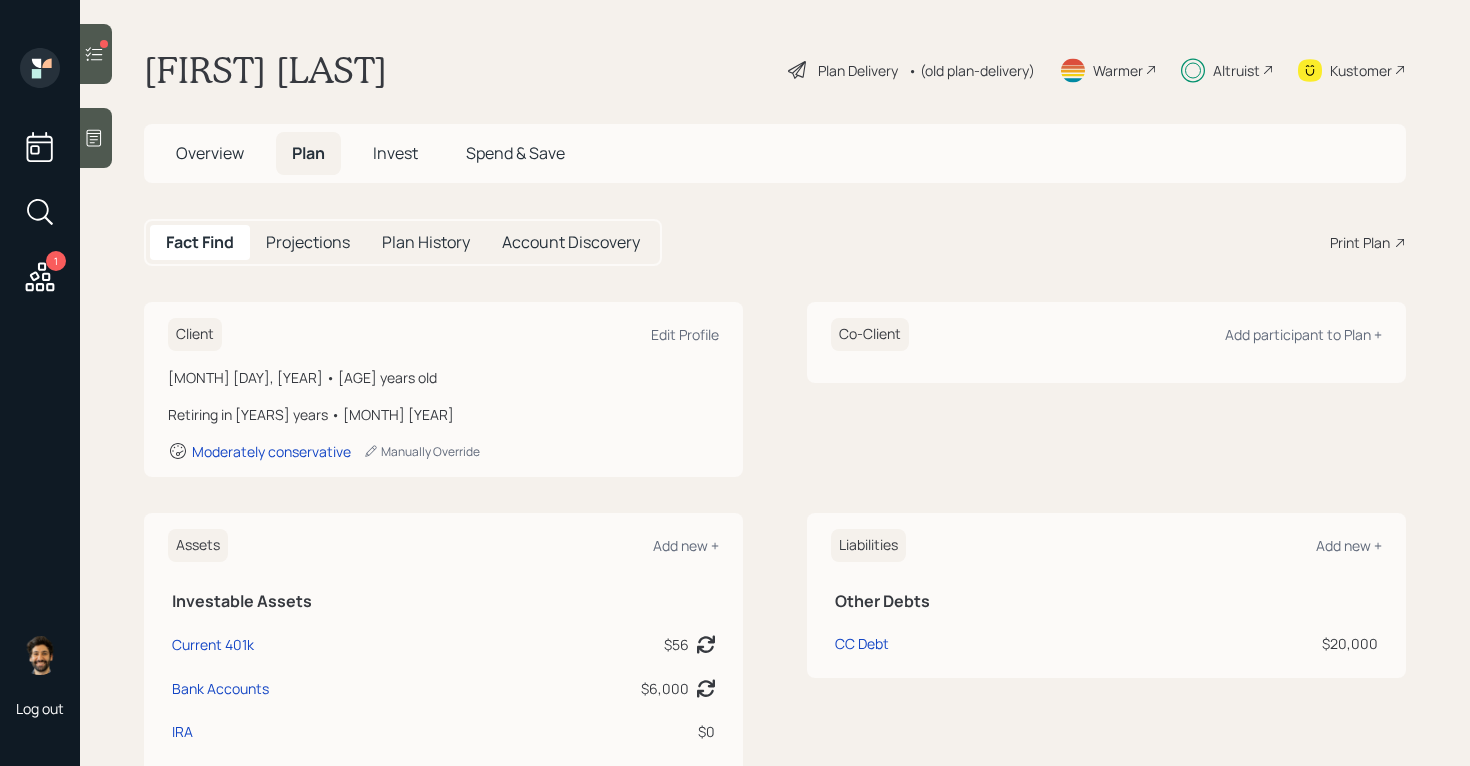 click on "Invest" at bounding box center [395, 153] 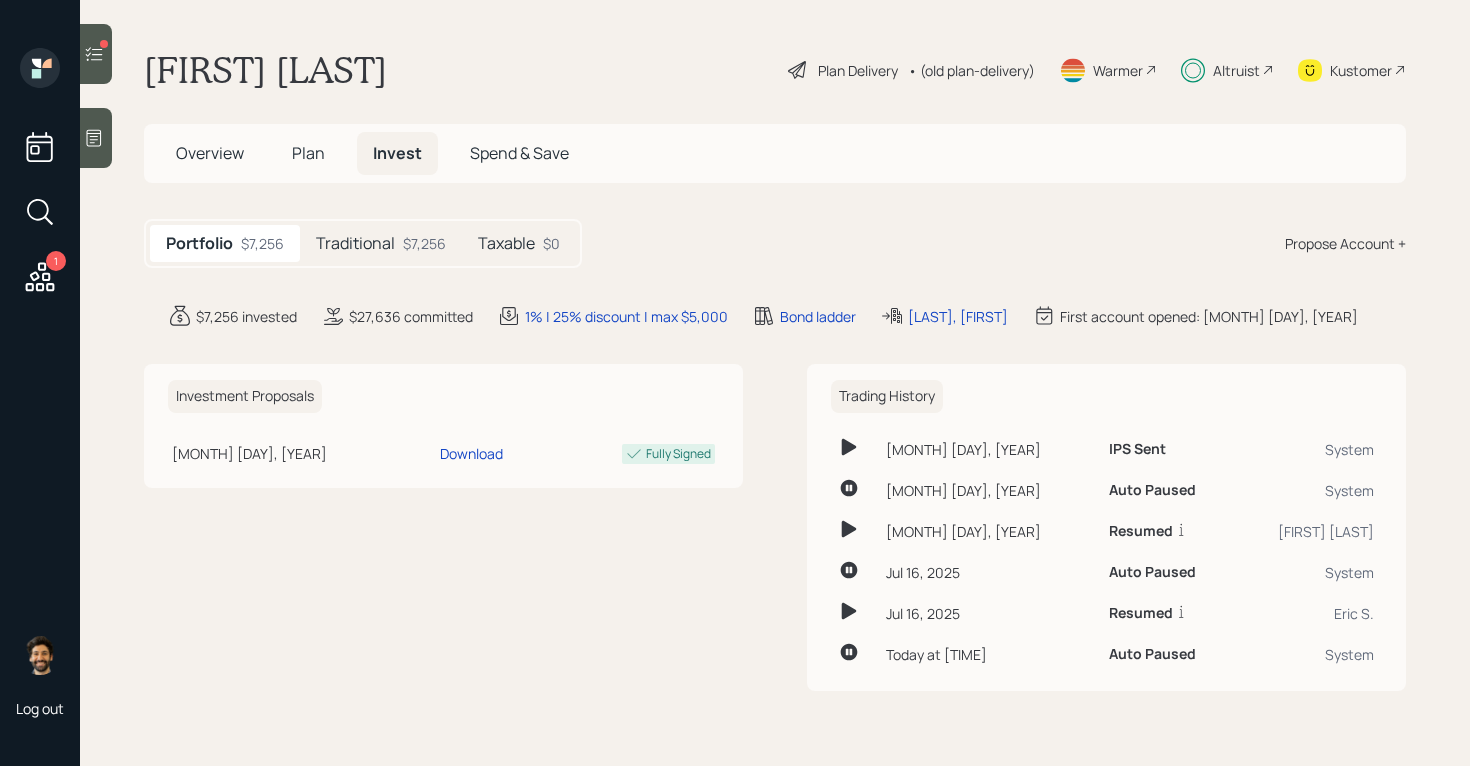 click on "$7,256" at bounding box center (424, 243) 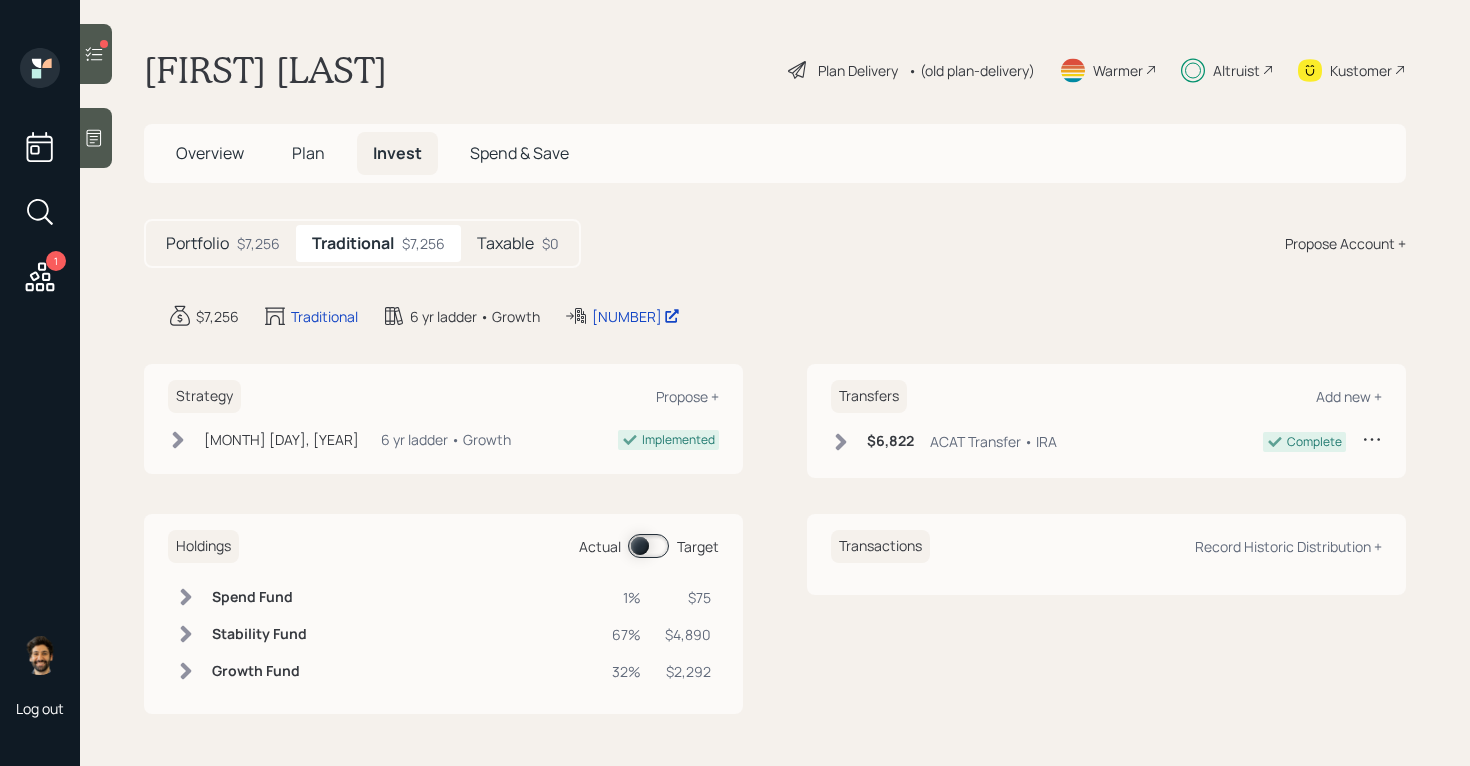 click on "• (old plan-delivery)" at bounding box center (971, 70) 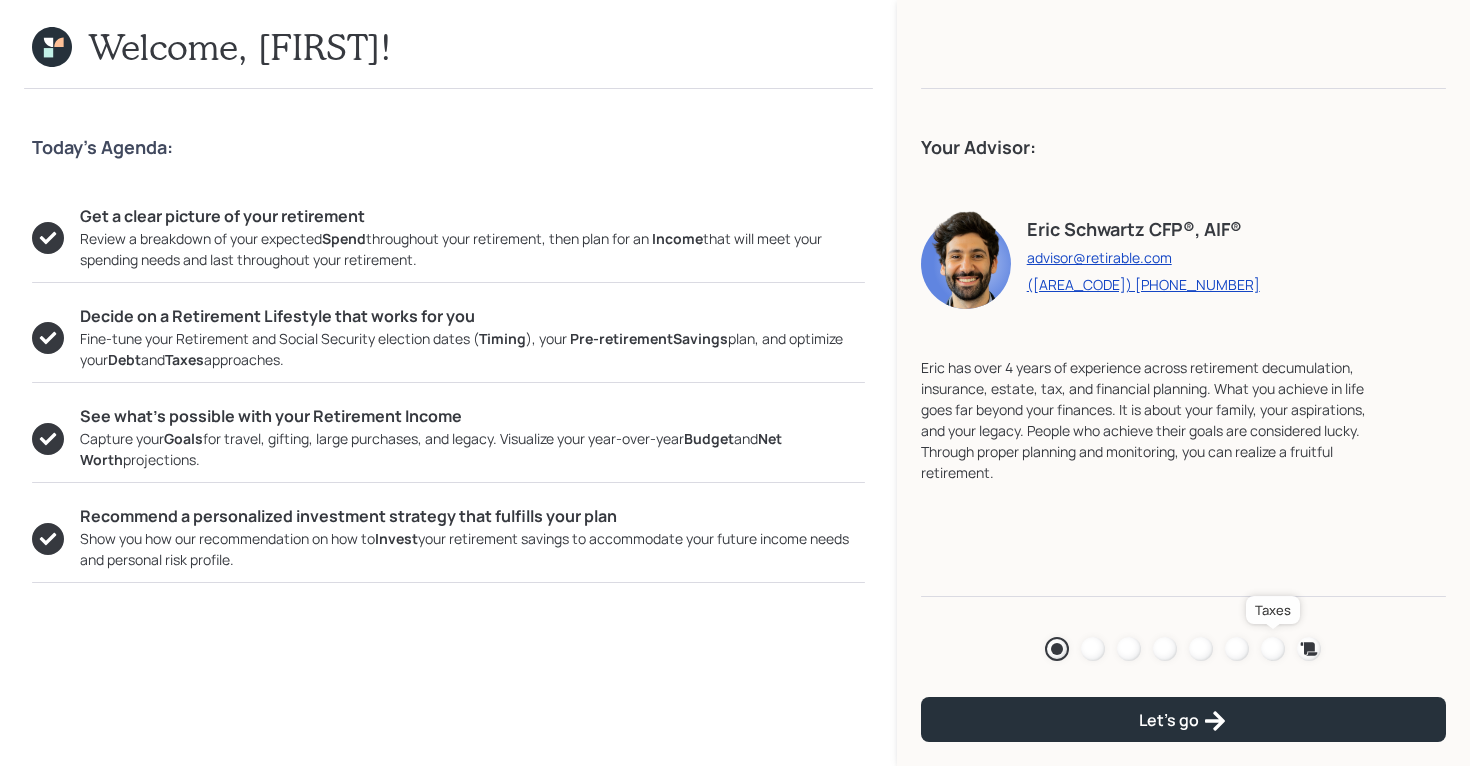 click at bounding box center [1273, 649] 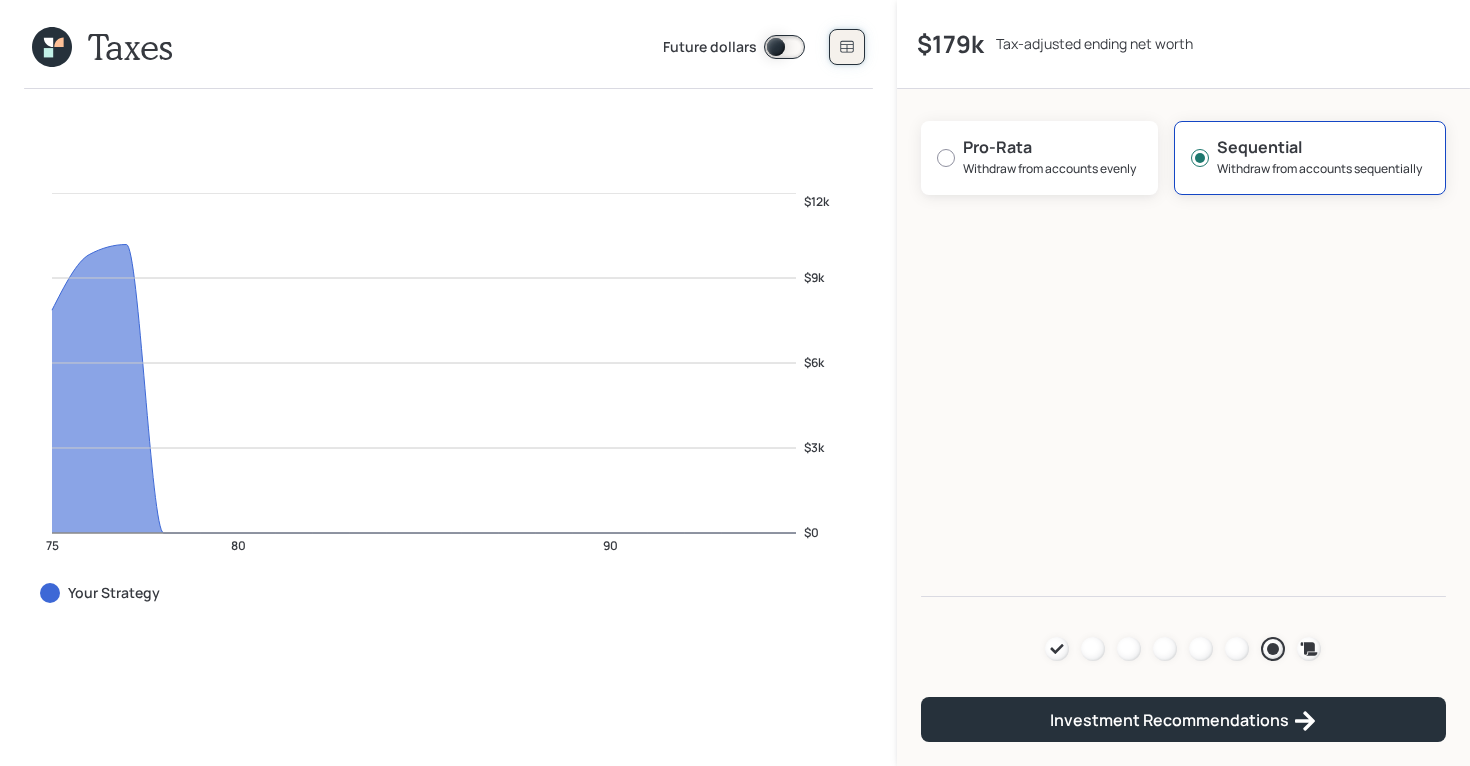 click 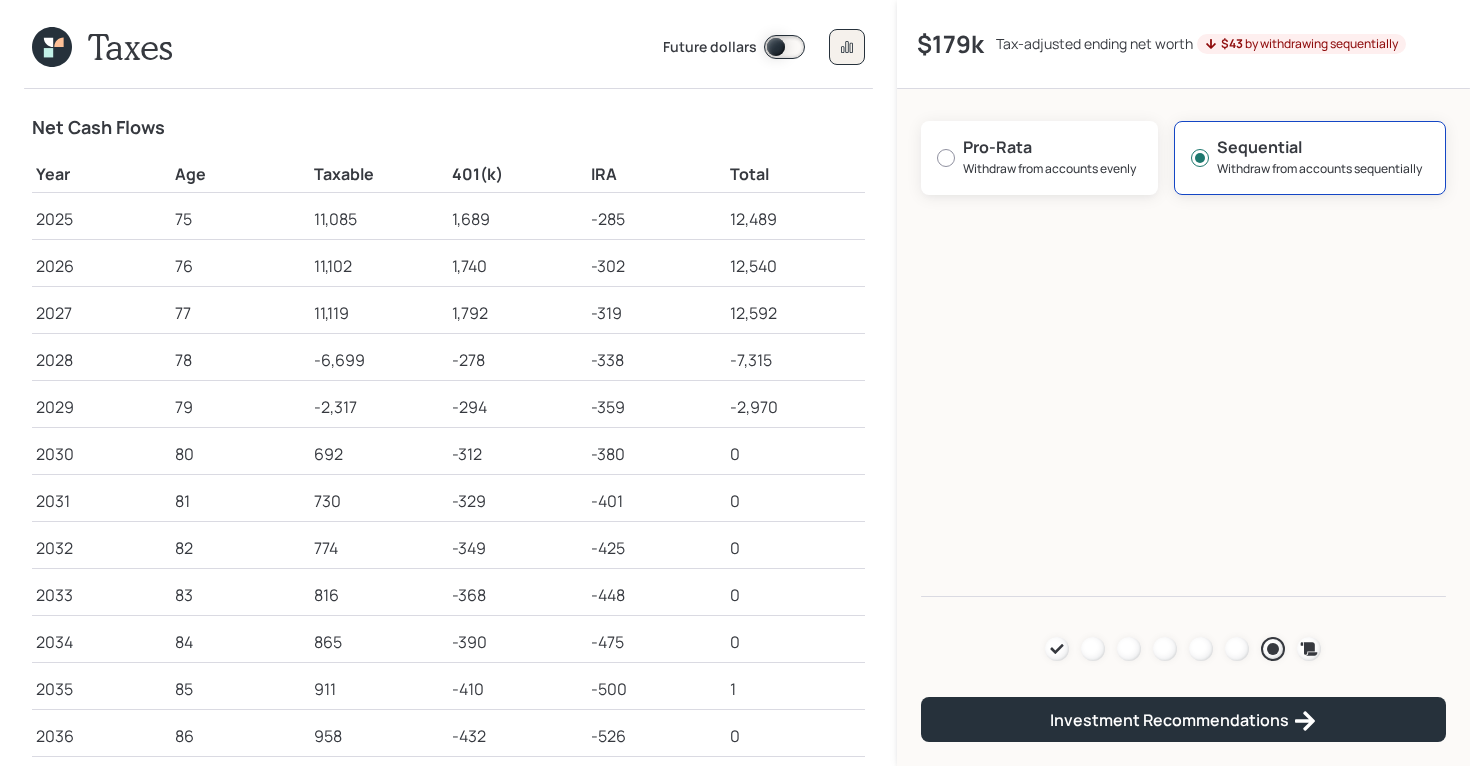 scroll, scrollTop: 1, scrollLeft: 0, axis: vertical 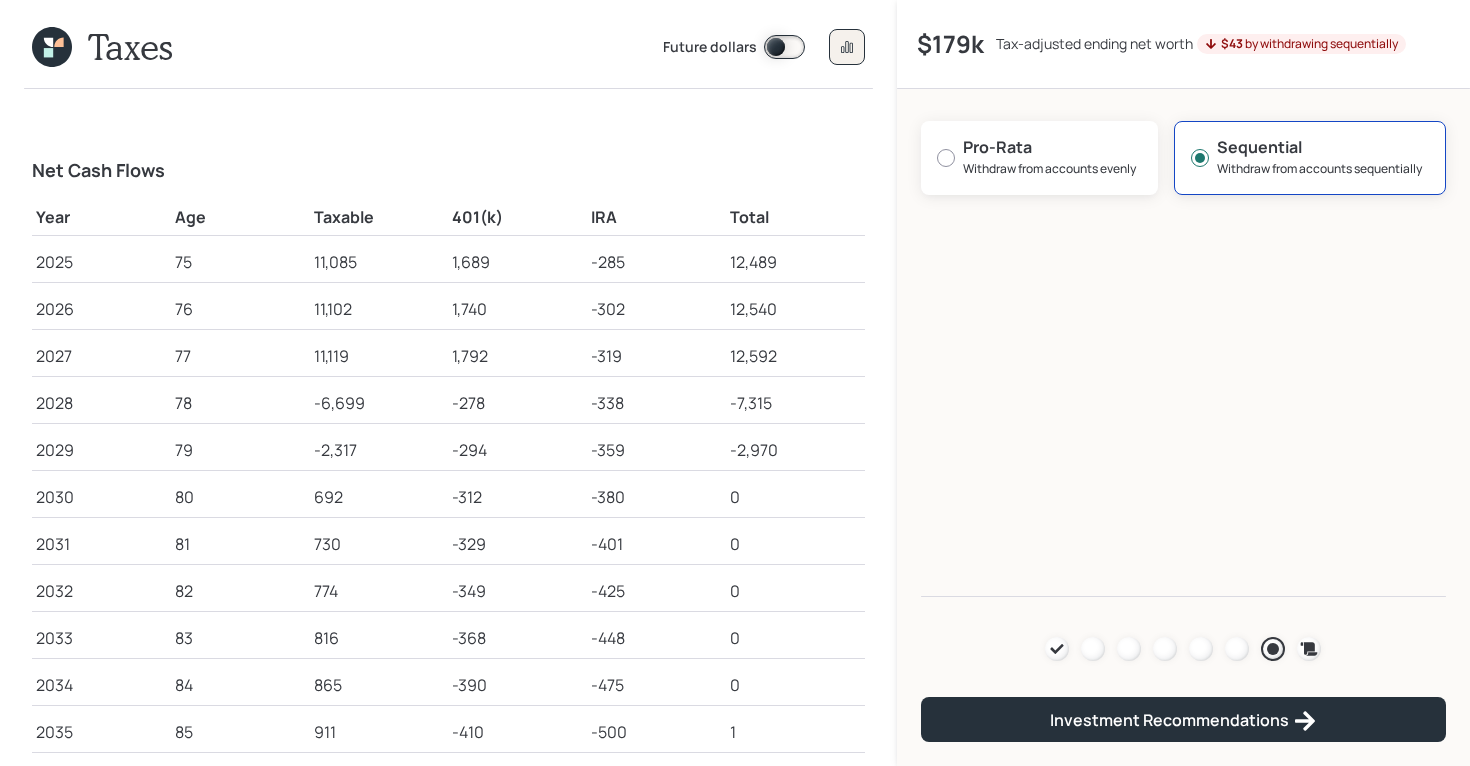 click 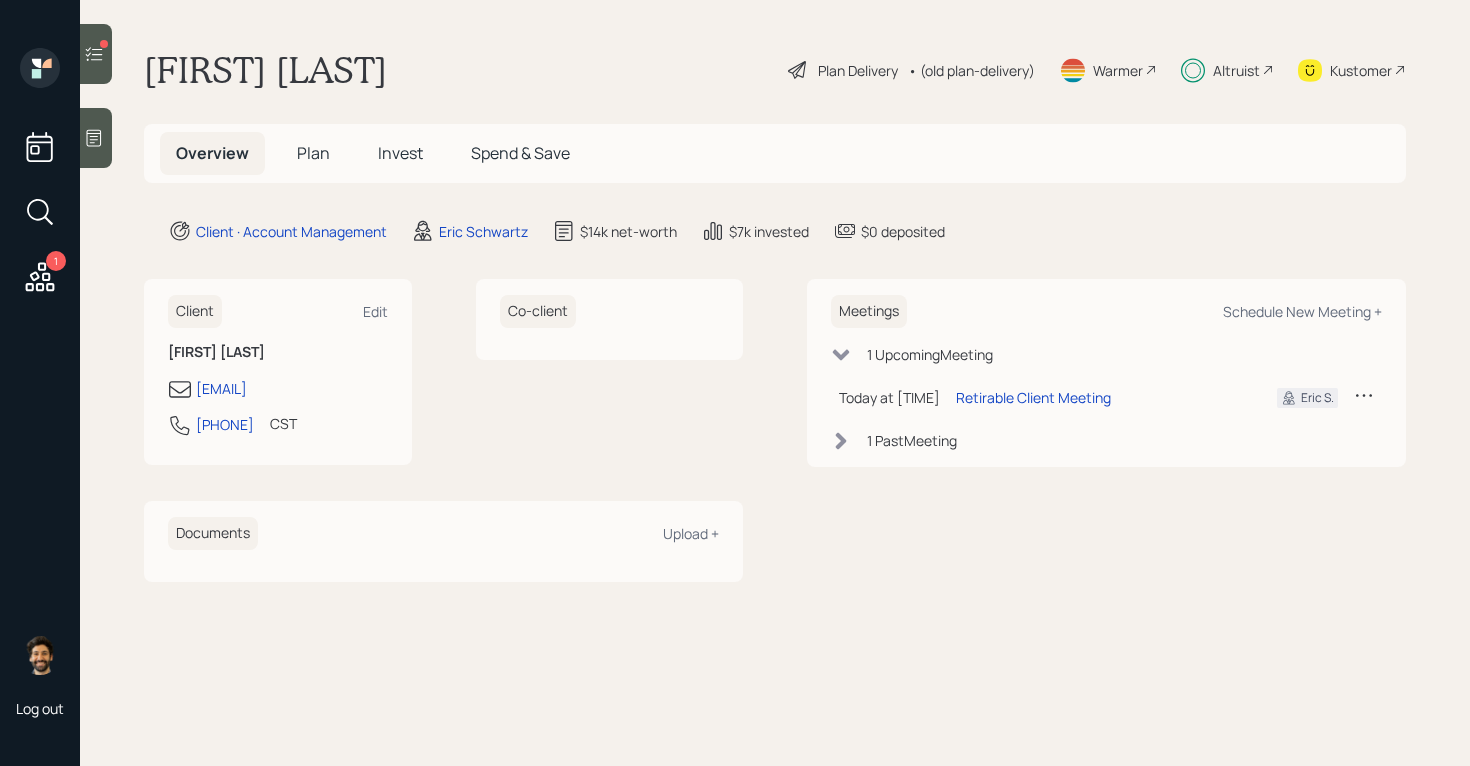 click on "Plan" at bounding box center [313, 153] 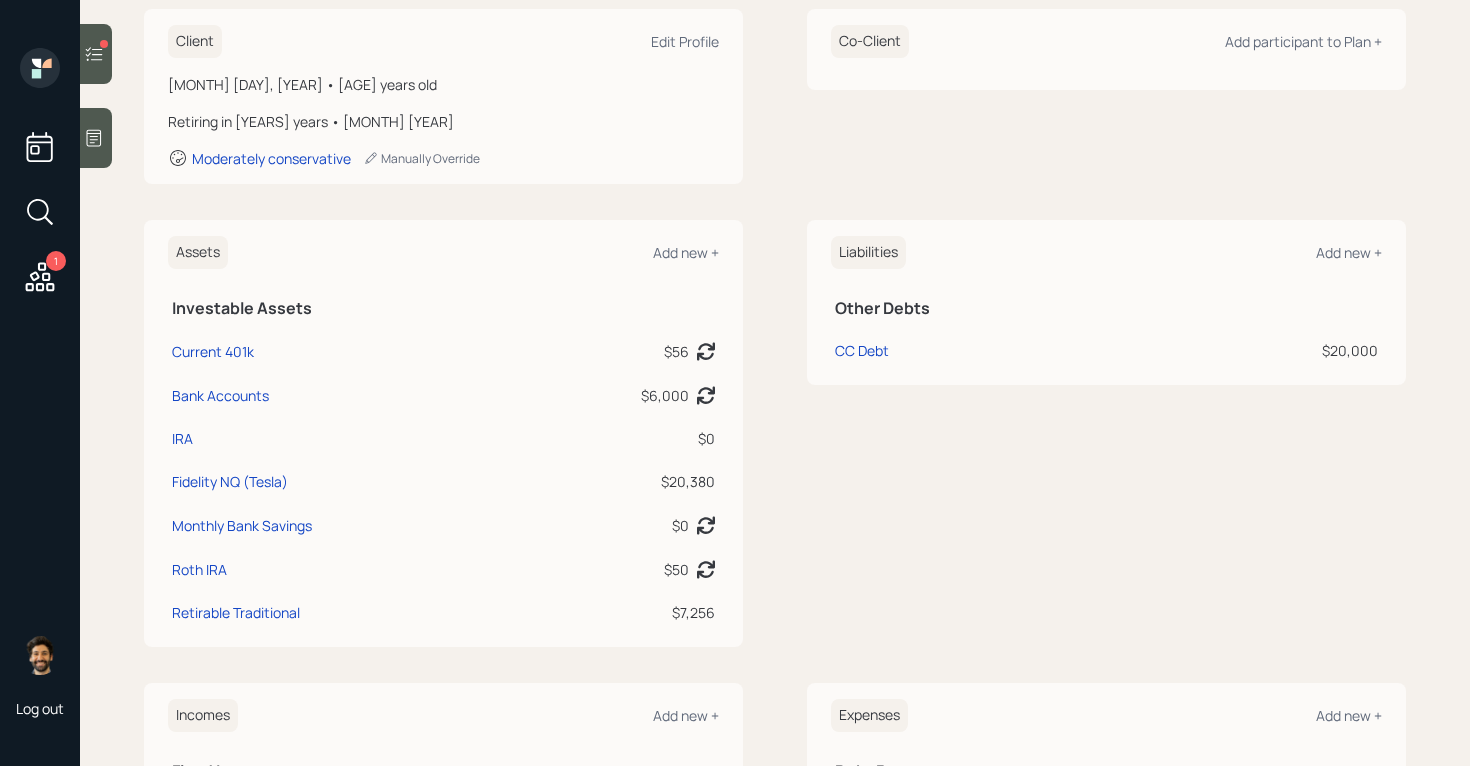 scroll, scrollTop: 653, scrollLeft: 0, axis: vertical 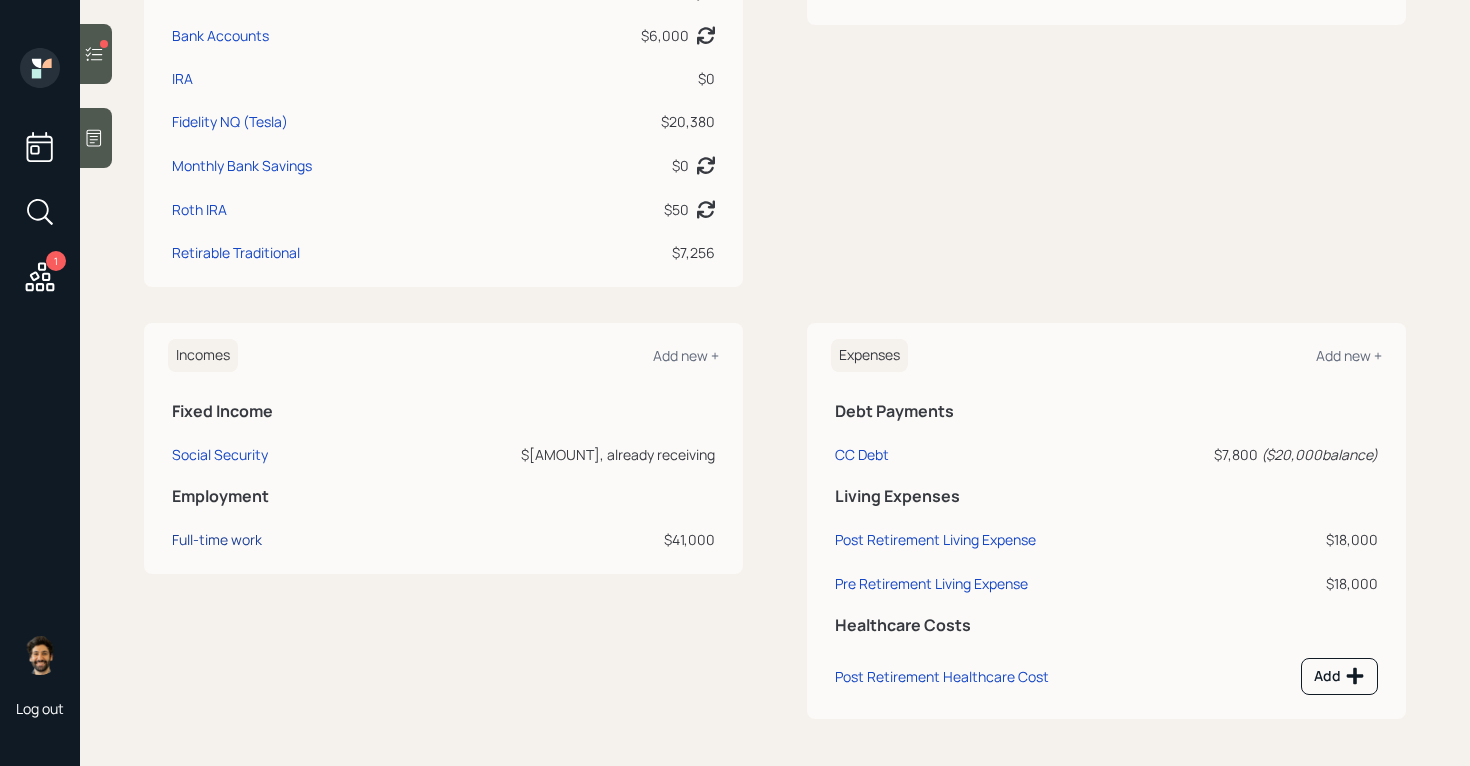 click on "Full-time work" at bounding box center [217, 539] 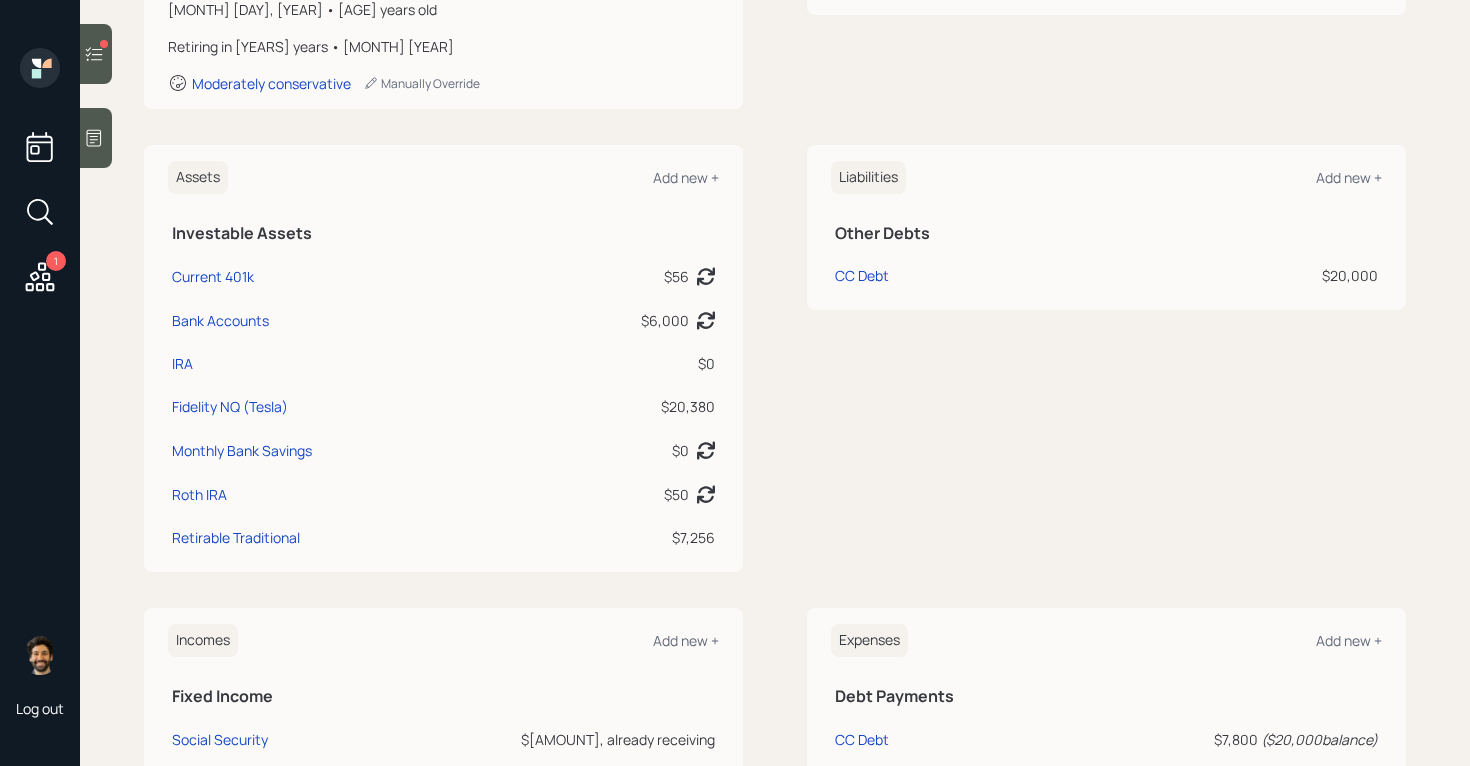scroll, scrollTop: 0, scrollLeft: 0, axis: both 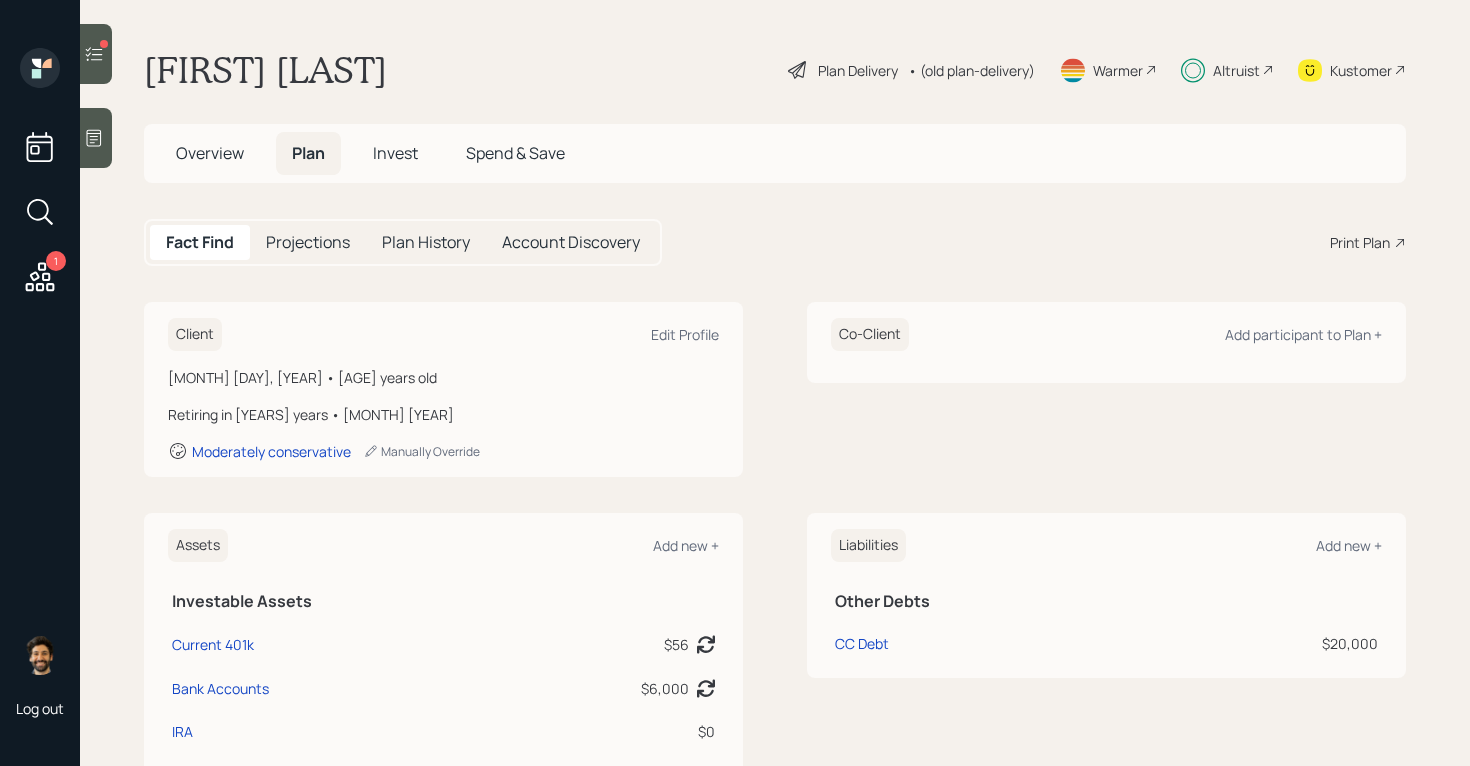 click on "Projections" at bounding box center [308, 242] 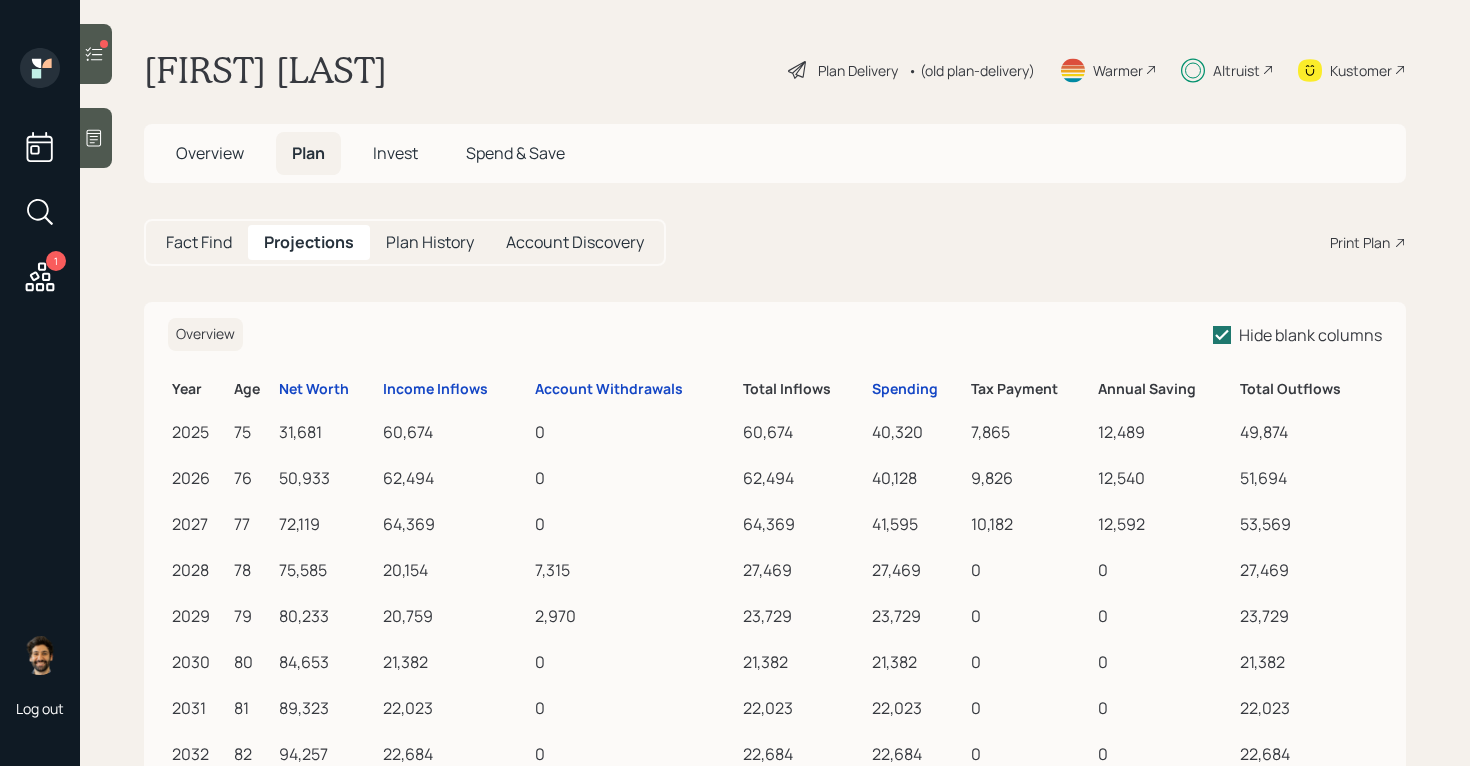 click on "• (old plan-delivery)" at bounding box center [971, 70] 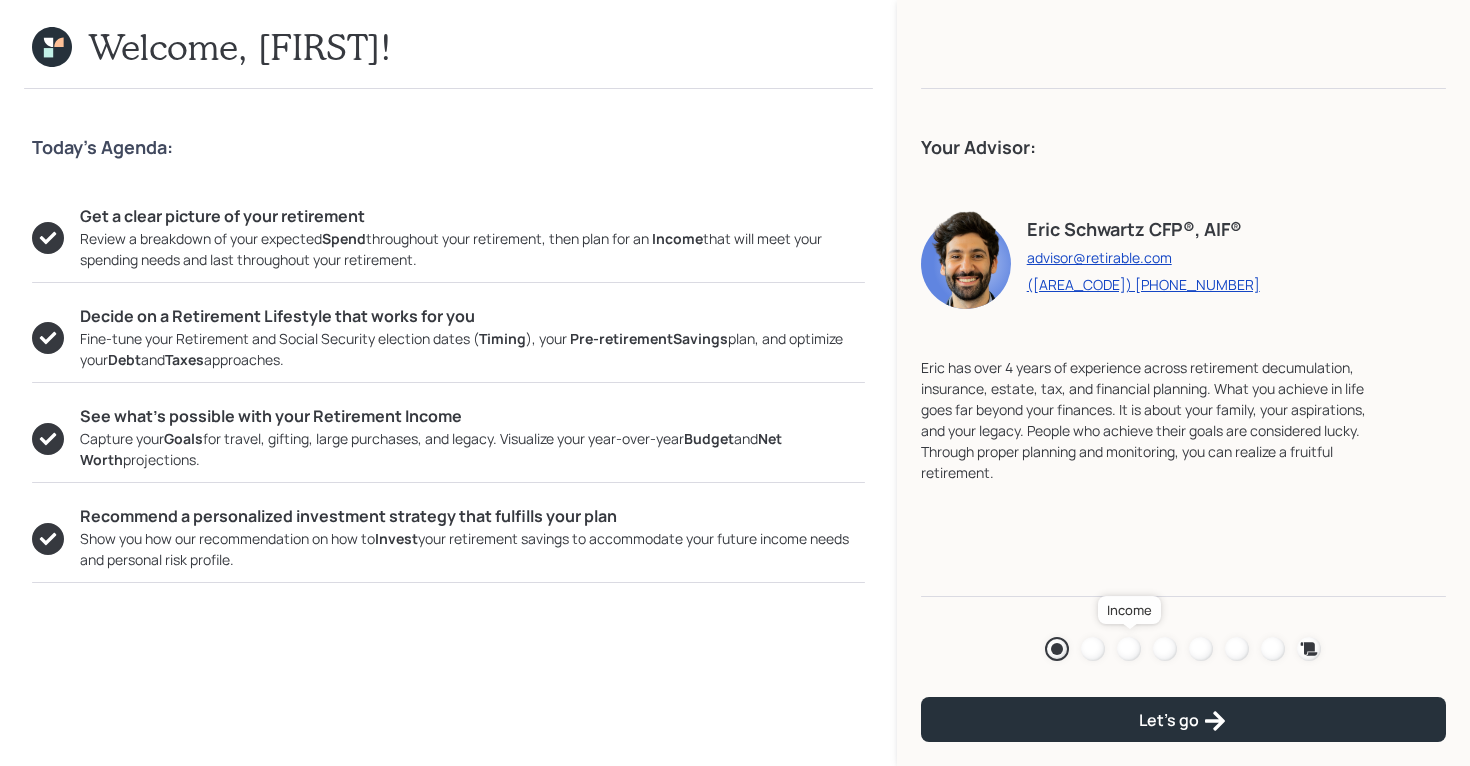 click at bounding box center [1129, 649] 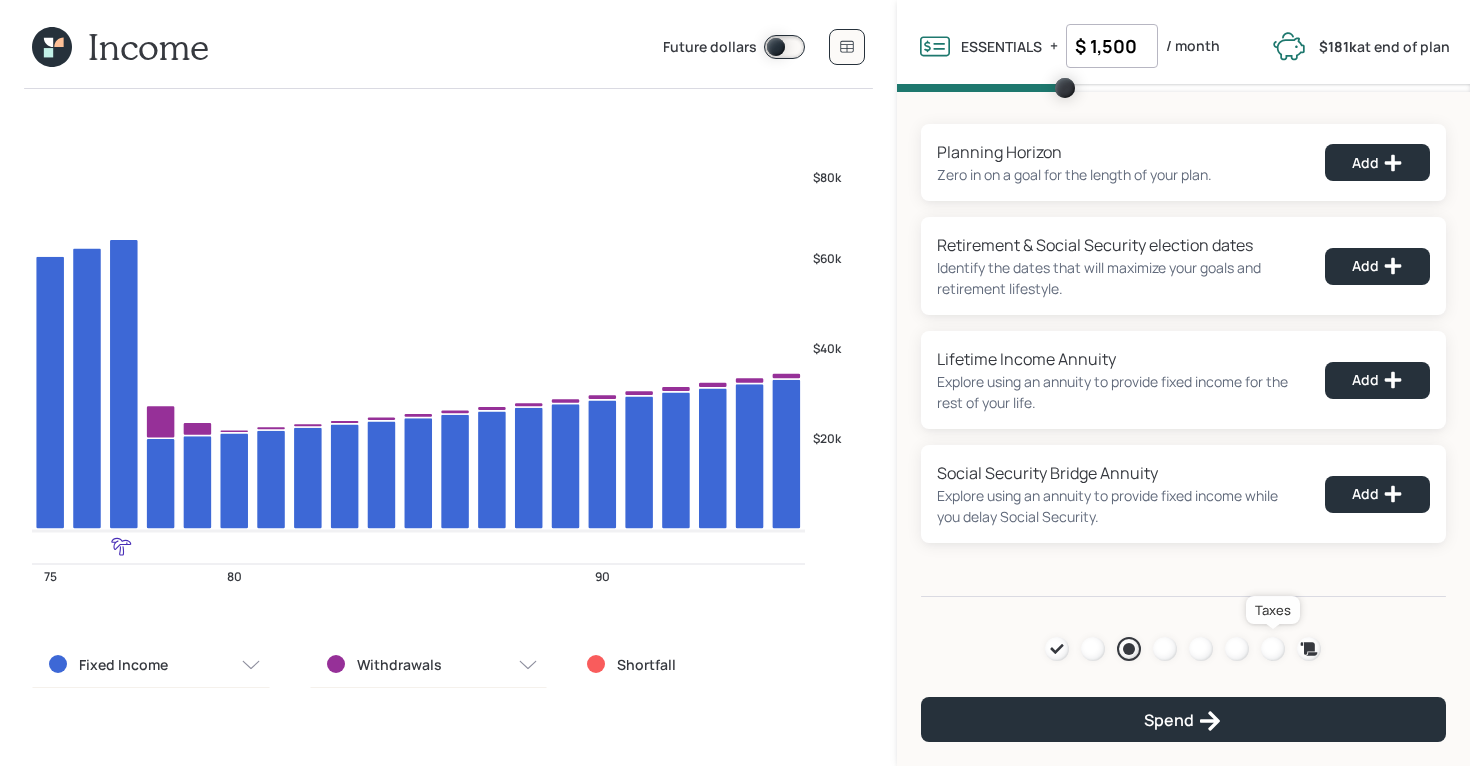 click at bounding box center (1273, 649) 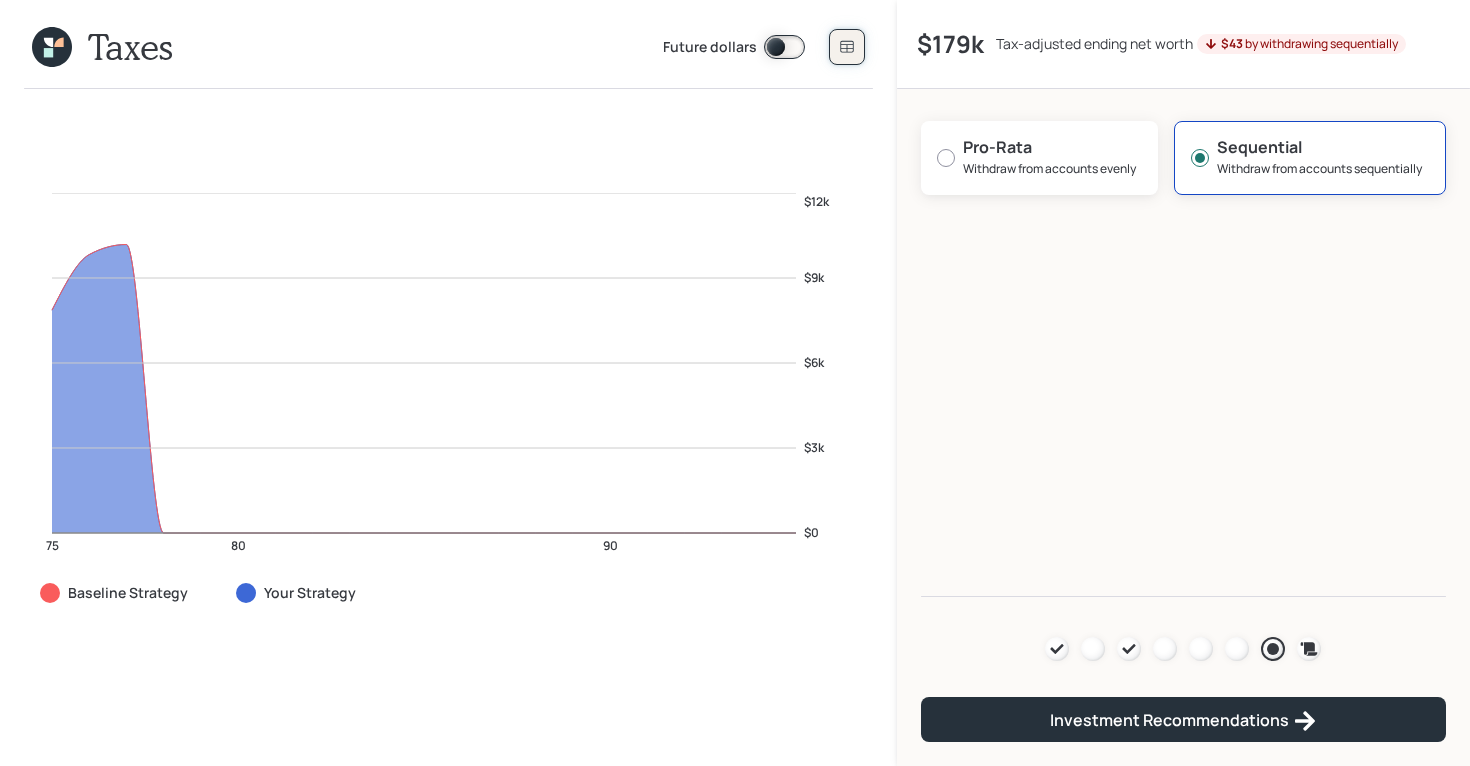 click at bounding box center (847, 47) 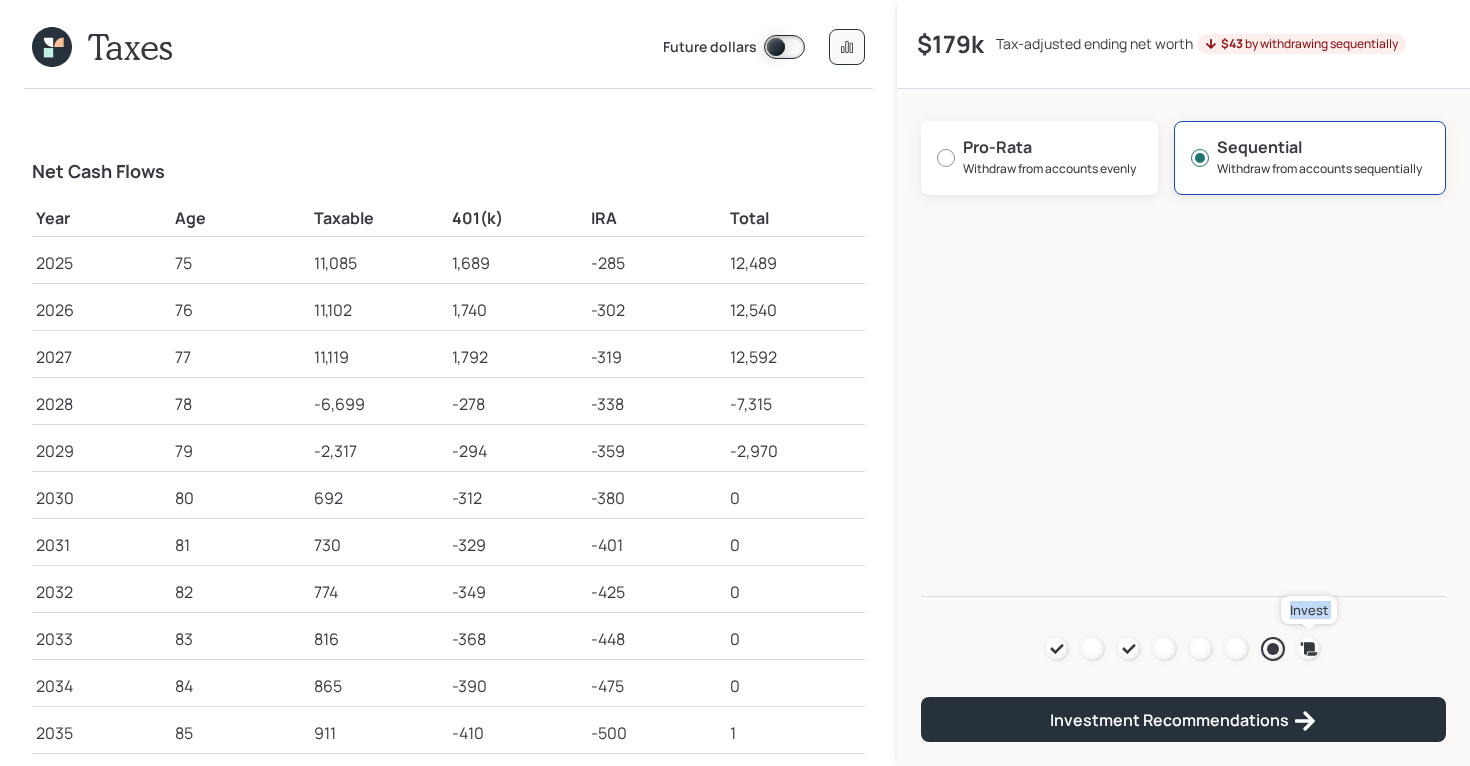 drag, startPoint x: 1302, startPoint y: 648, endPoint x: 1193, endPoint y: 629, distance: 110.64357 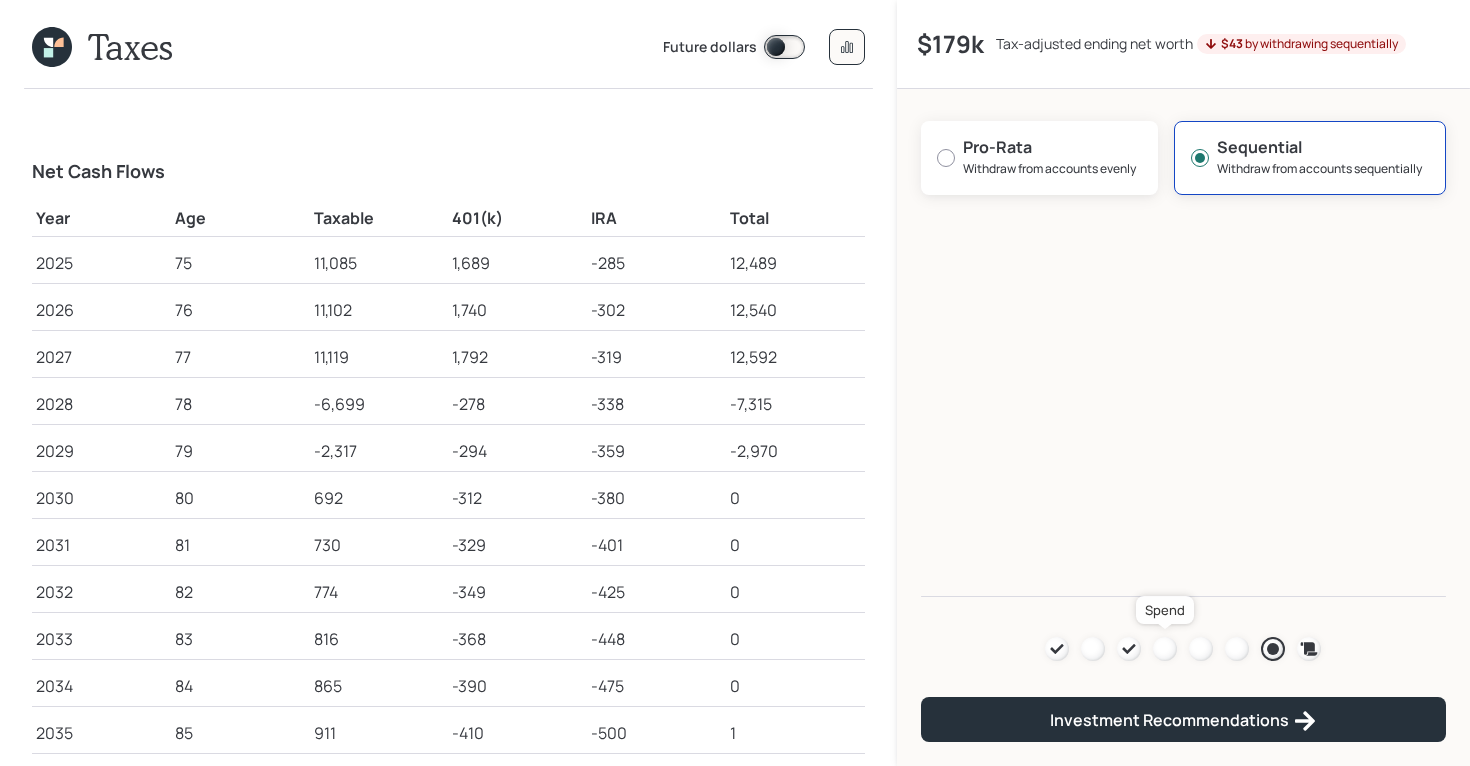 click at bounding box center (1165, 649) 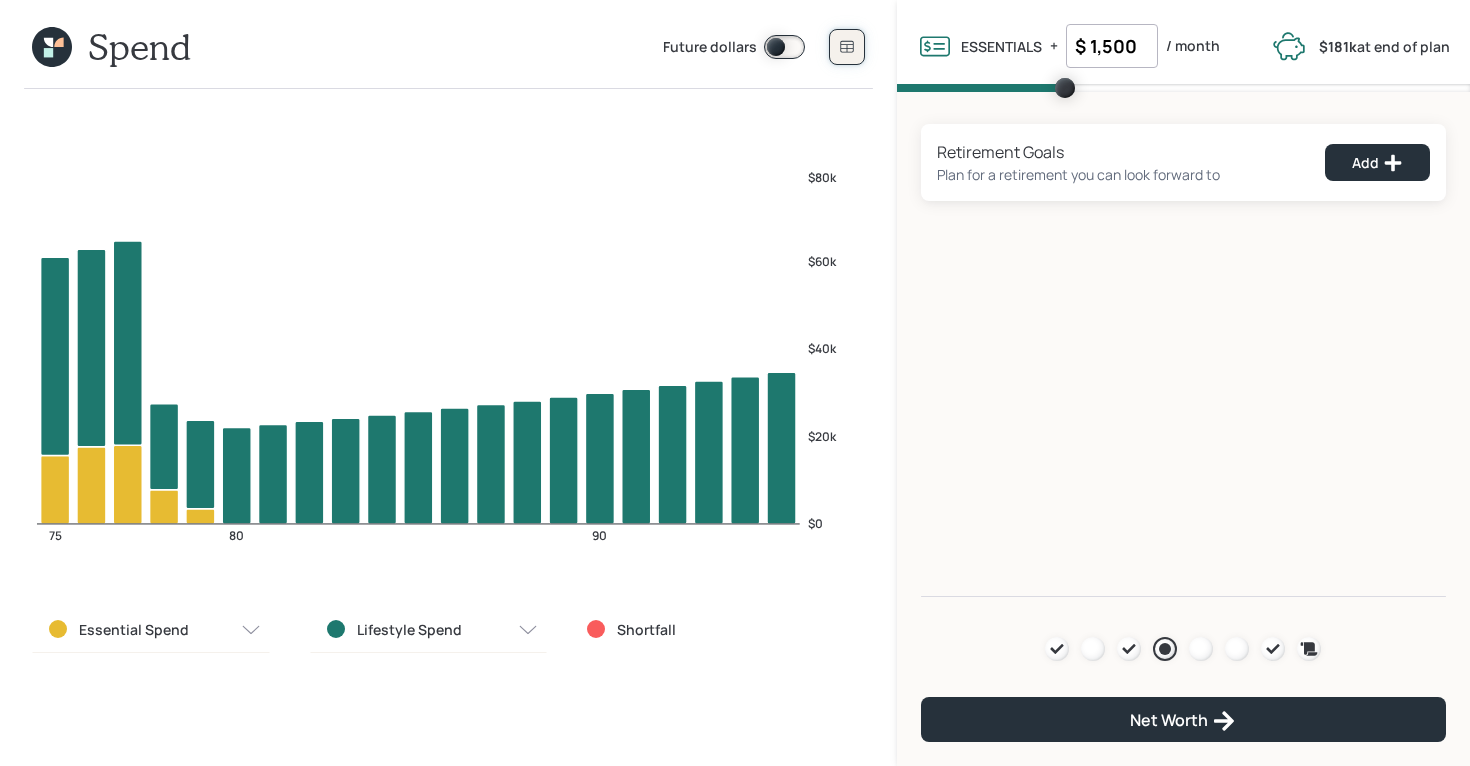 click 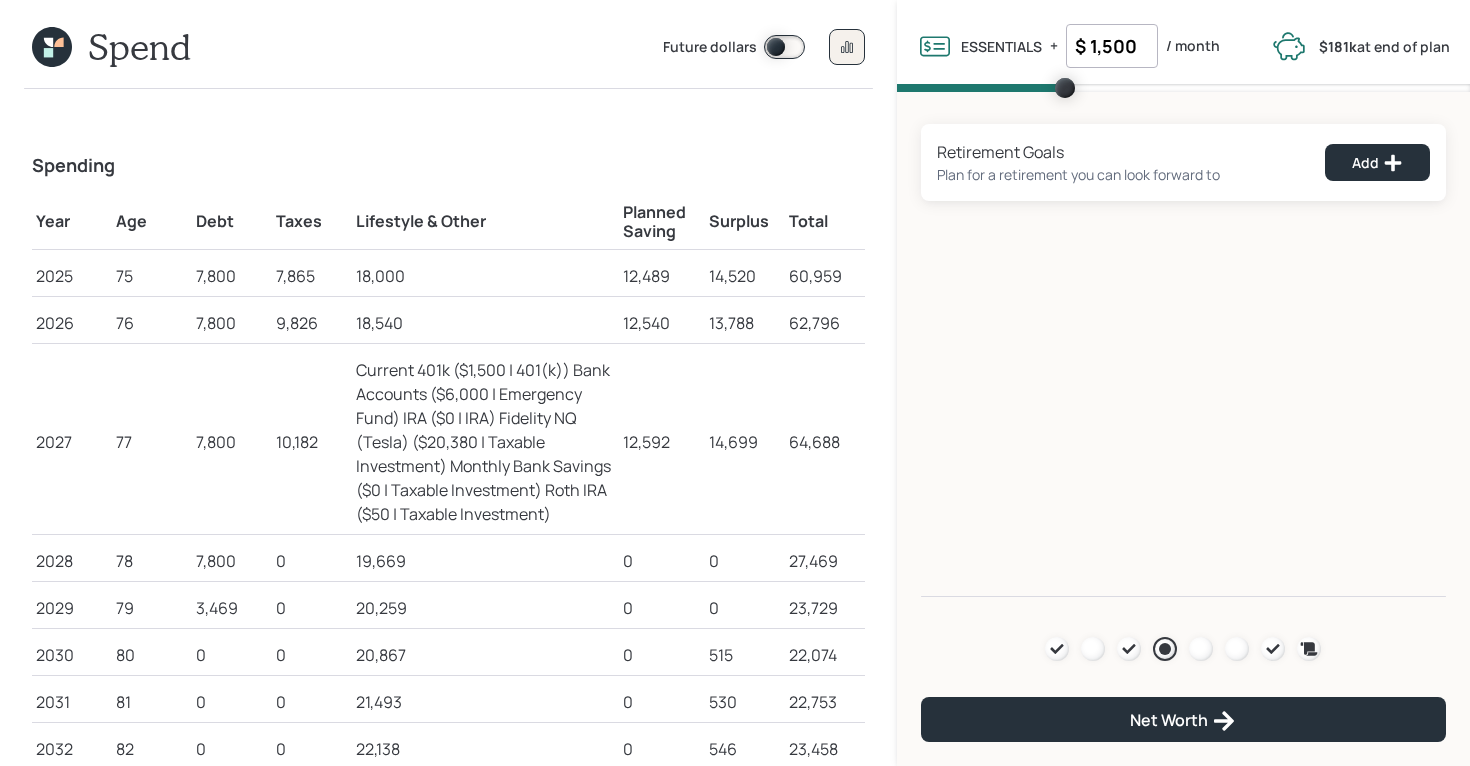 scroll, scrollTop: 11, scrollLeft: 0, axis: vertical 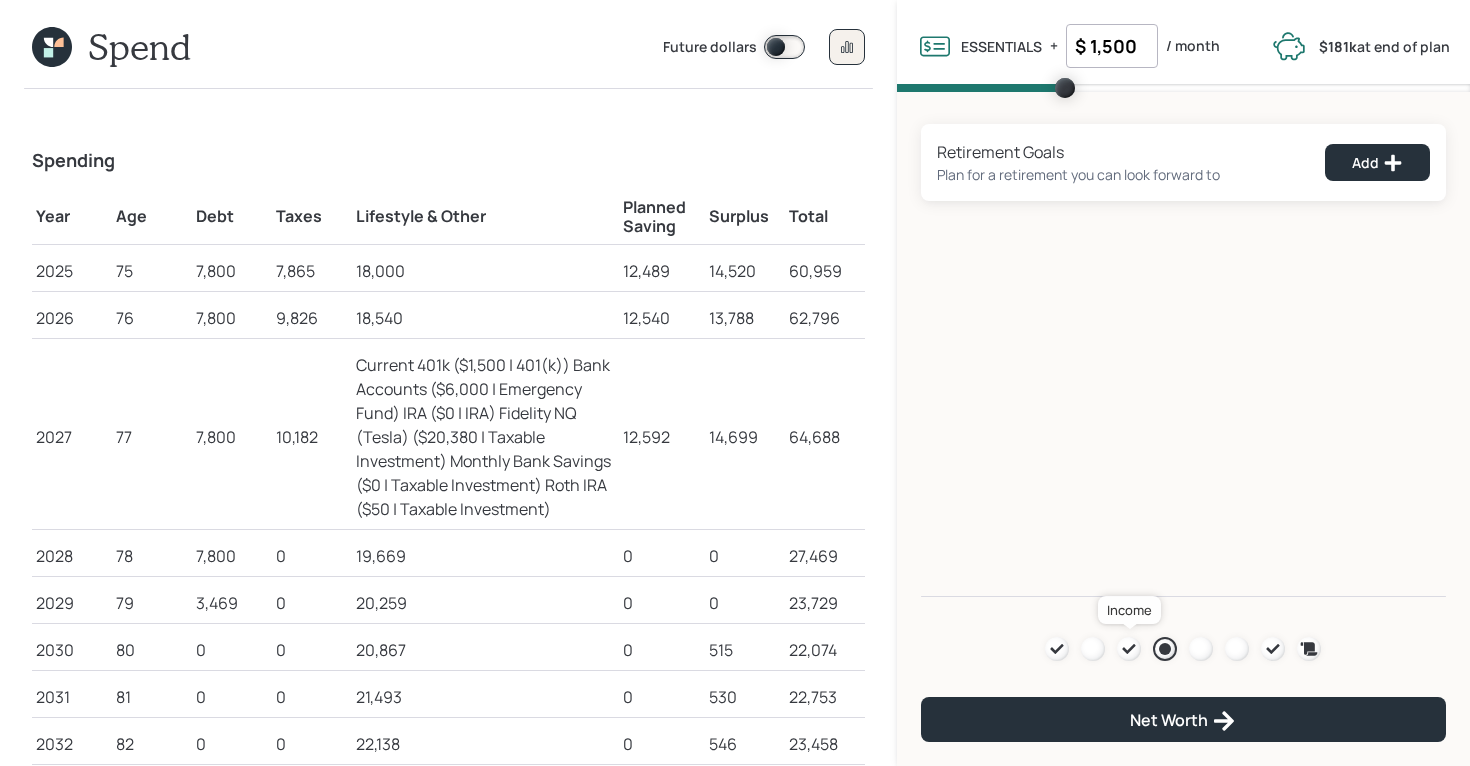 click 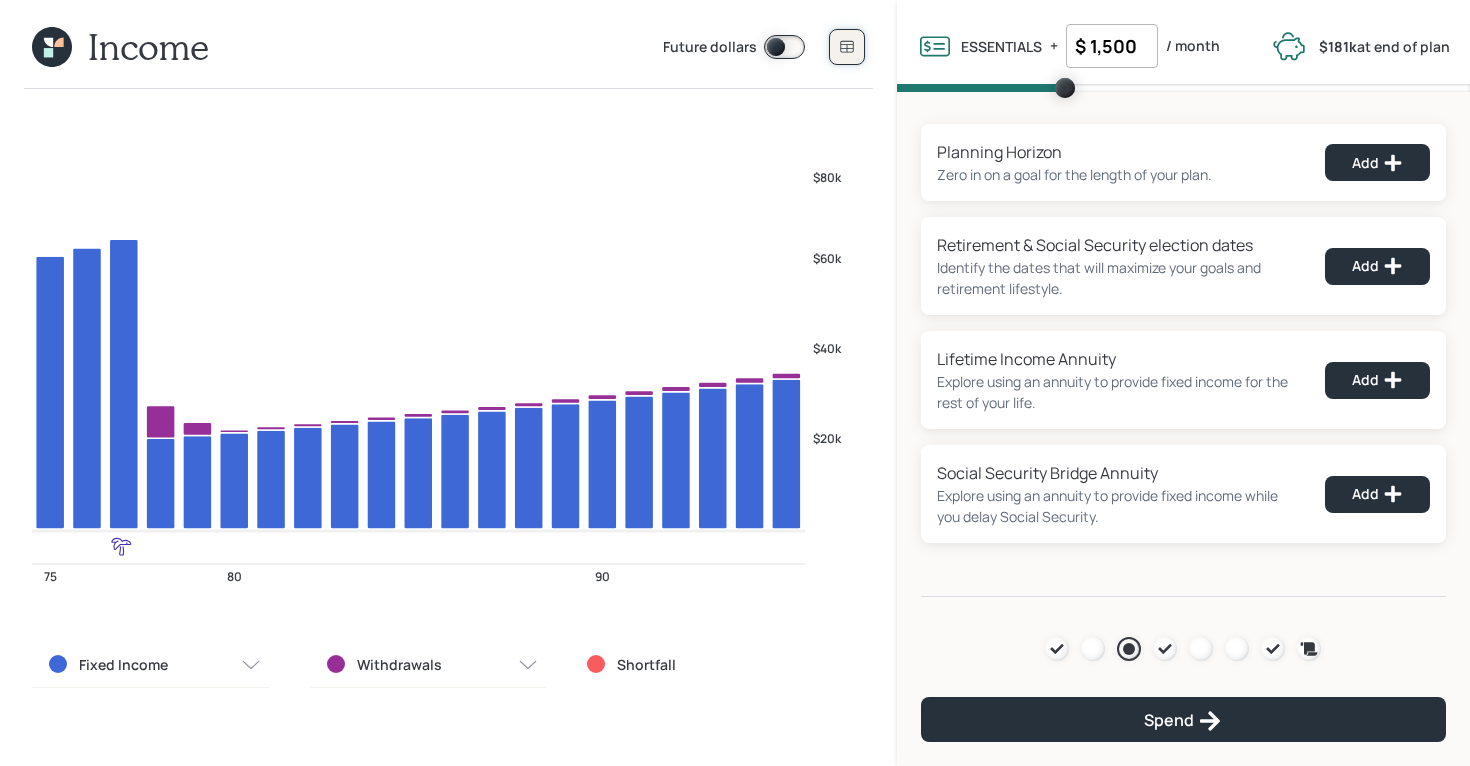 click 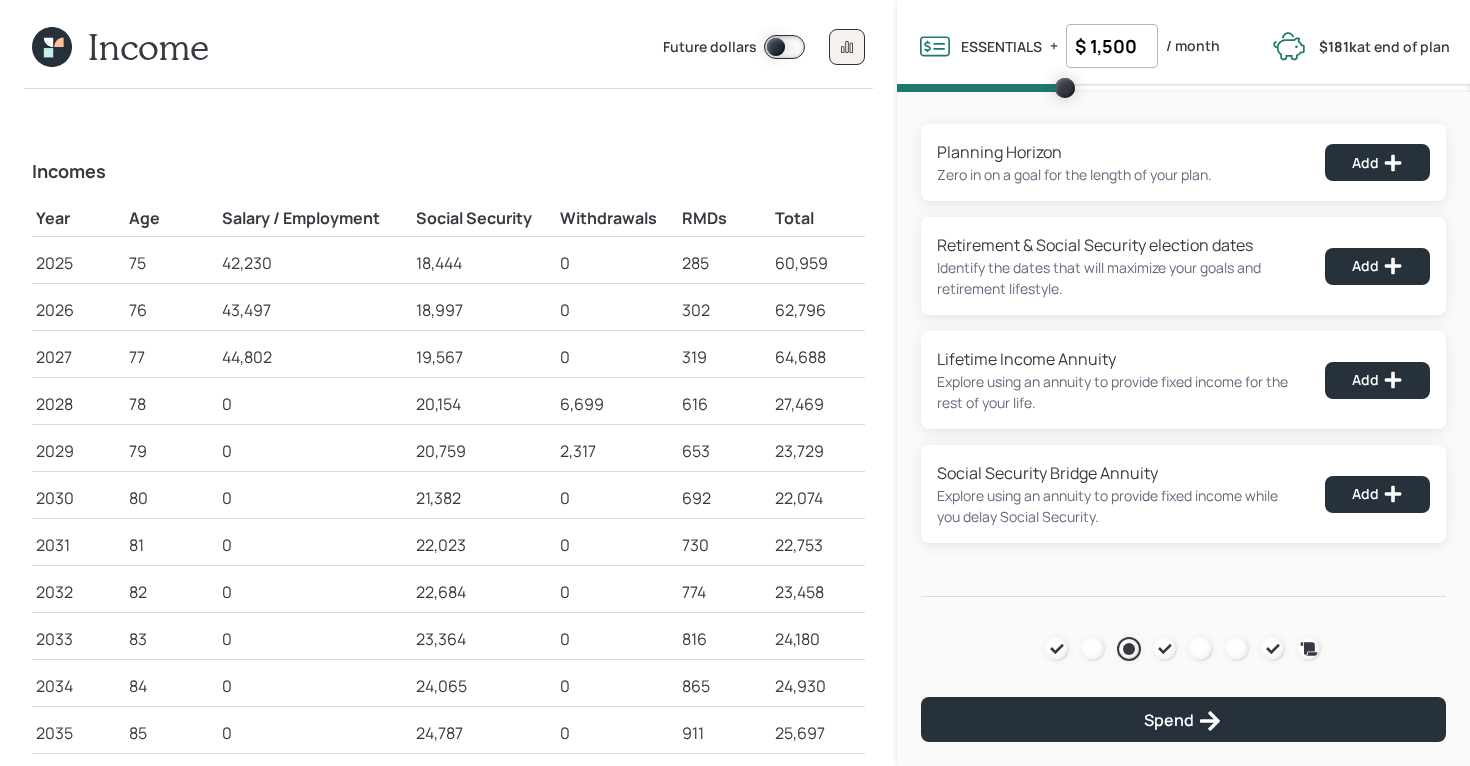 click 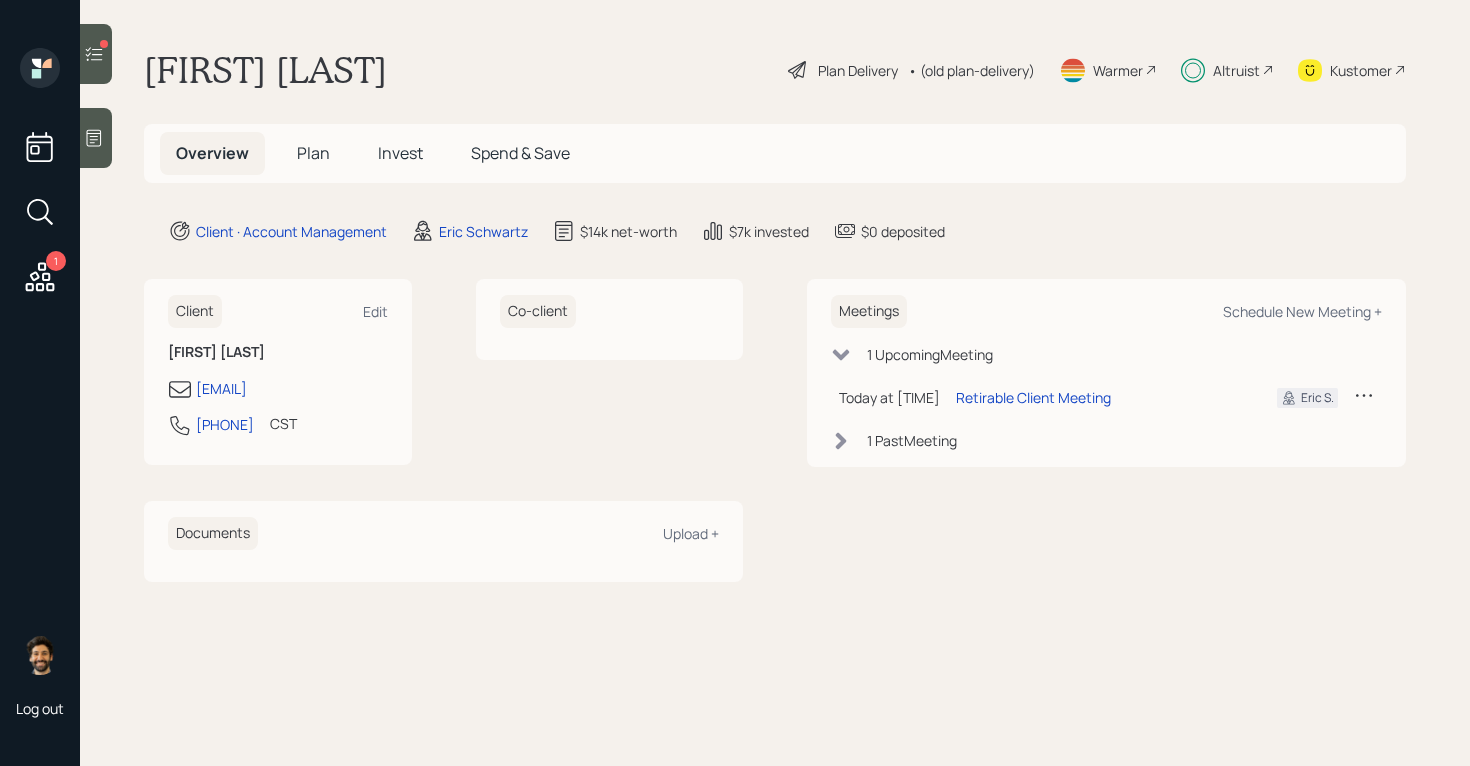 click on "Plan" at bounding box center (313, 153) 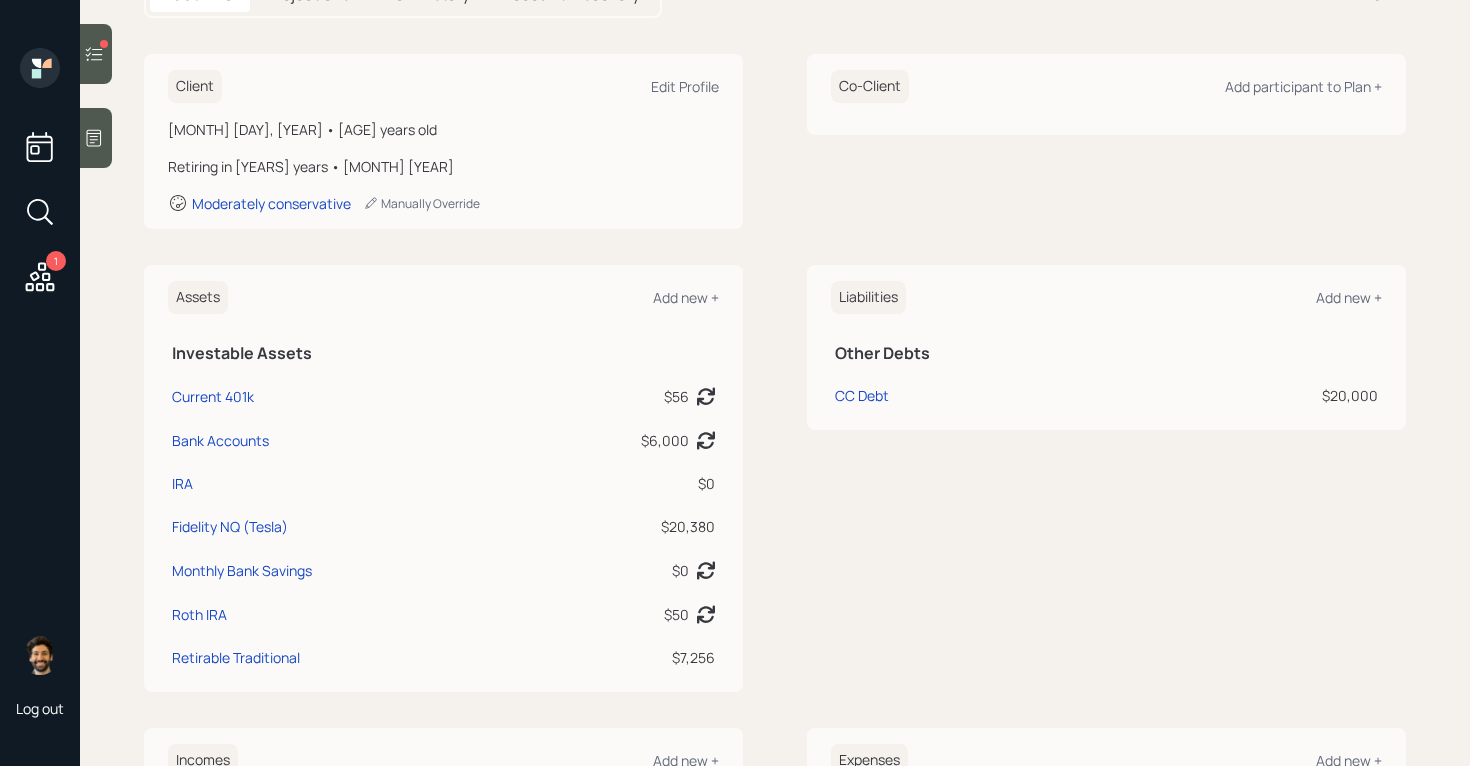 scroll, scrollTop: 0, scrollLeft: 0, axis: both 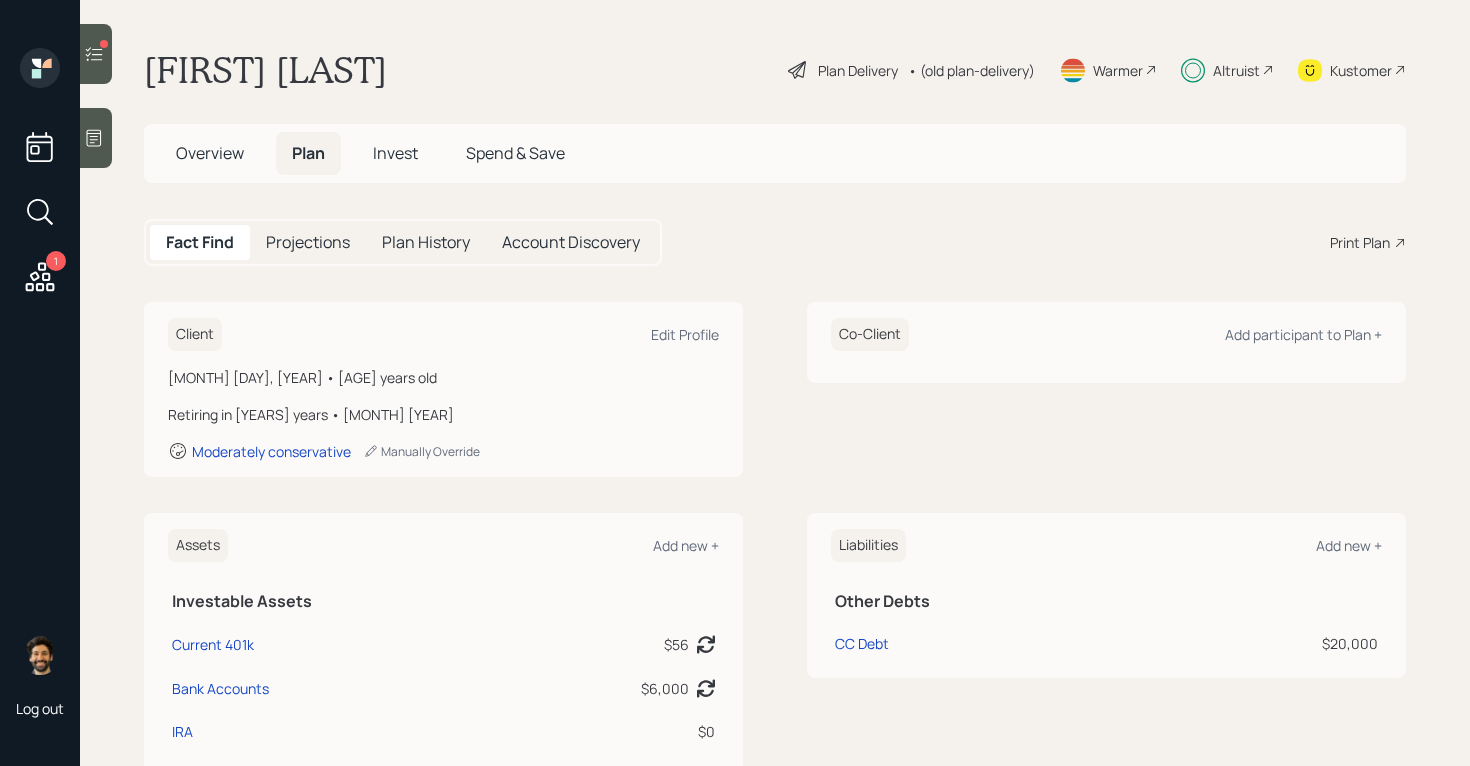 click on "Invest" at bounding box center [395, 153] 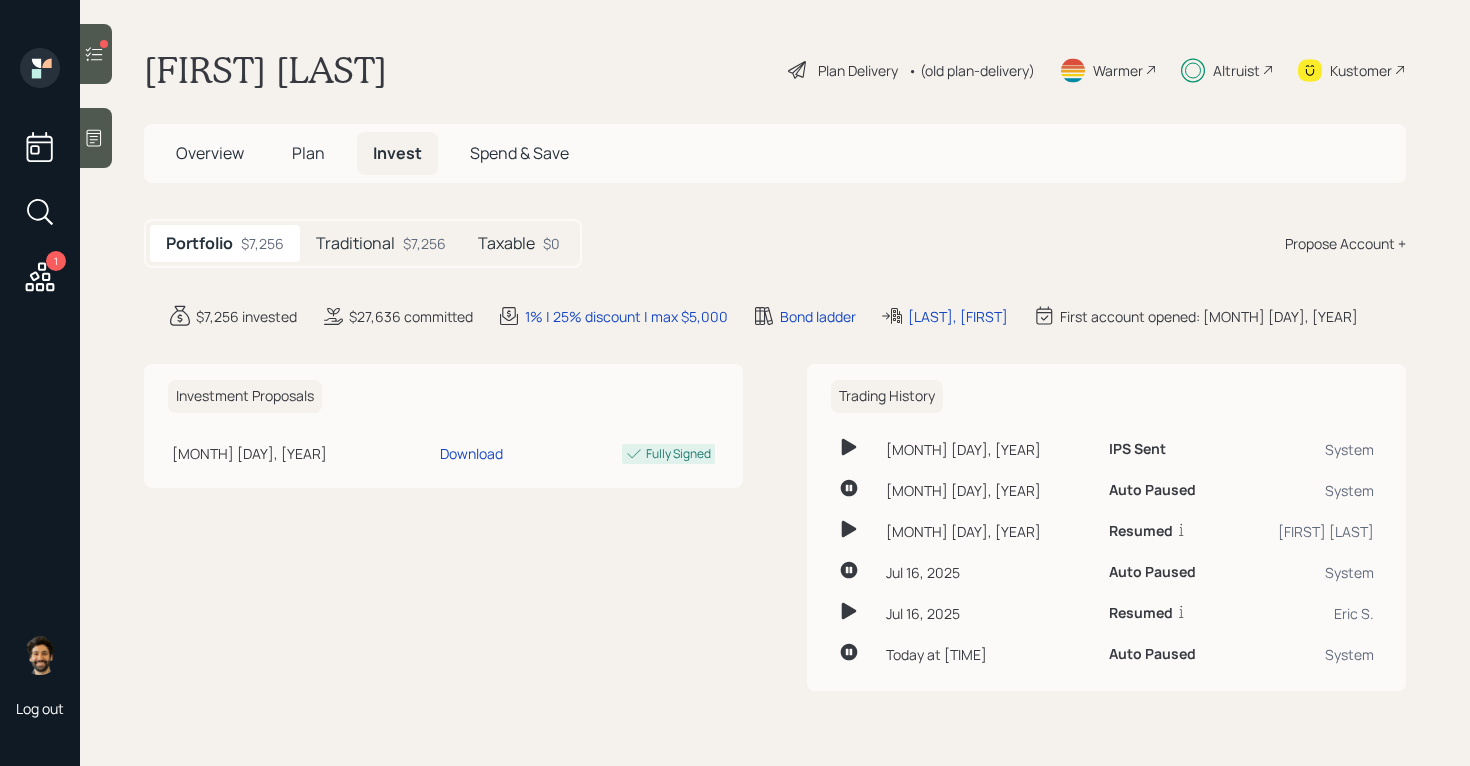 click on "Taxable" at bounding box center (506, 243) 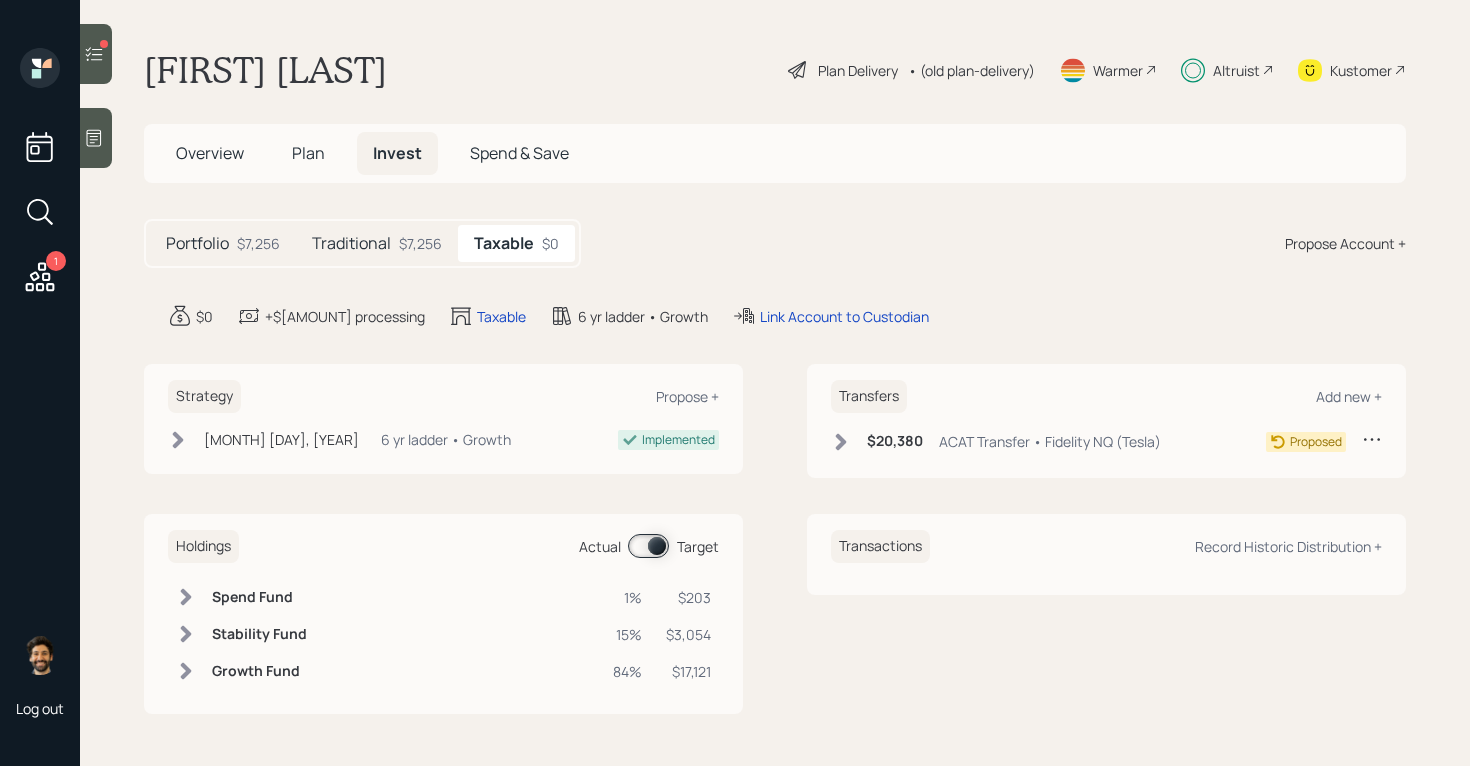 click on "Traditional" at bounding box center [351, 243] 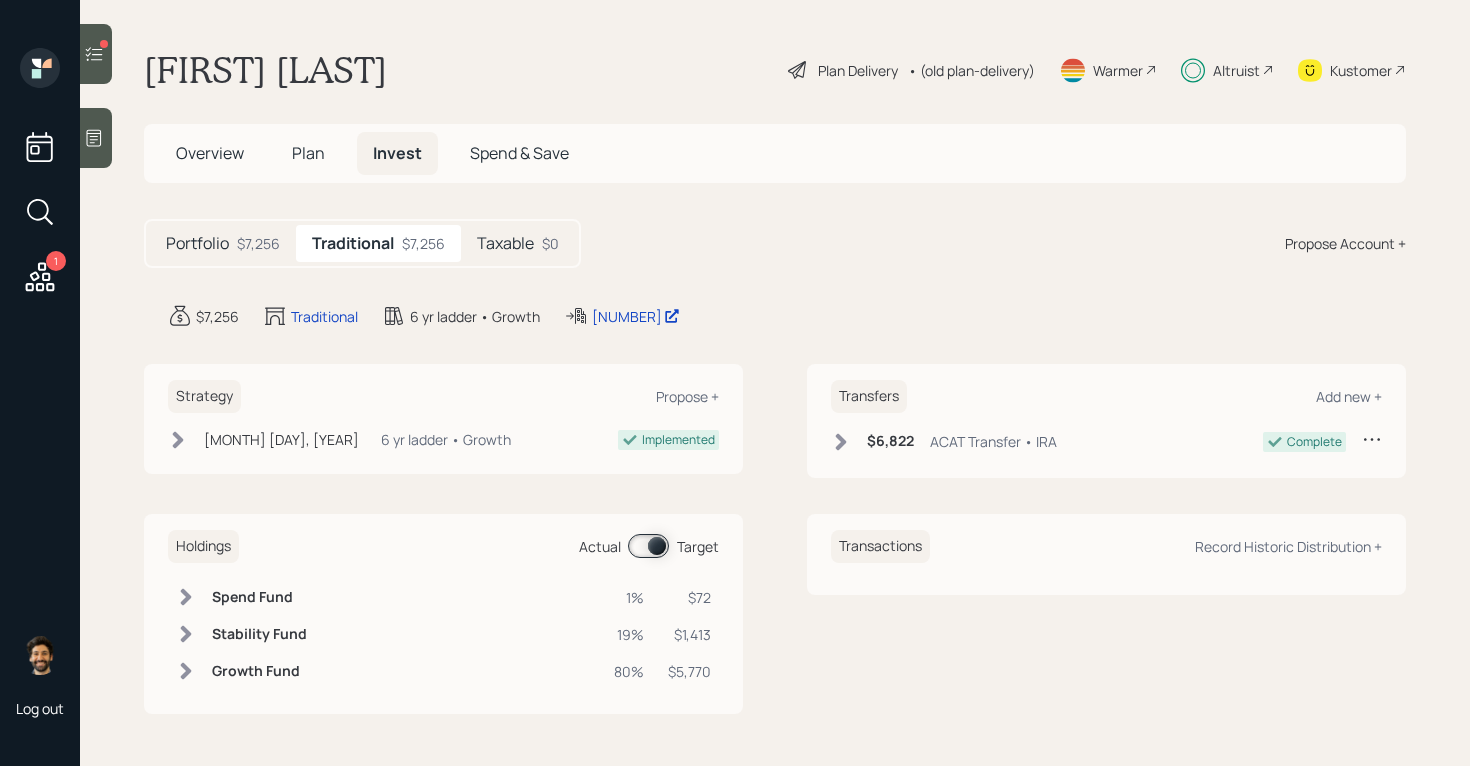 click on "Overview Plan Invest Spend & Save" at bounding box center (775, 153) 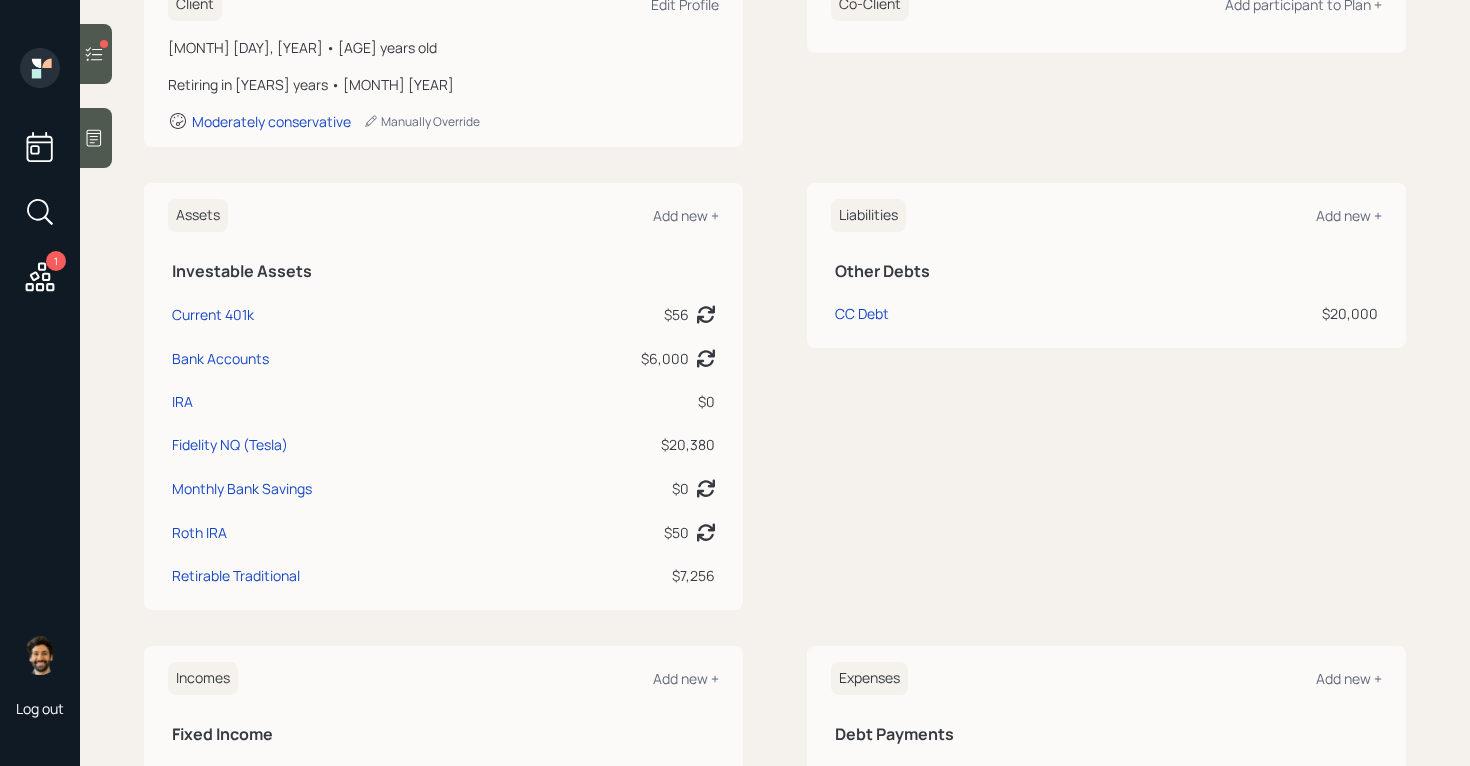 scroll, scrollTop: 332, scrollLeft: 0, axis: vertical 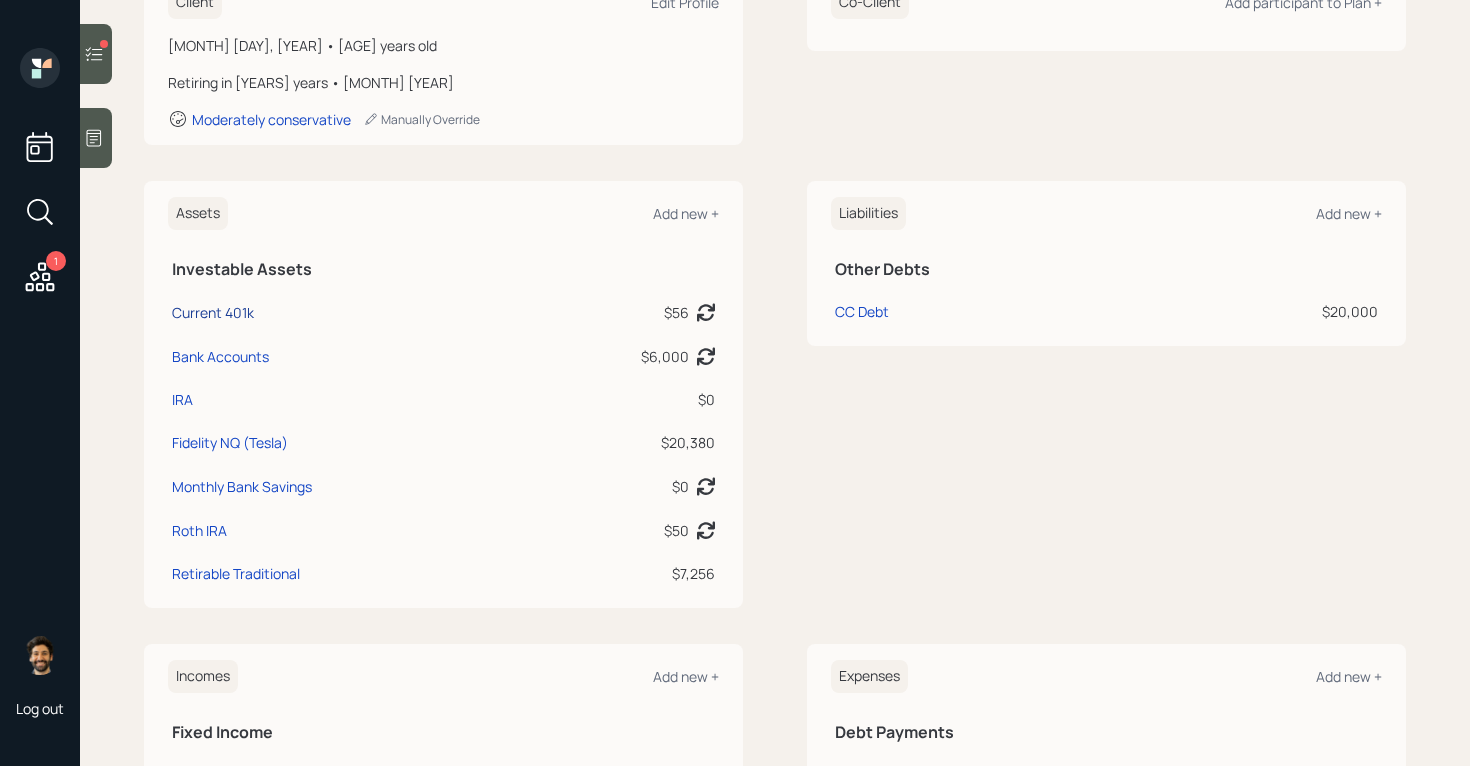 click on "Current 401k" at bounding box center (213, 312) 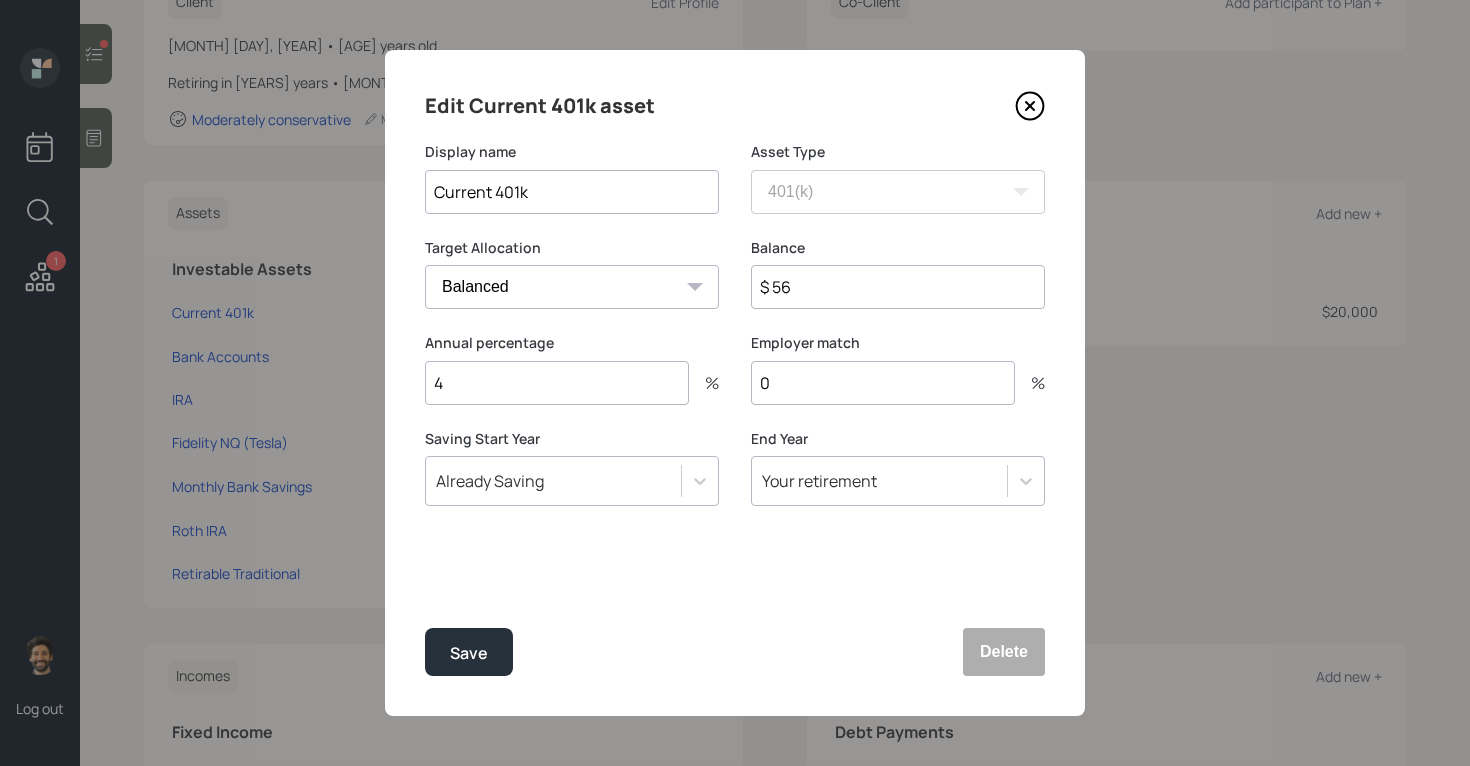 click on "$ 56" at bounding box center (898, 287) 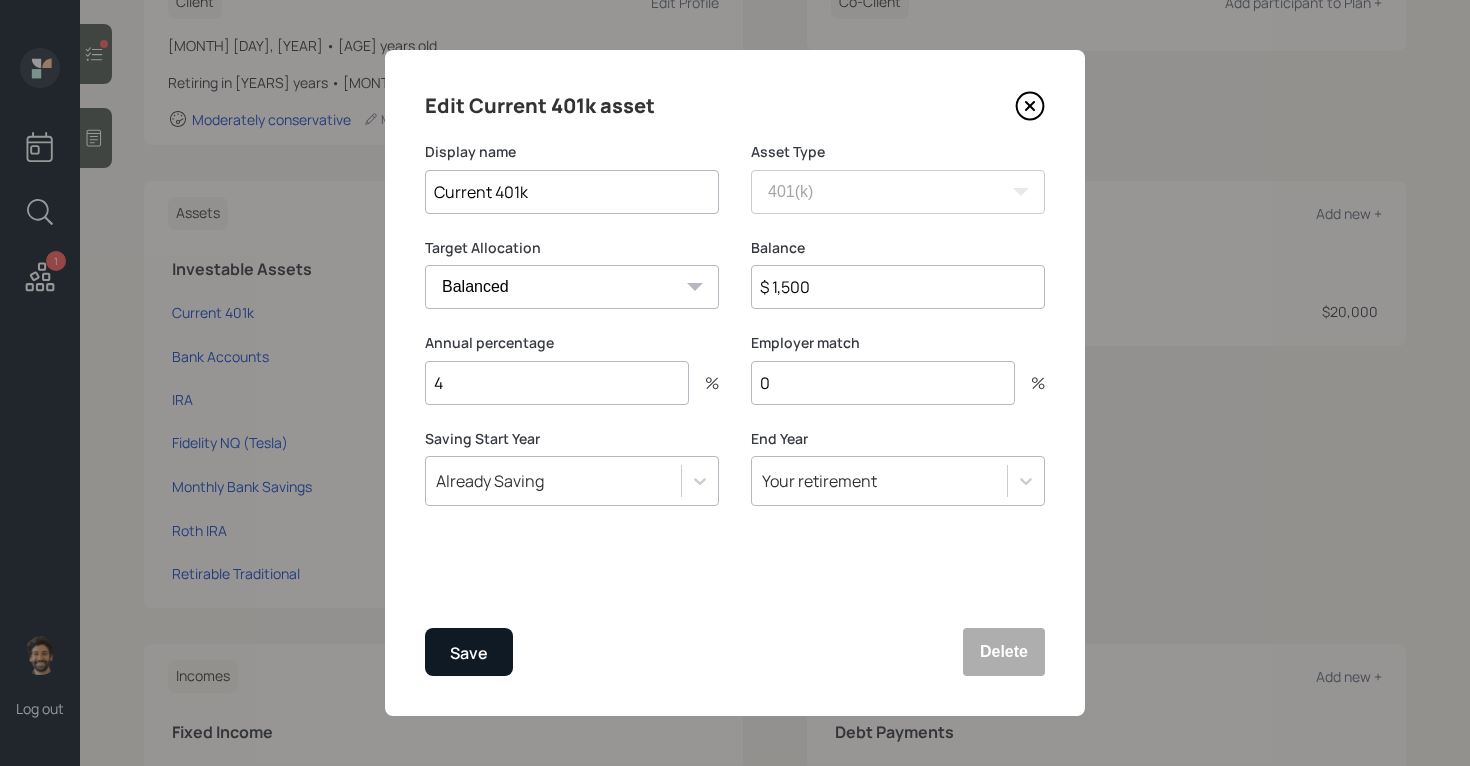 type on "$ 1,500" 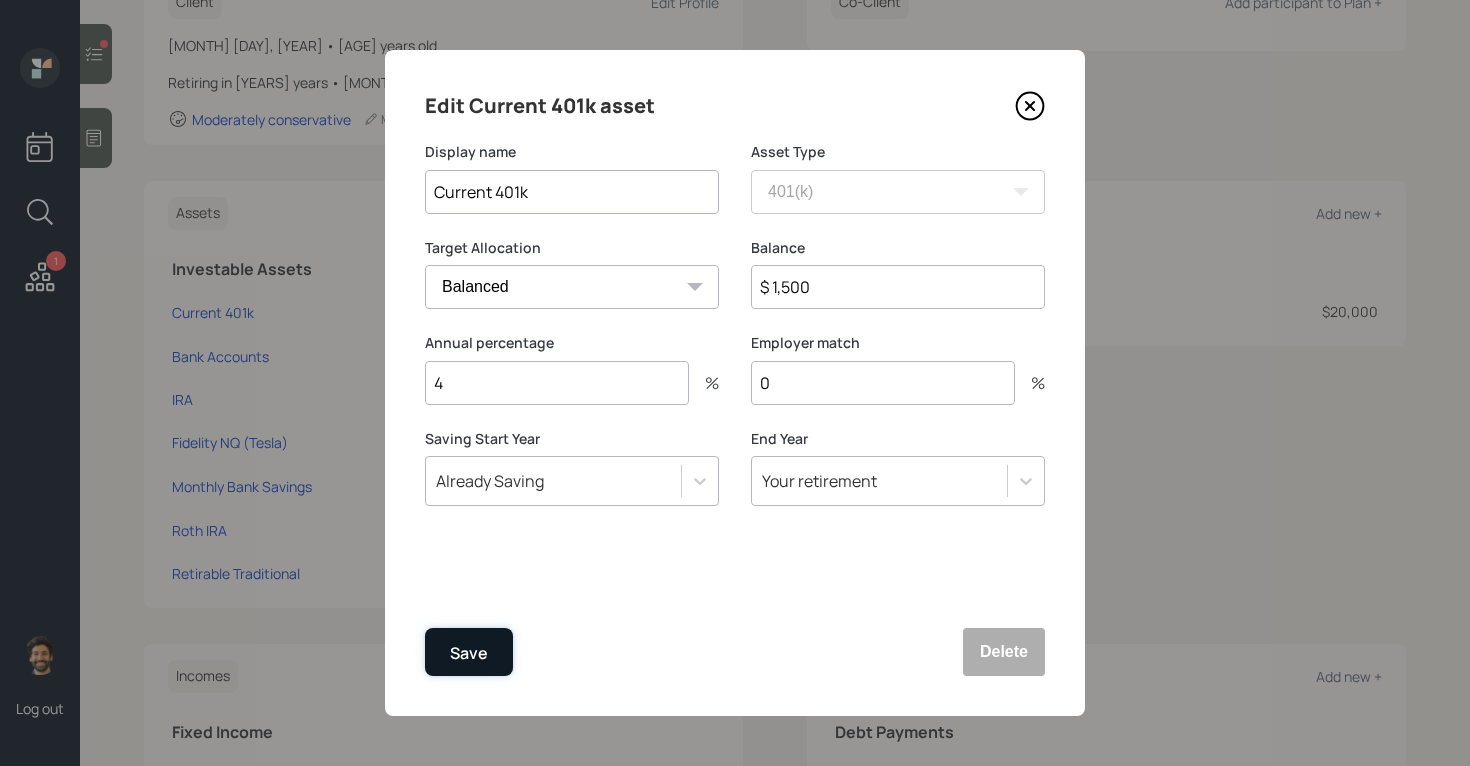 click on "Save" at bounding box center (469, 653) 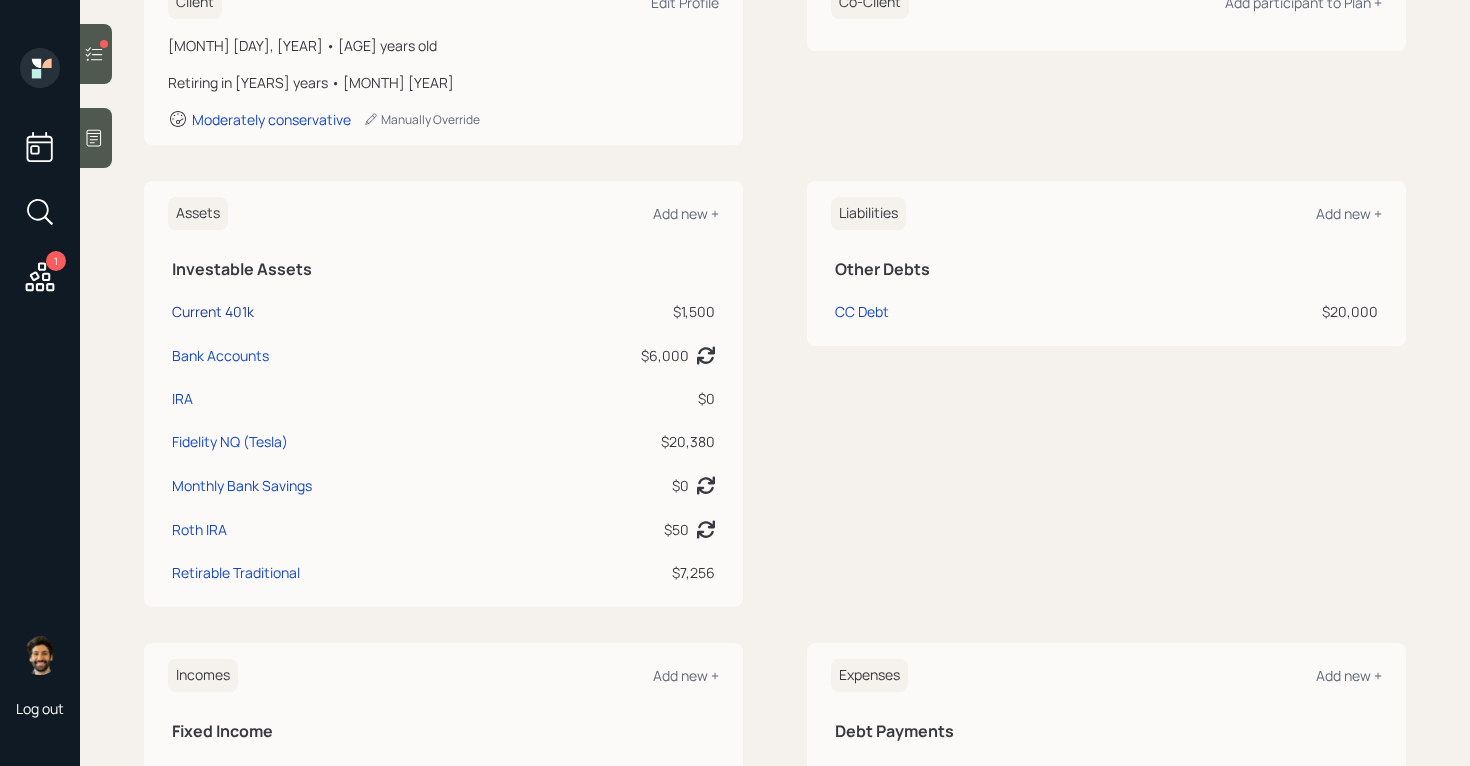 scroll, scrollTop: 0, scrollLeft: 0, axis: both 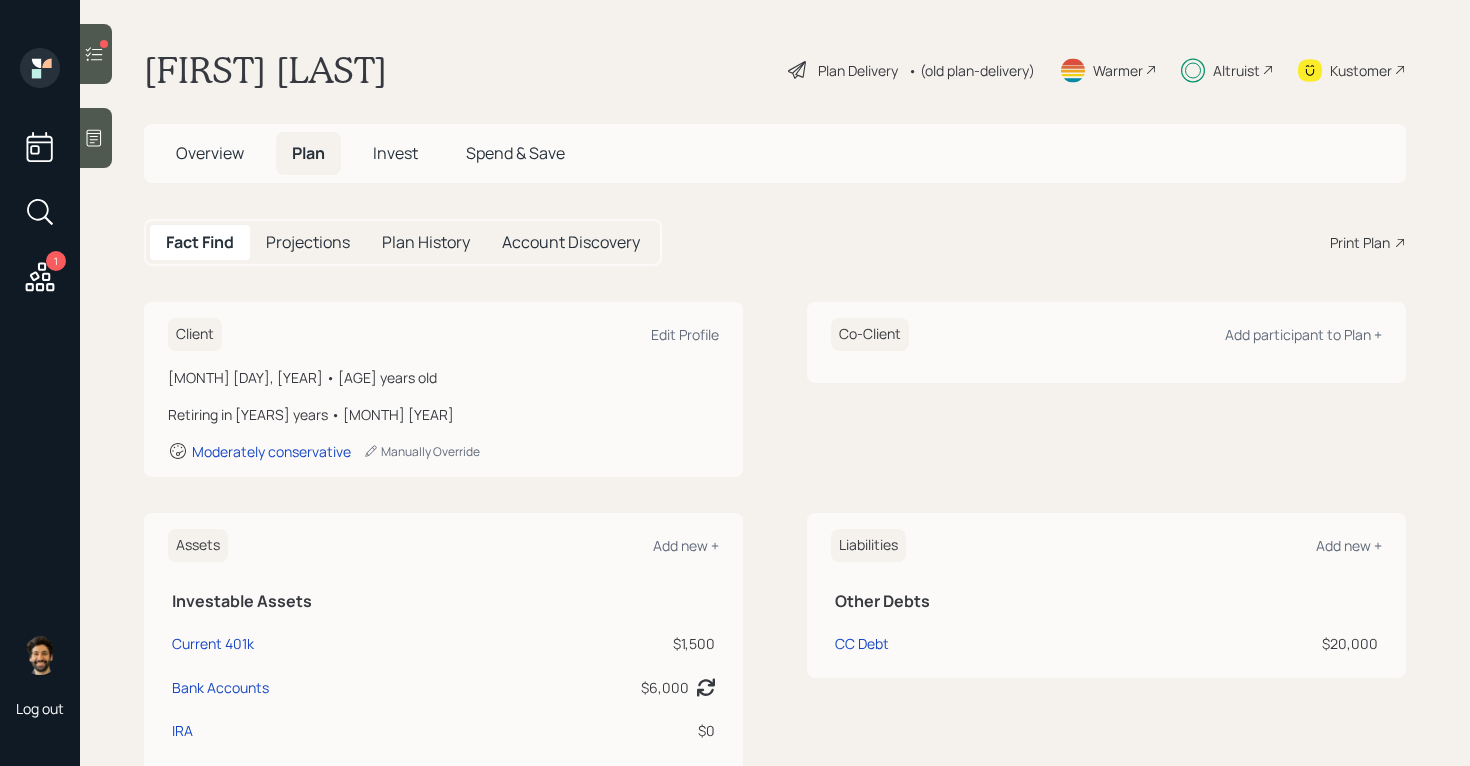 click on "Invest" at bounding box center [395, 153] 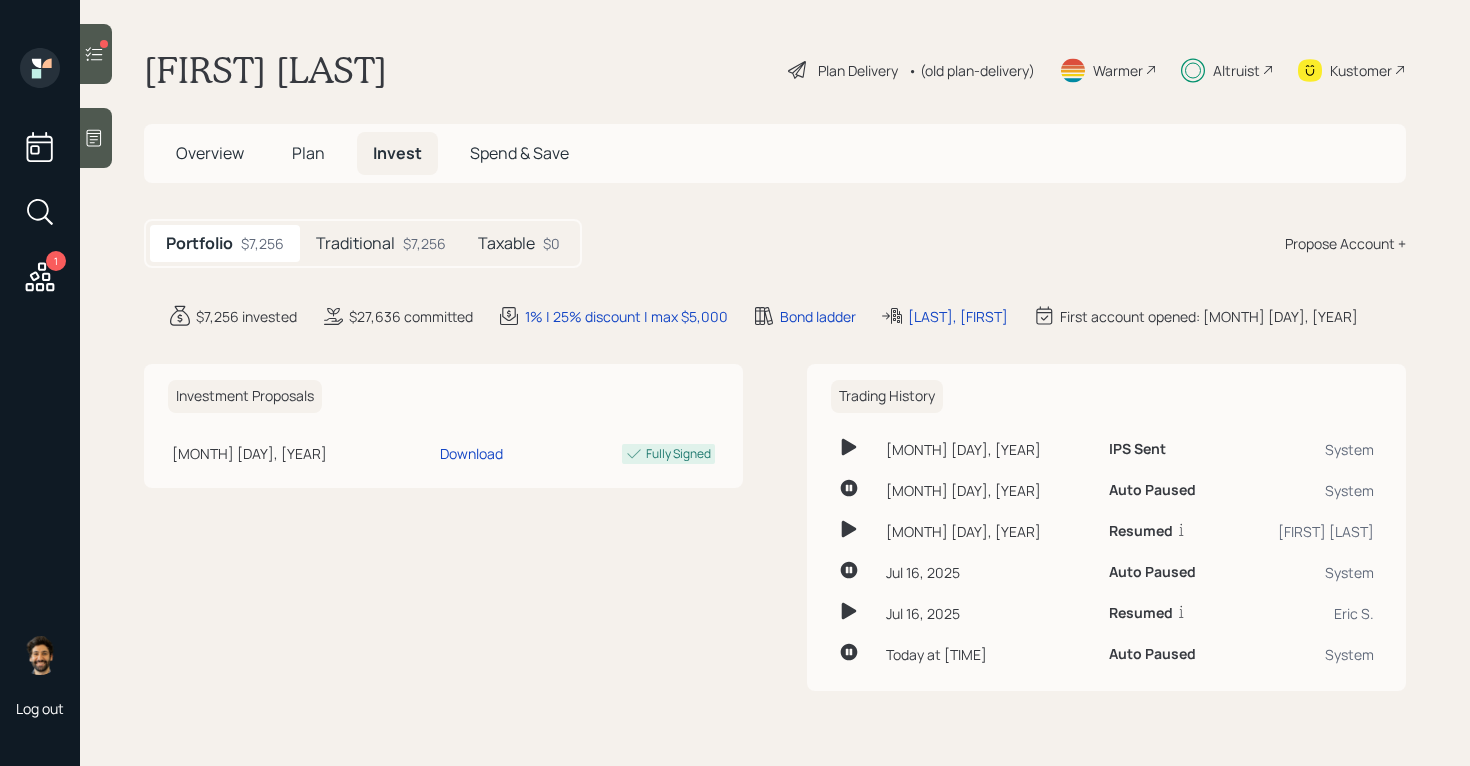 click on "Traditional" at bounding box center (355, 243) 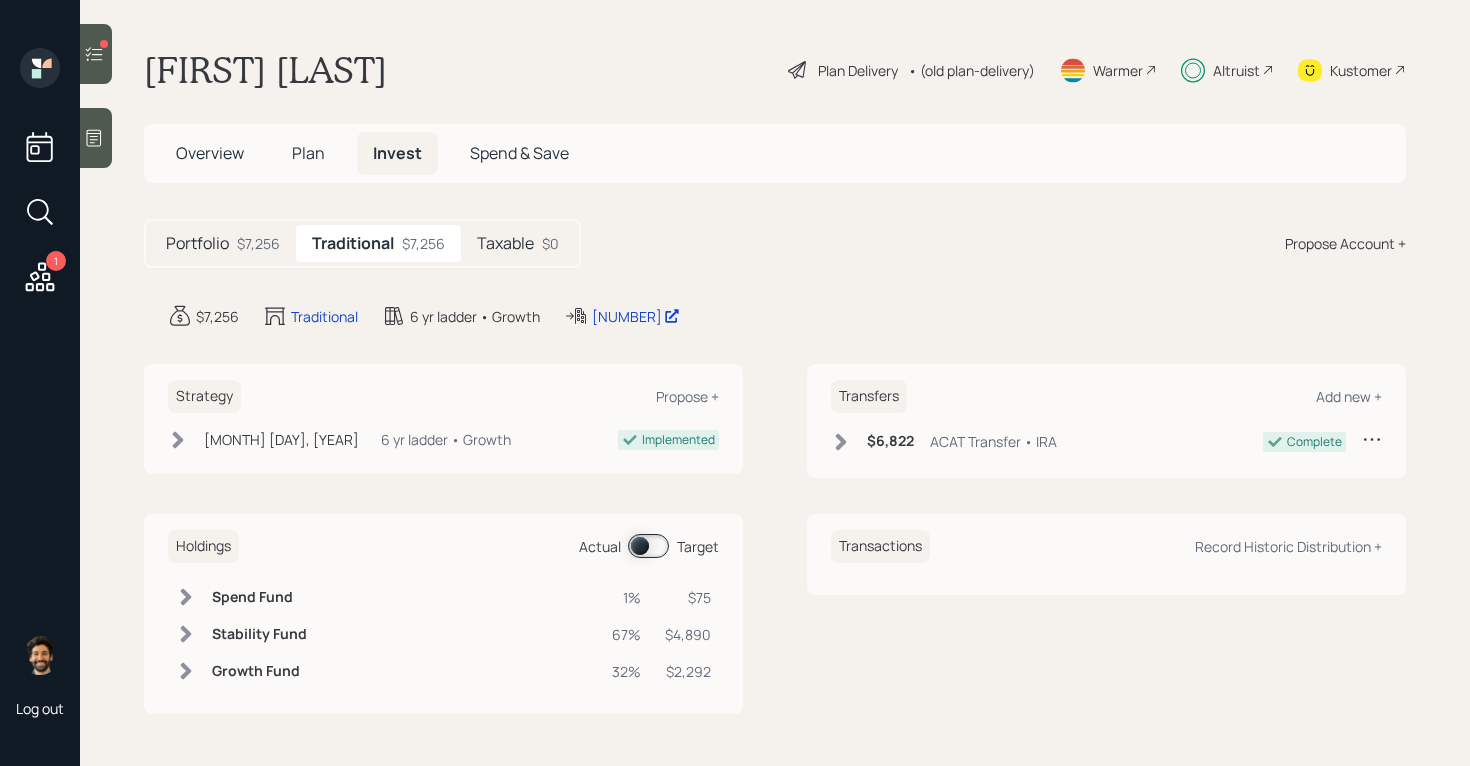 click 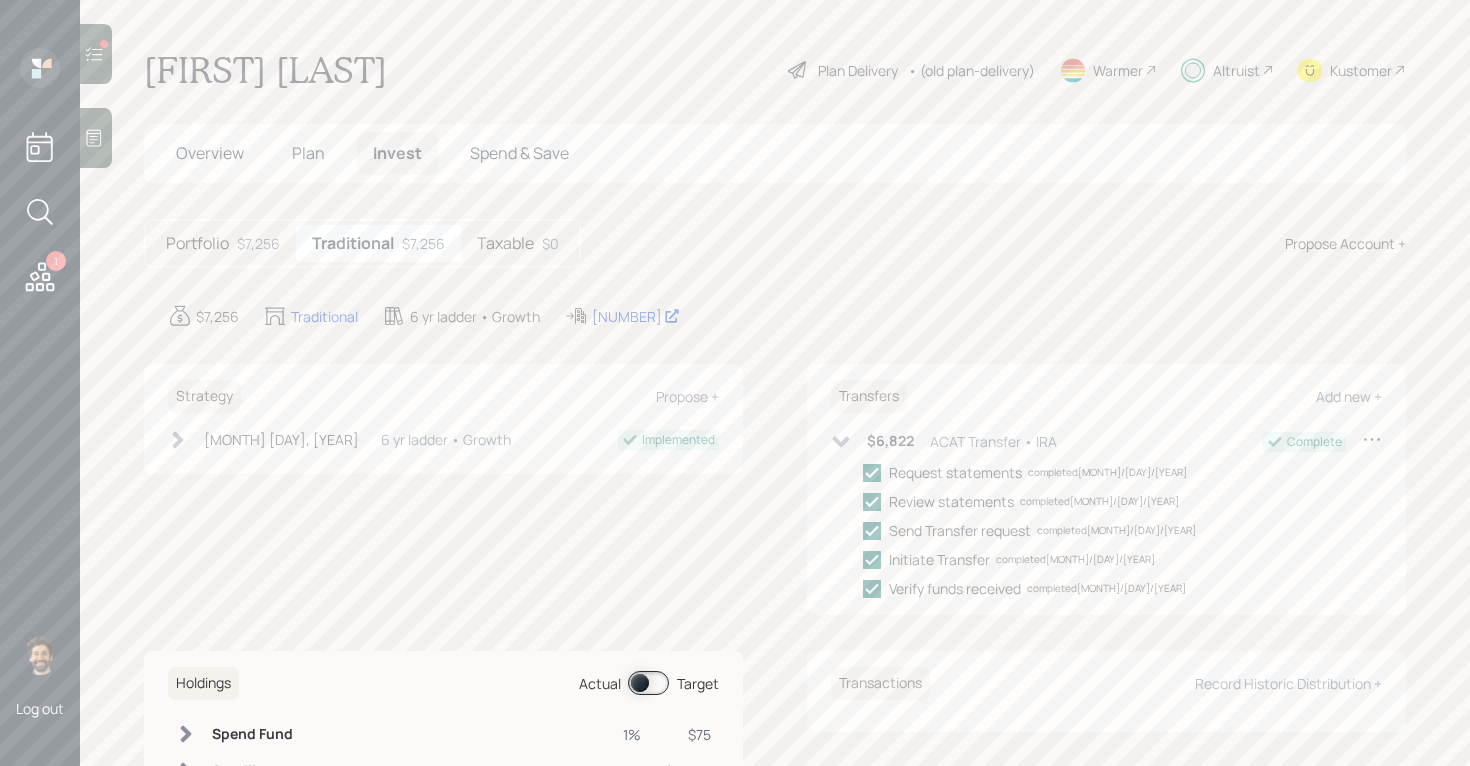 click 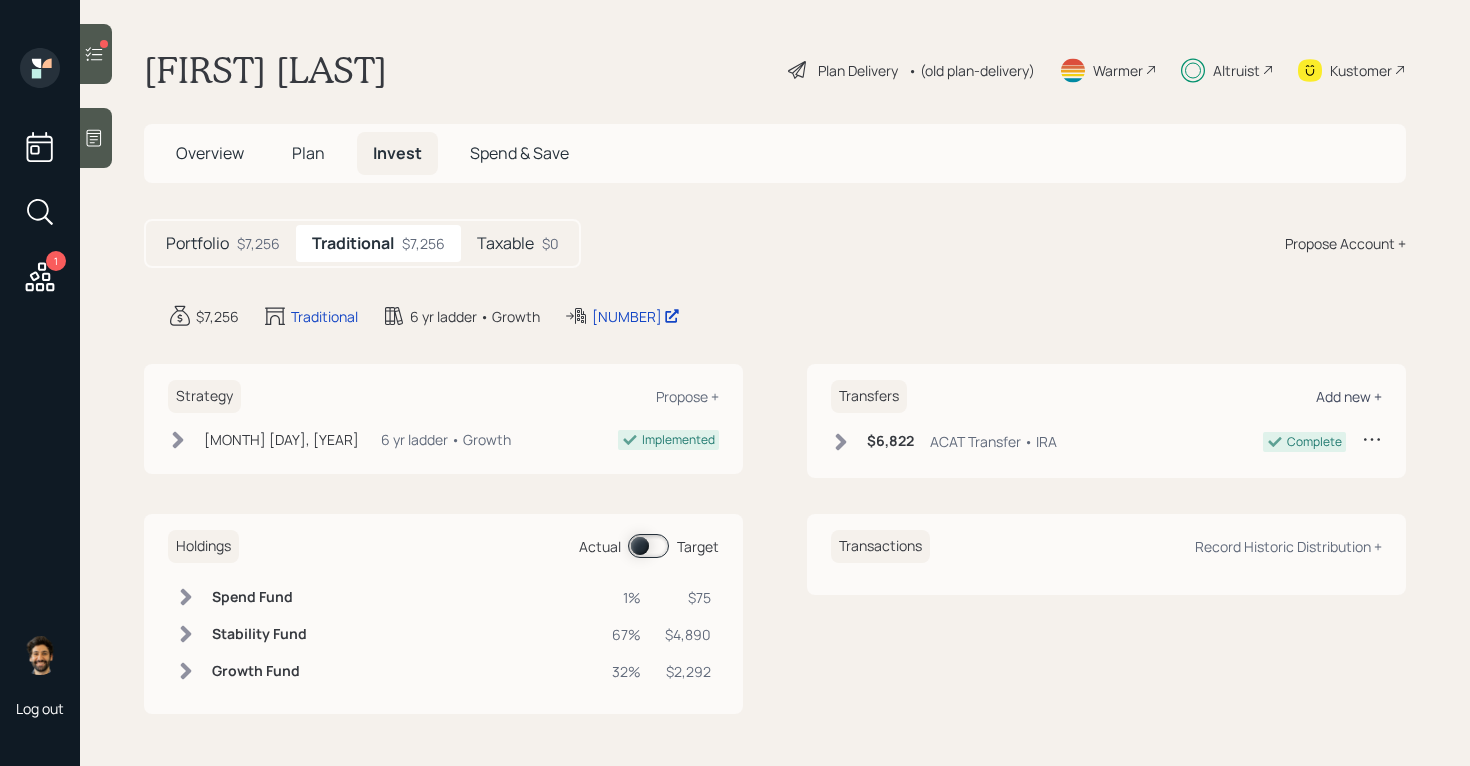 click on "Add new +" at bounding box center [1349, 396] 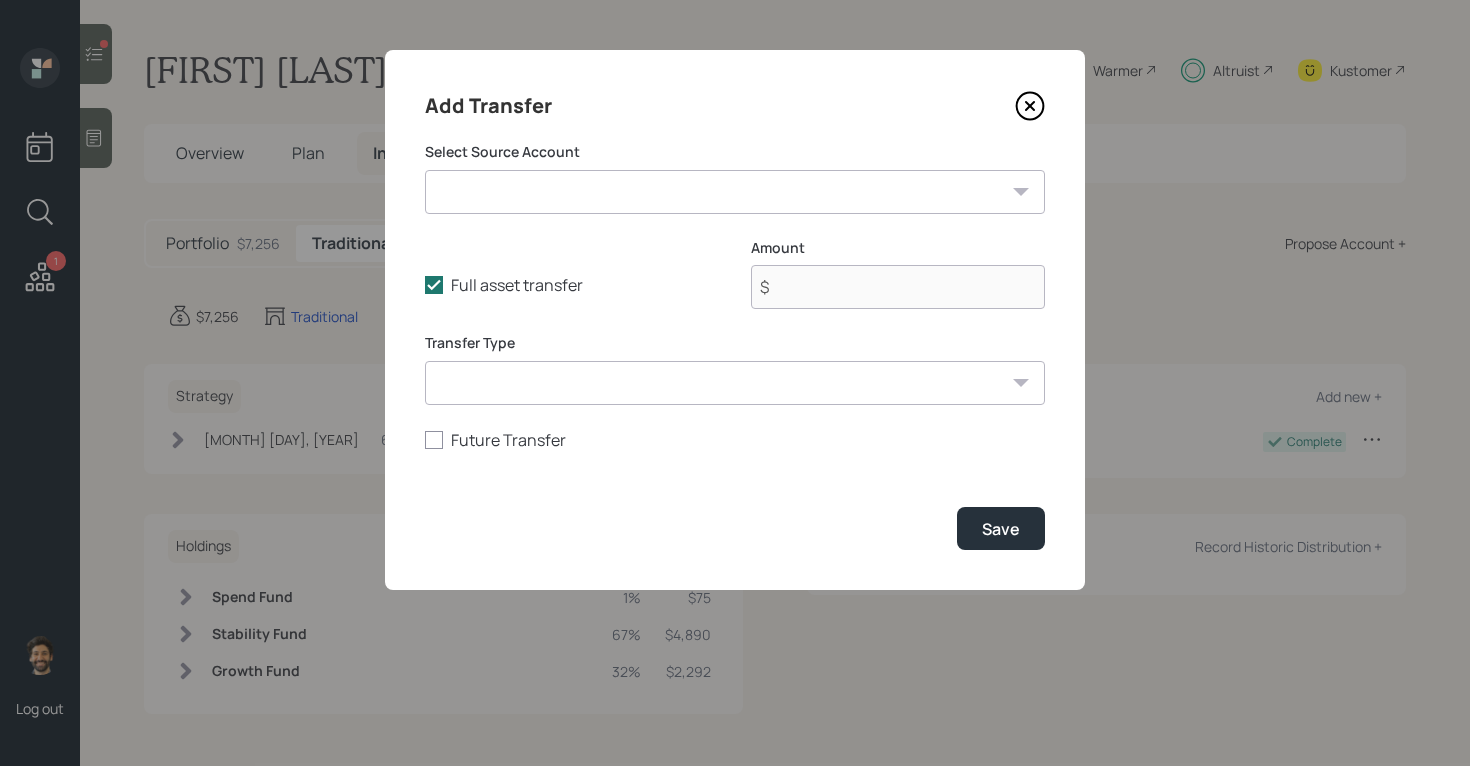 click on "Current 401k ($1,500 | 401(k)) Bank Accounts  ($6,000 | Emergency Fund) IRA ($0 | IRA) Fidelity NQ (Tesla) ($20,380 | Taxable Investment) Monthly Bank Savings ($0 | Taxable Investment) Roth IRA ($50 | Taxable Investment)" at bounding box center [735, 192] 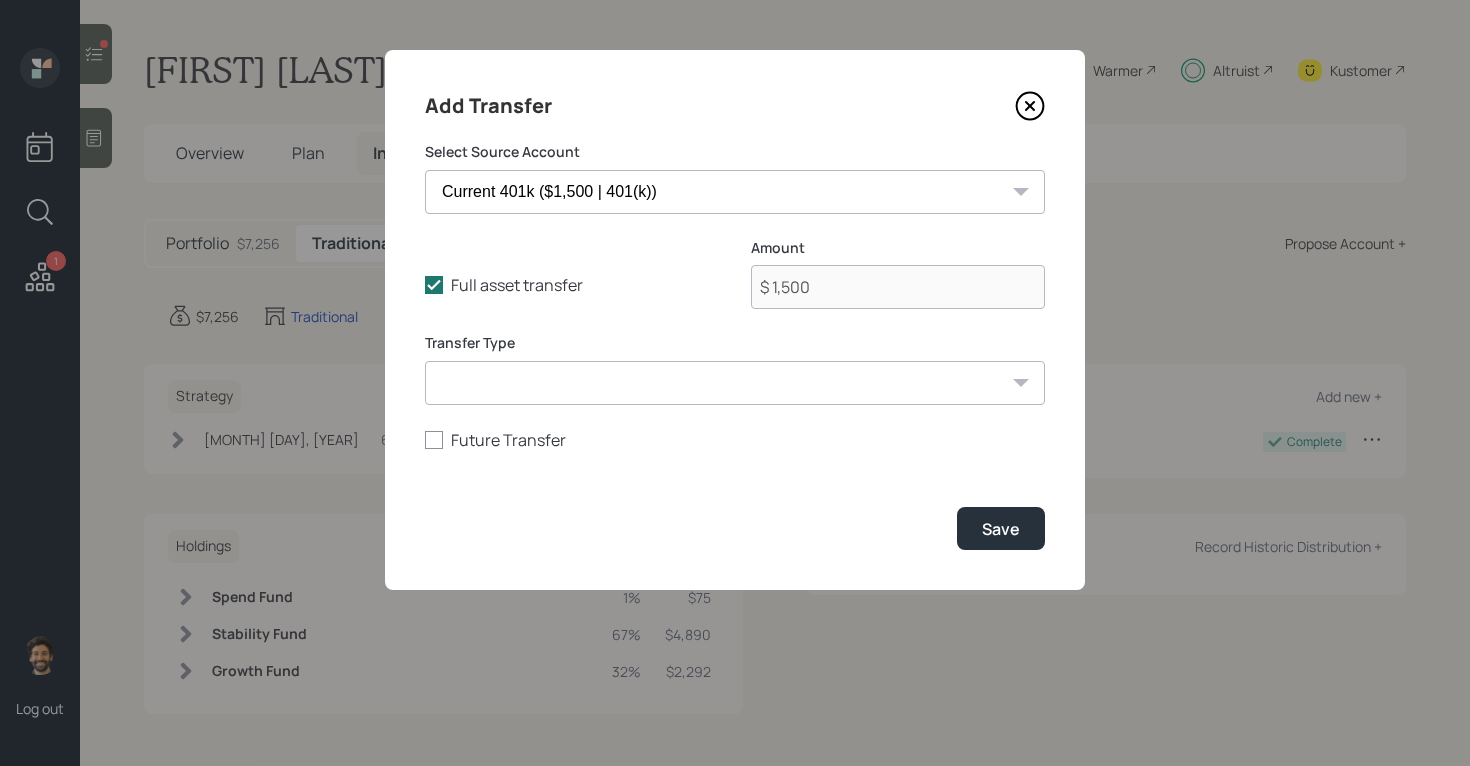 click on "ACAT Transfer Non ACAT Transfer Capitalize Rollover Rollover Deposit" at bounding box center [735, 383] 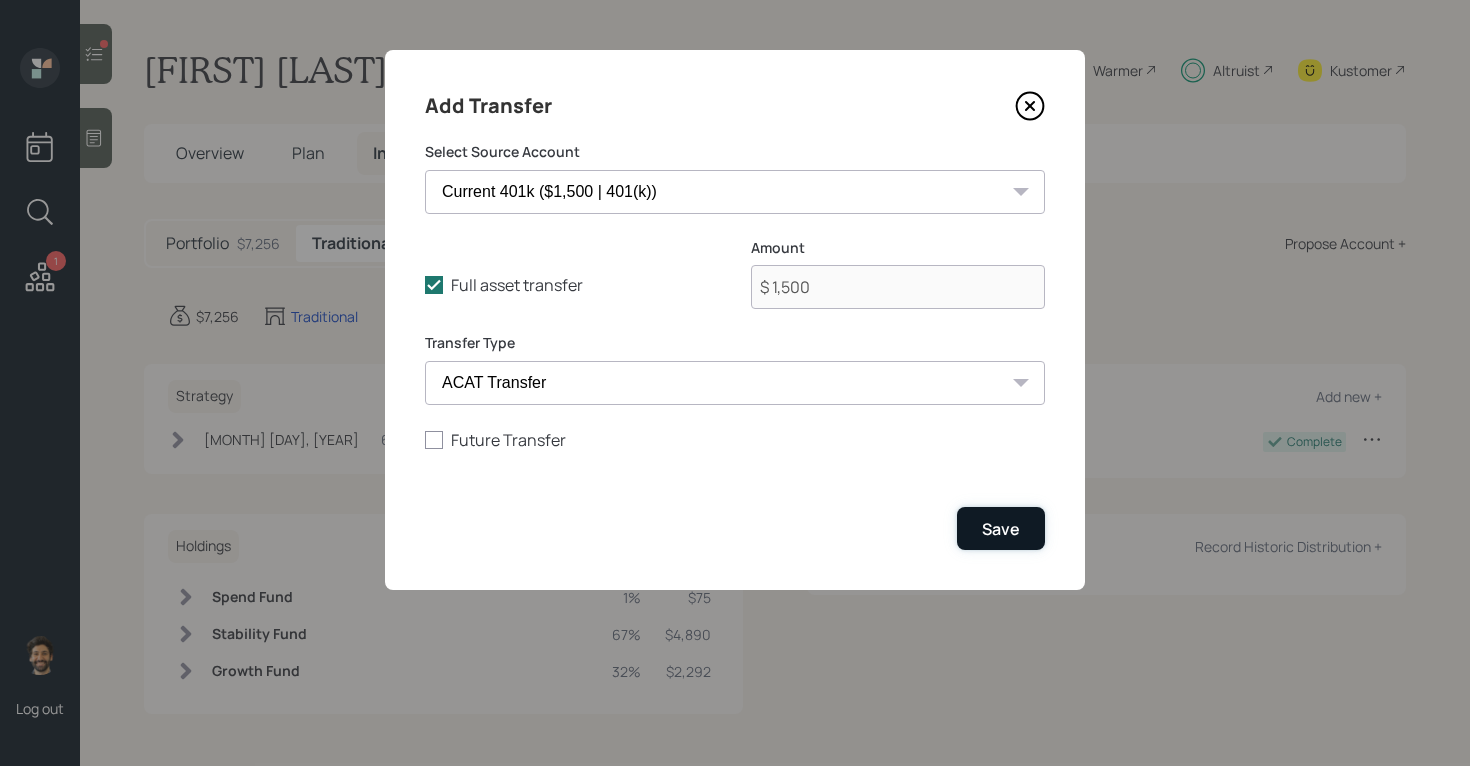 click on "Save" at bounding box center (1001, 528) 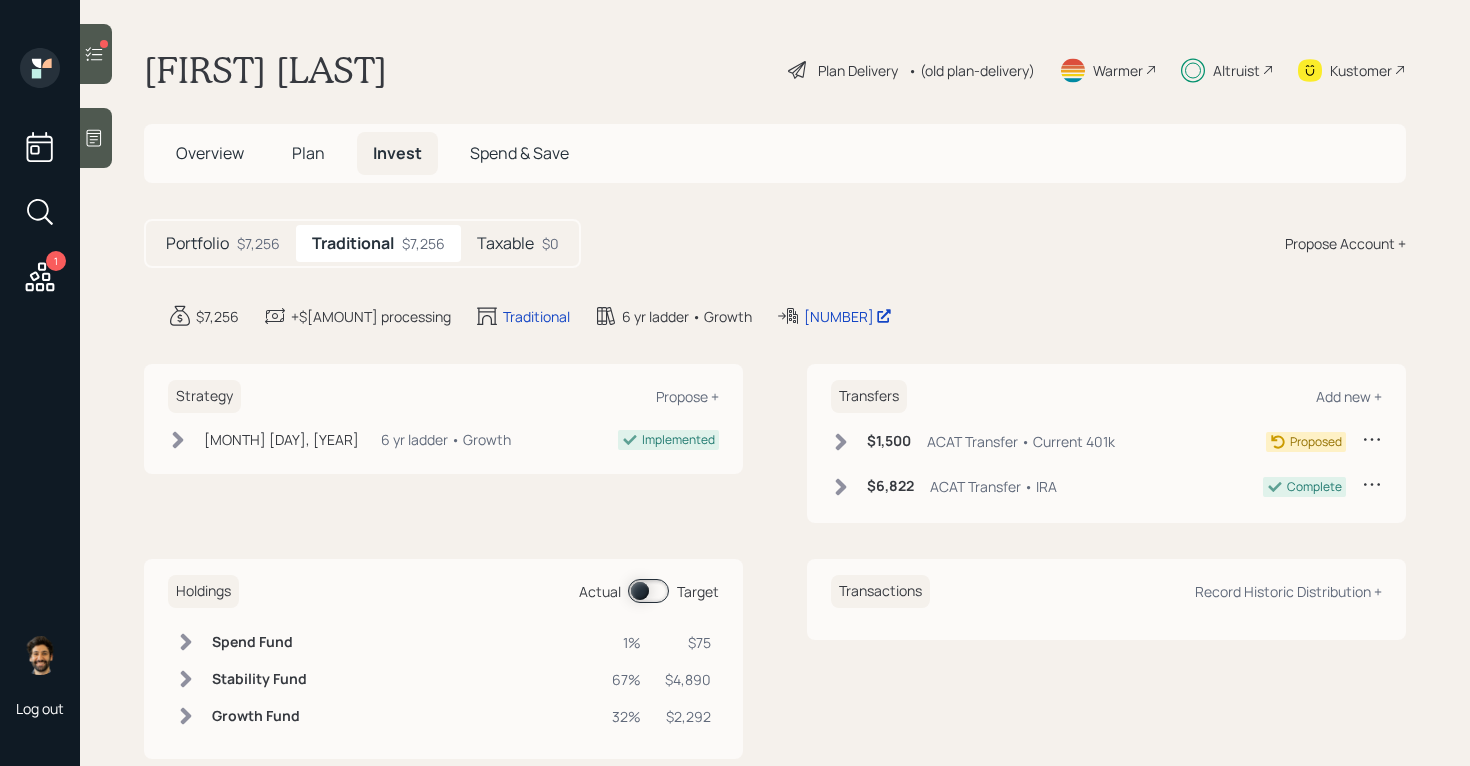 click 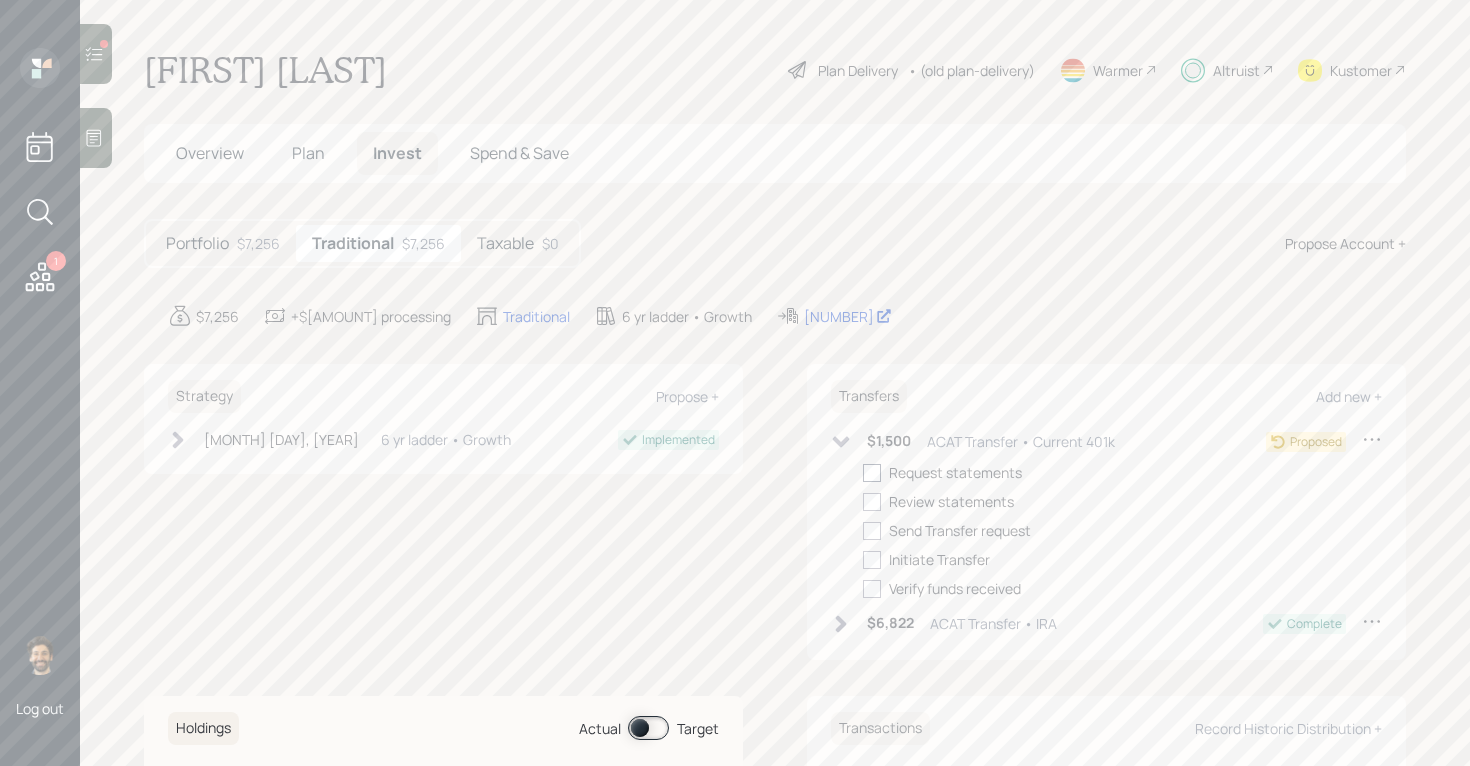 click at bounding box center (872, 473) 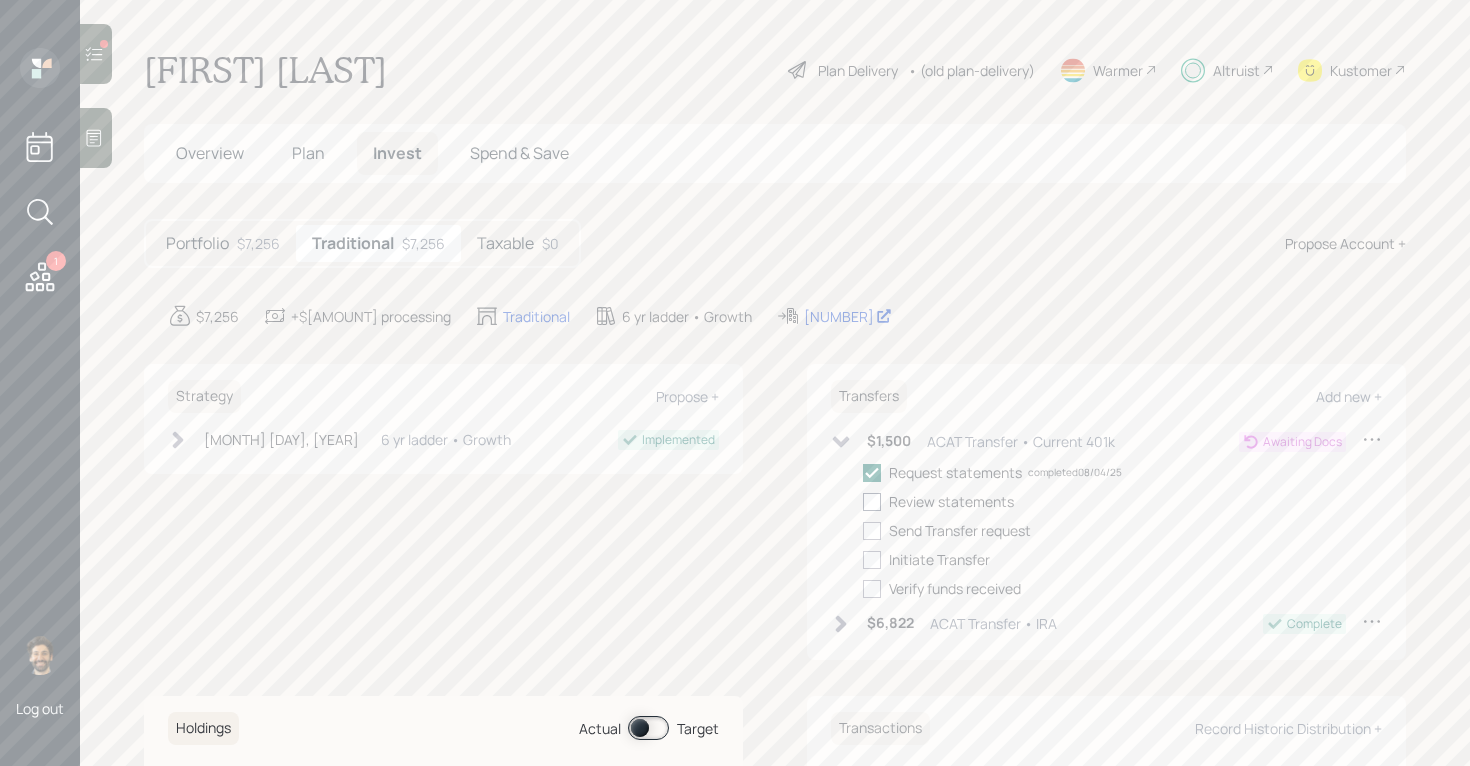 click at bounding box center (872, 502) 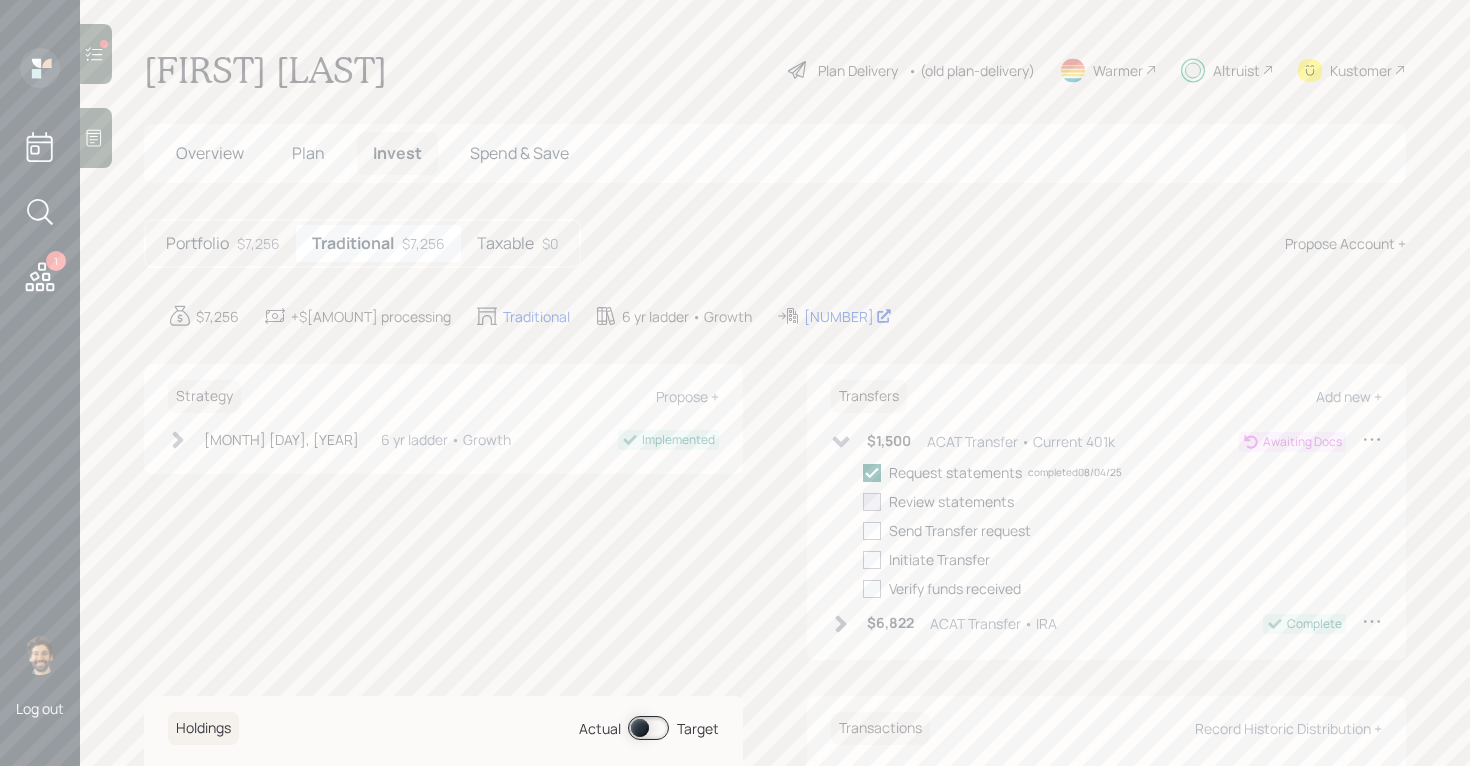 checkbox on "true" 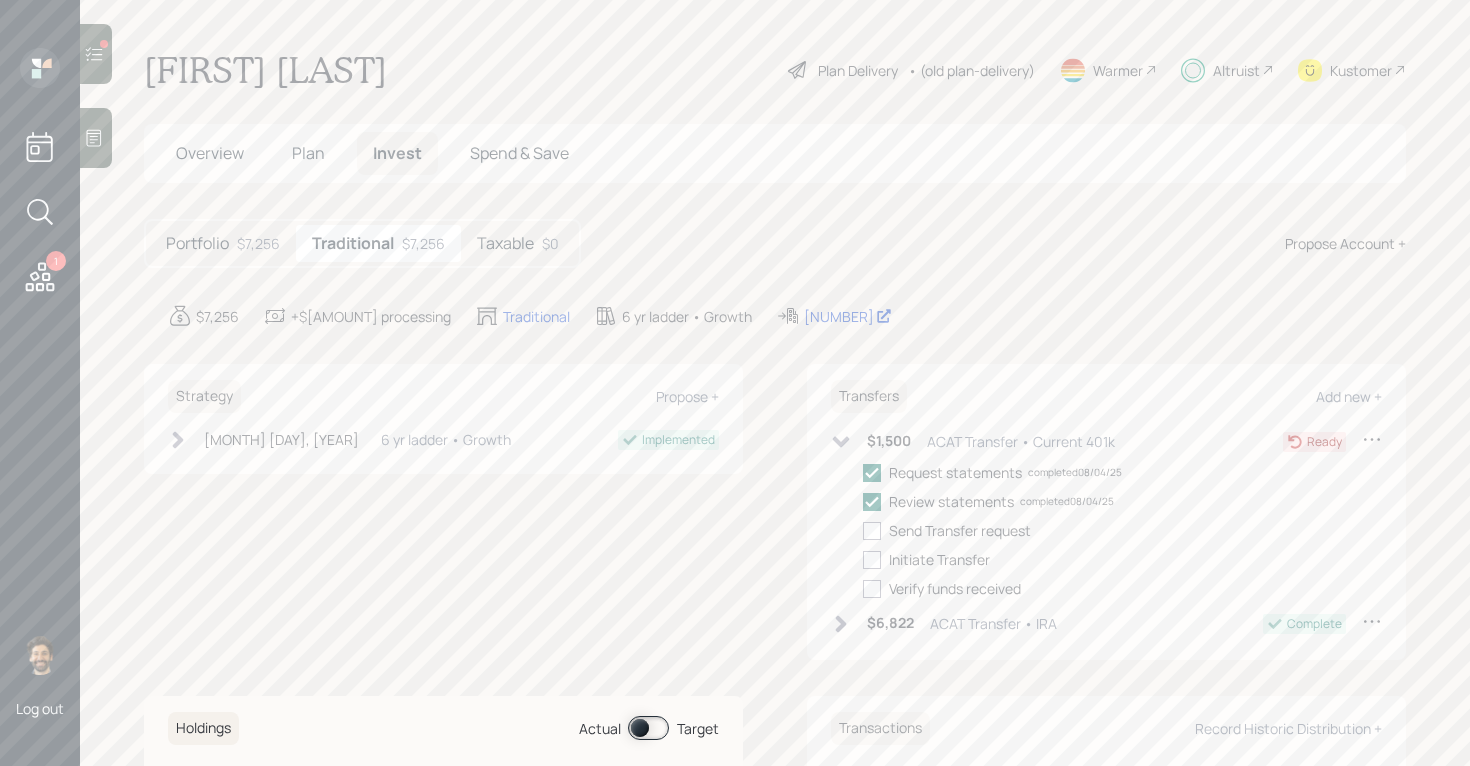 click on "Taxable" at bounding box center [505, 243] 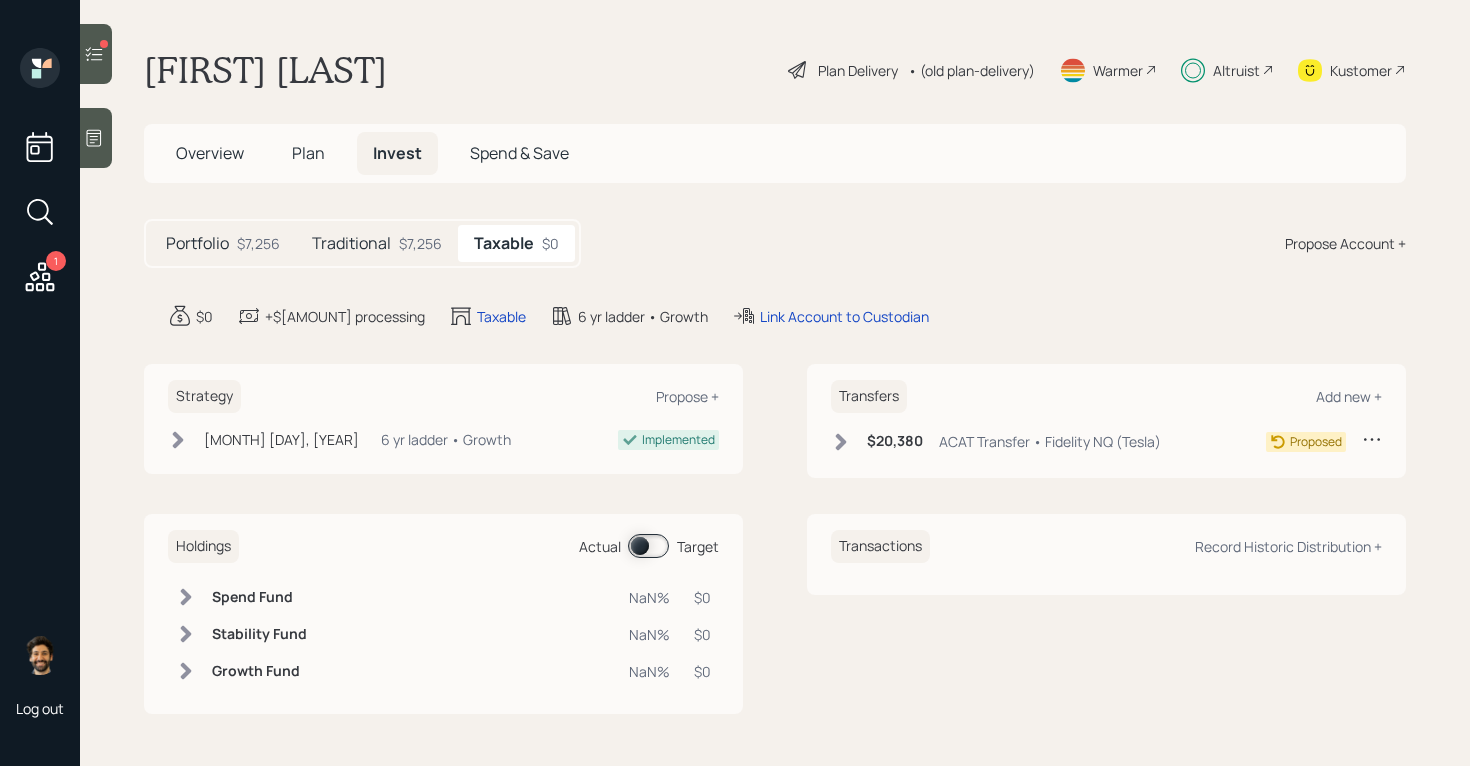 click on "Plan" at bounding box center (308, 153) 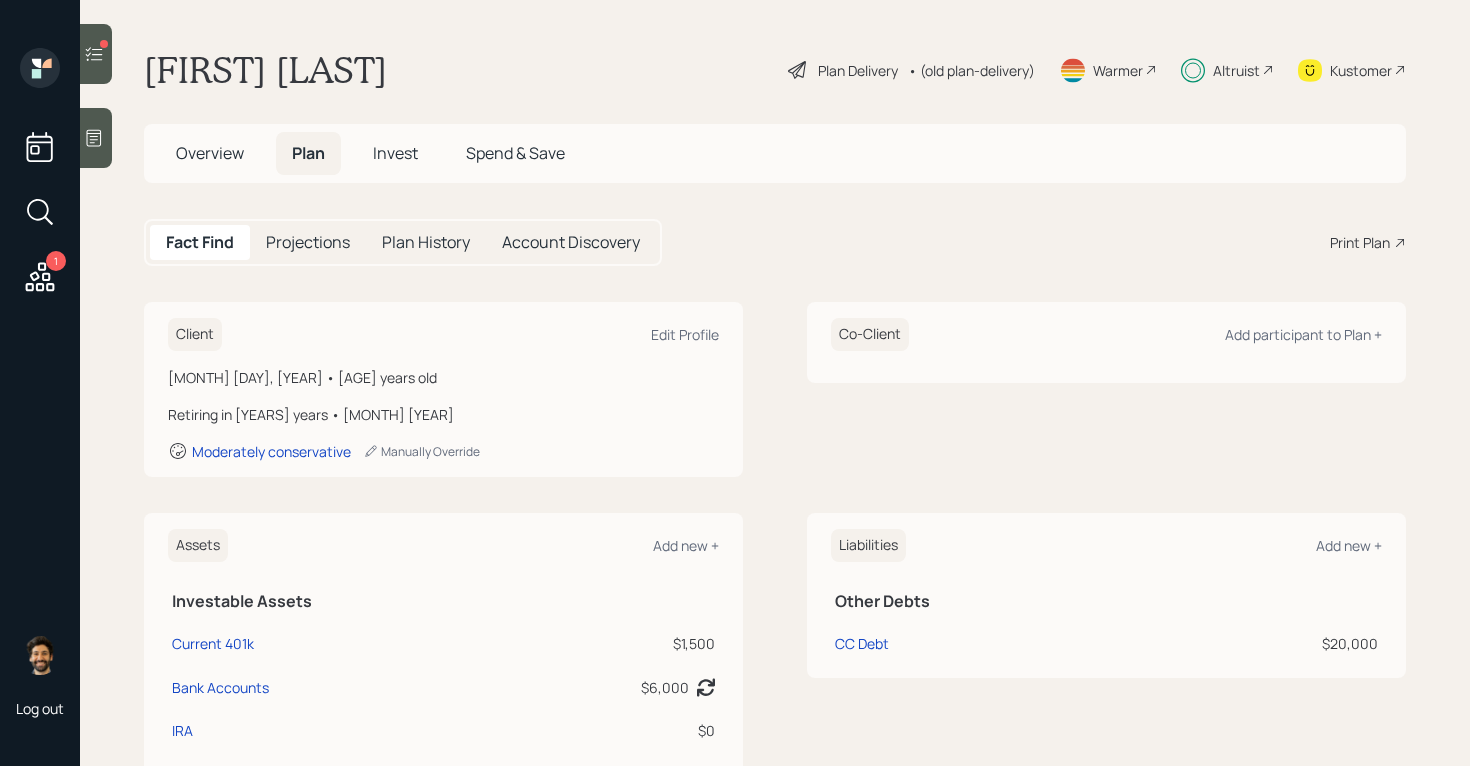 click on "• (old plan-delivery)" at bounding box center [971, 70] 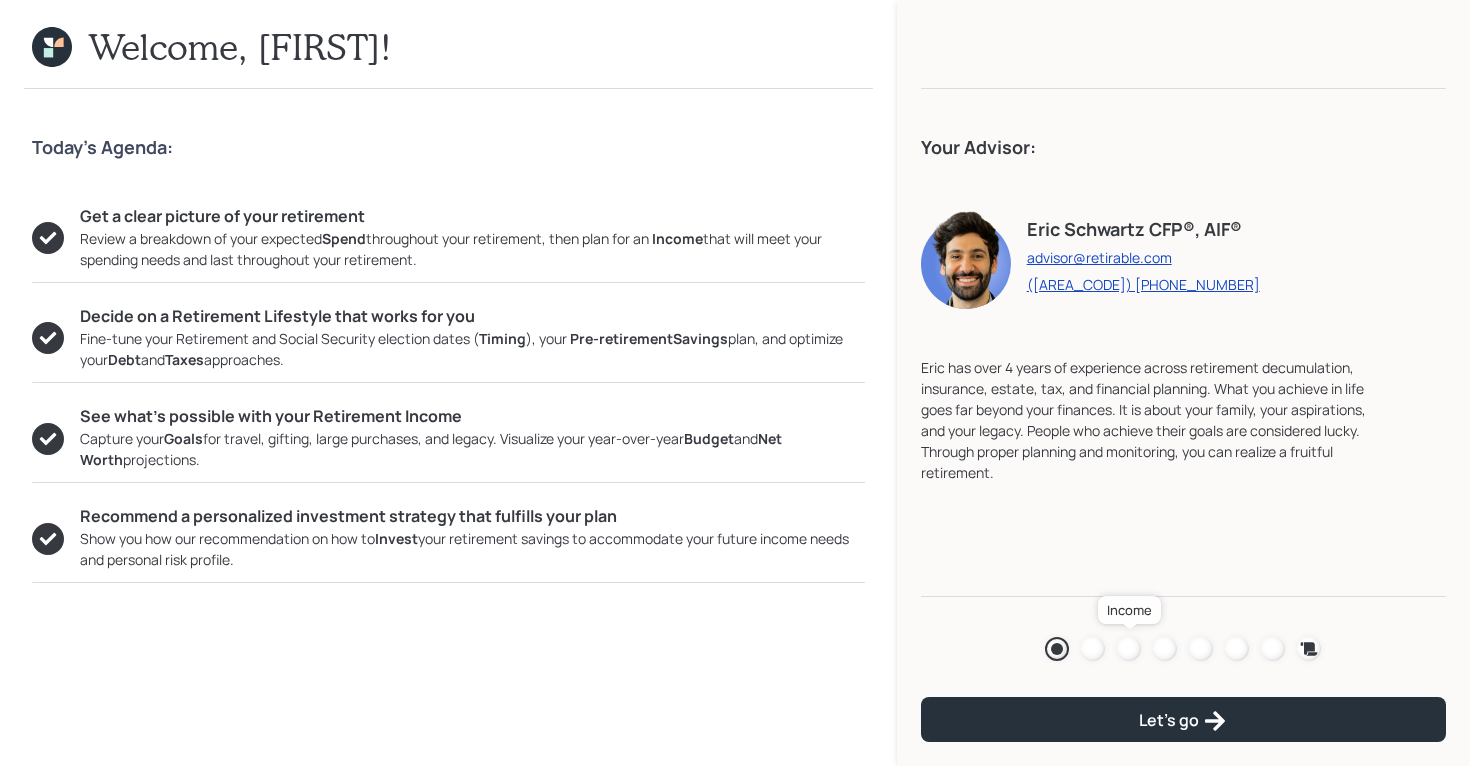 click at bounding box center (1129, 649) 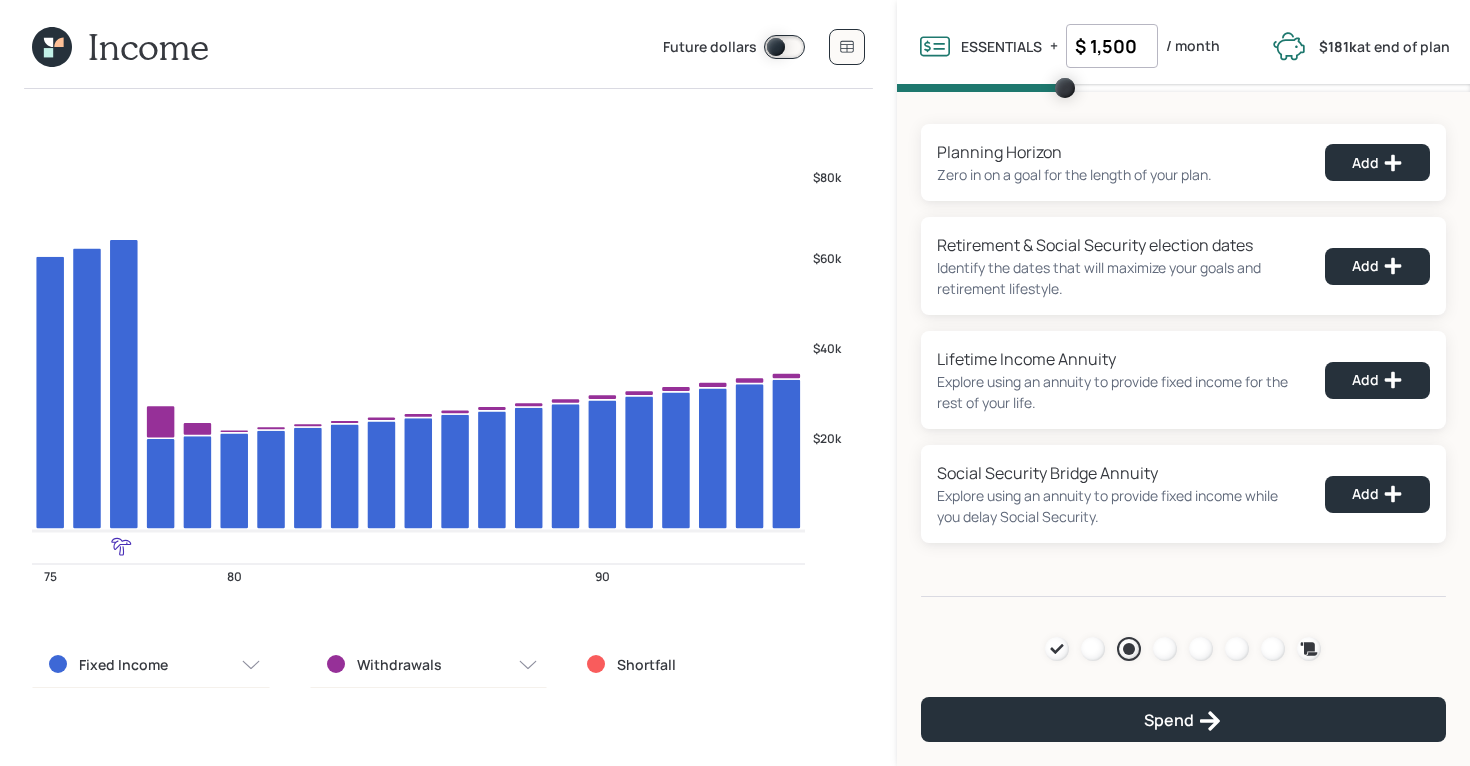 click 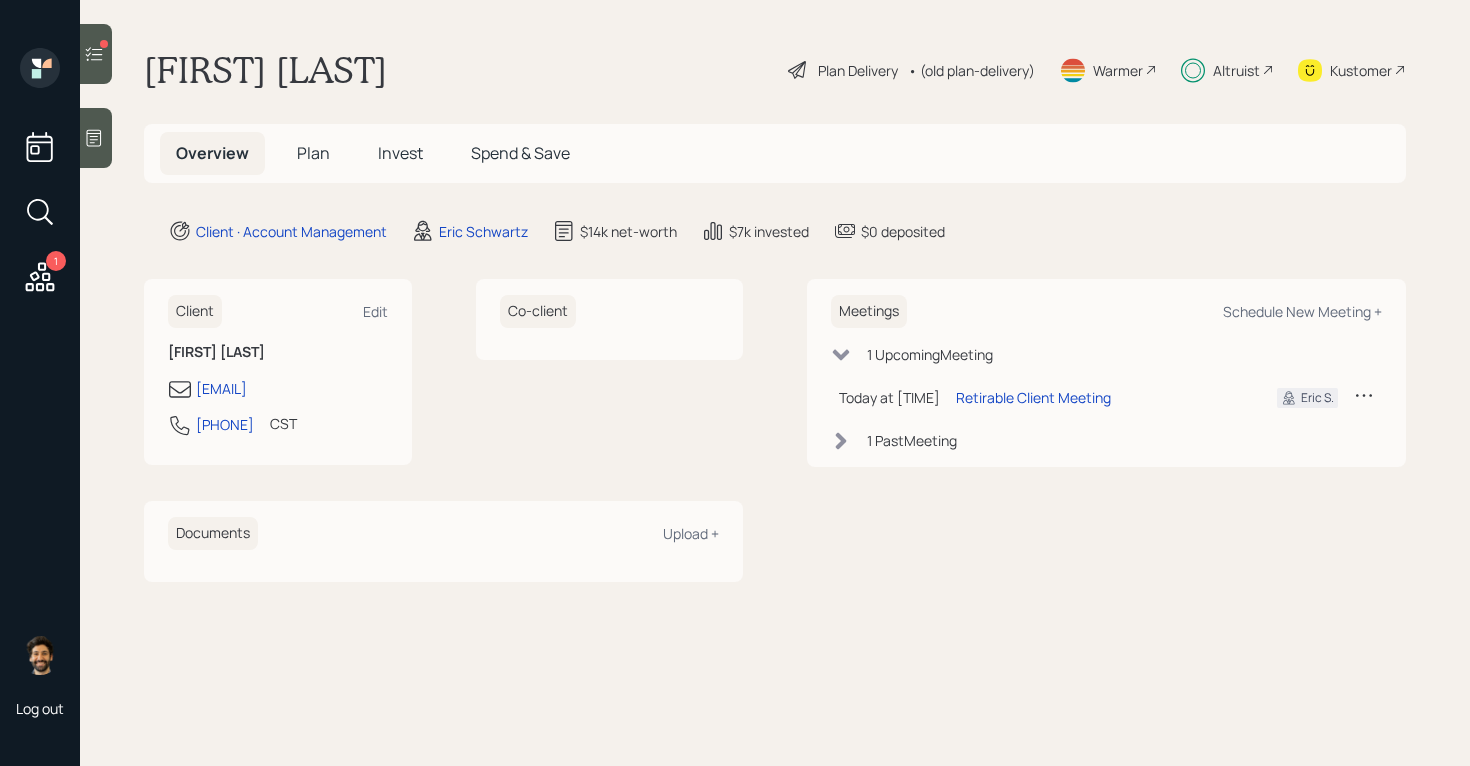 click on "1" at bounding box center [56, 261] 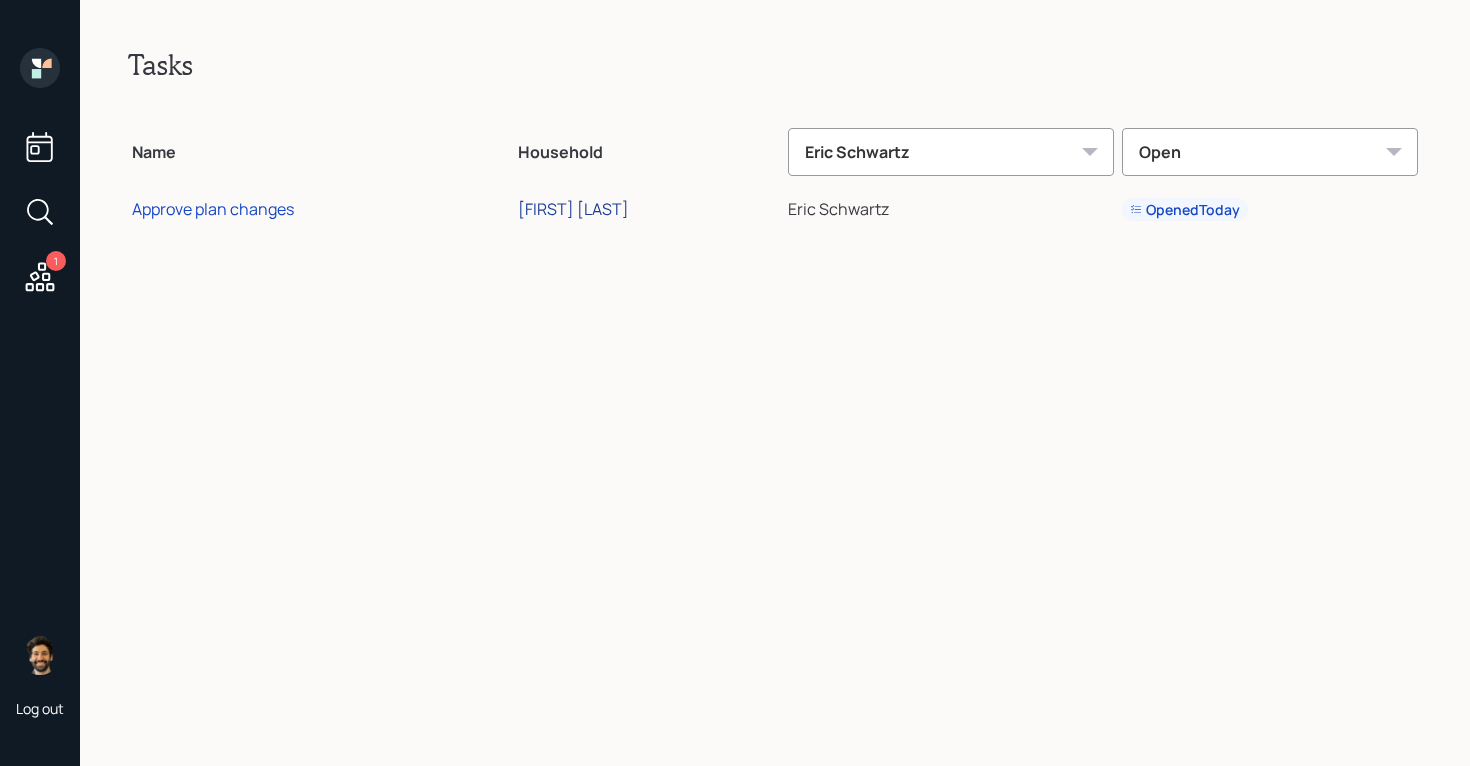 click on "Gary Richwine" at bounding box center [573, 209] 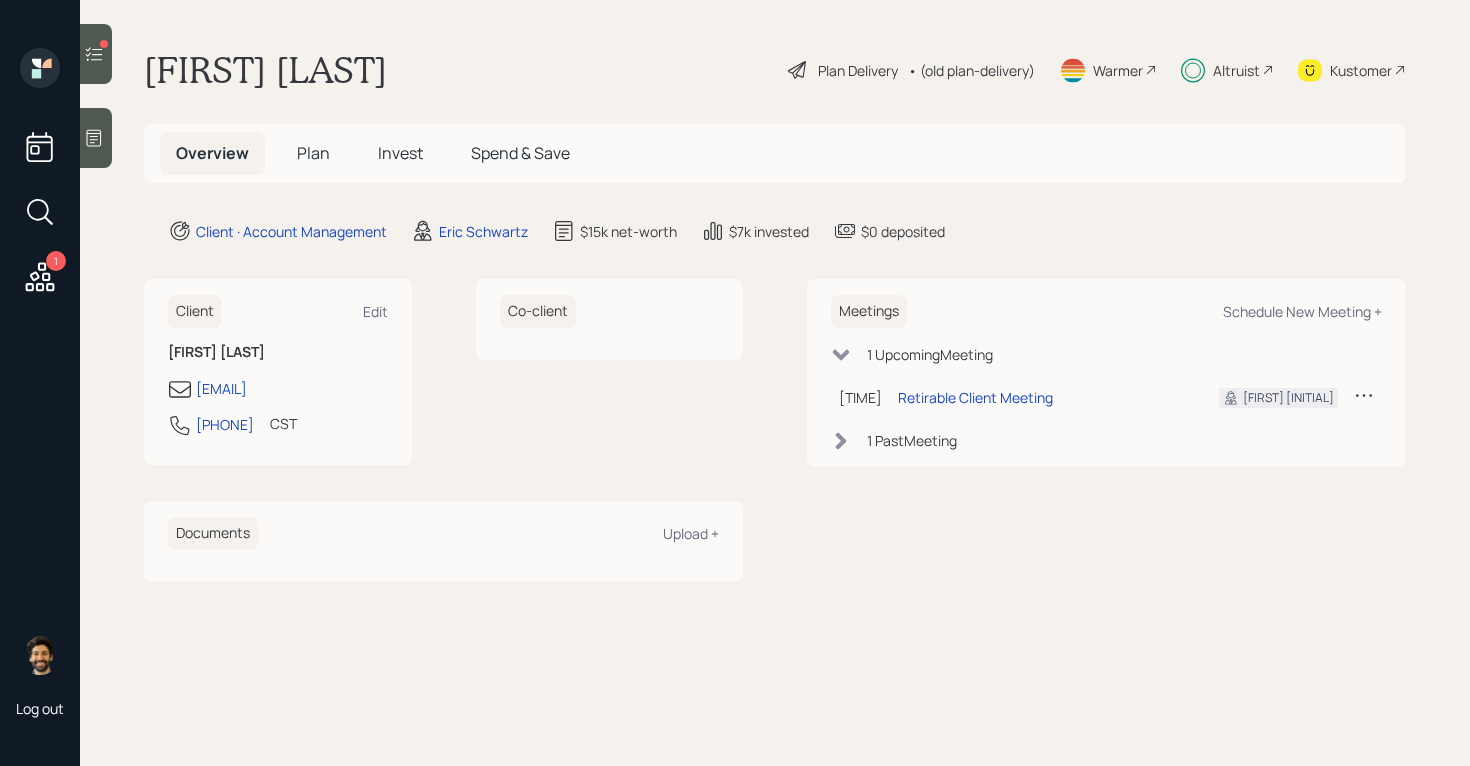 scroll, scrollTop: 0, scrollLeft: 0, axis: both 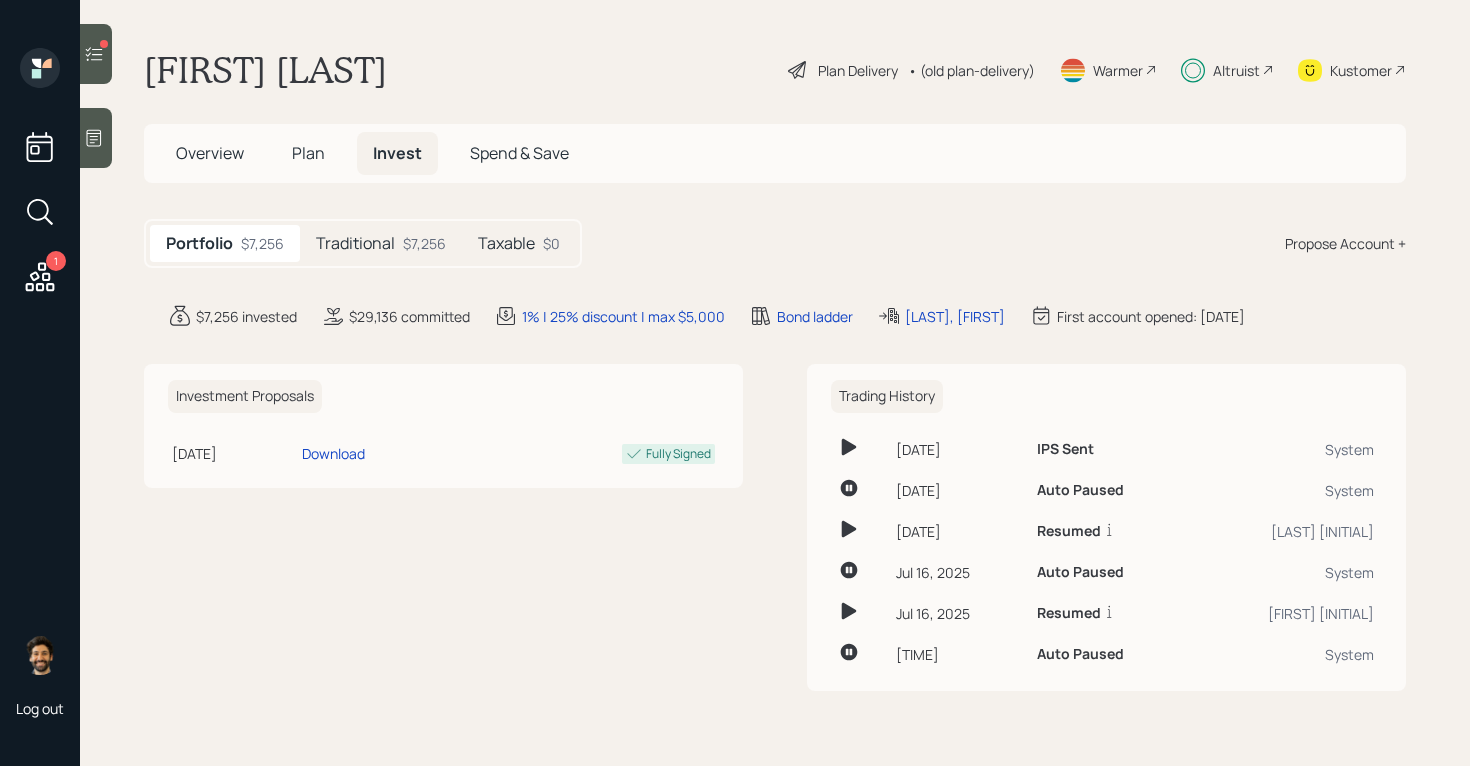 click on "$7,256" at bounding box center [424, 243] 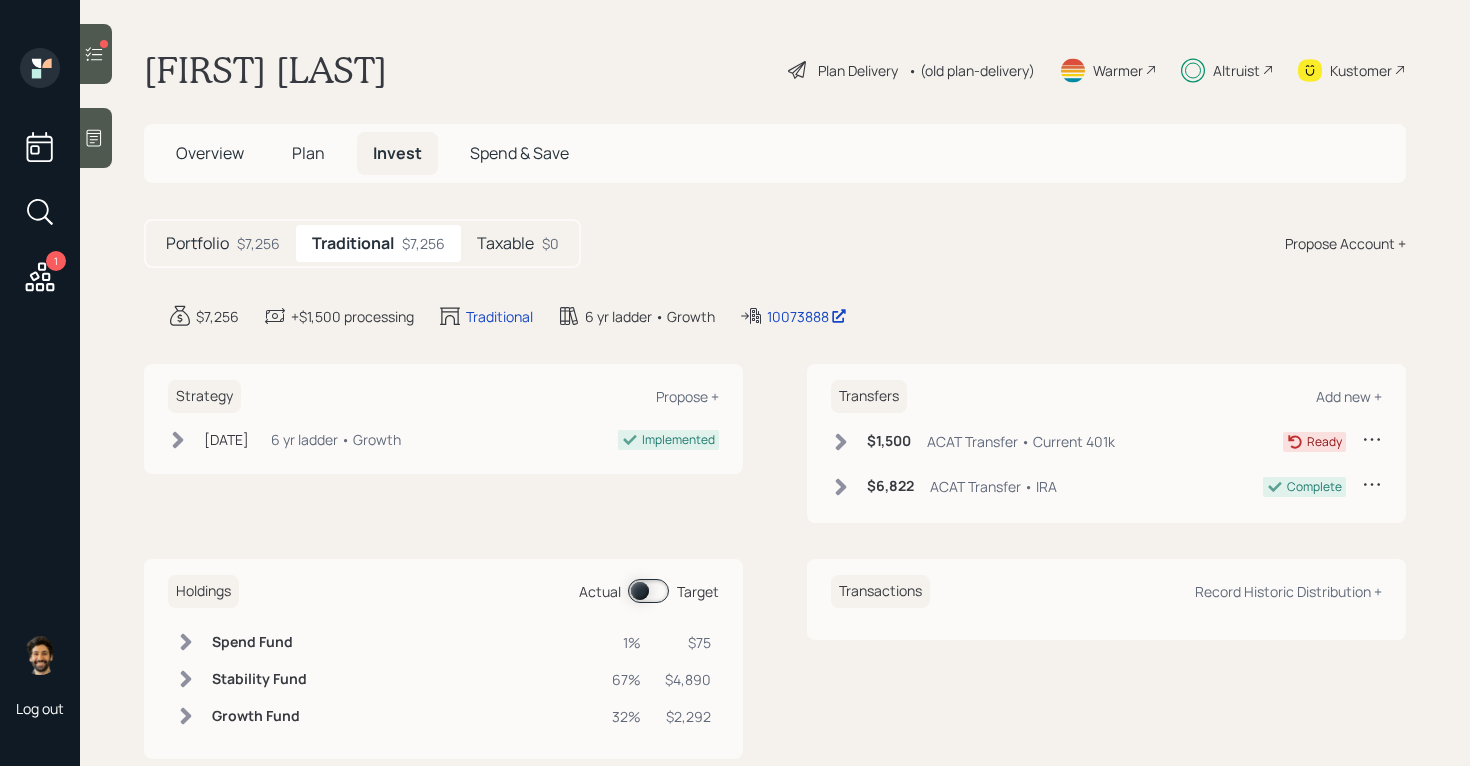 click 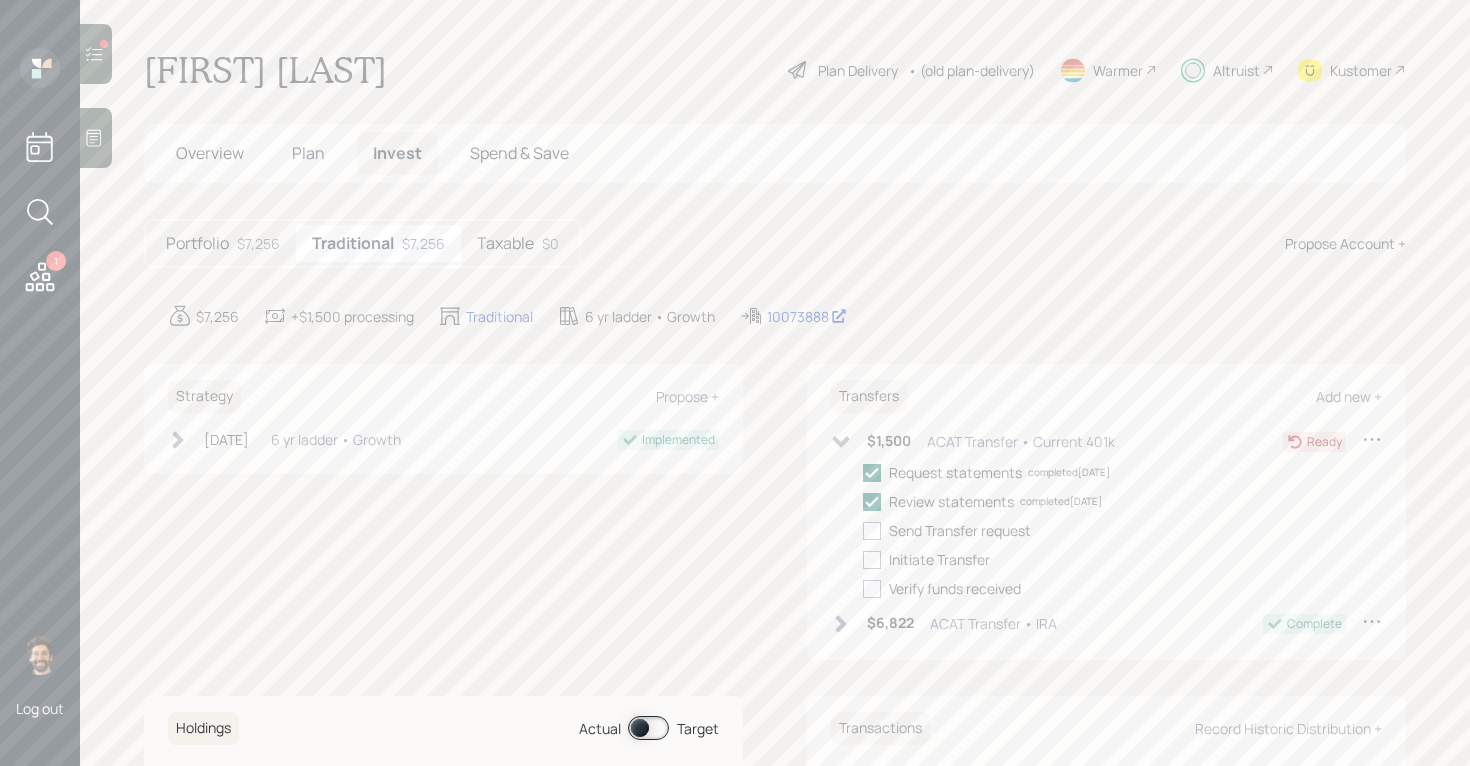 click 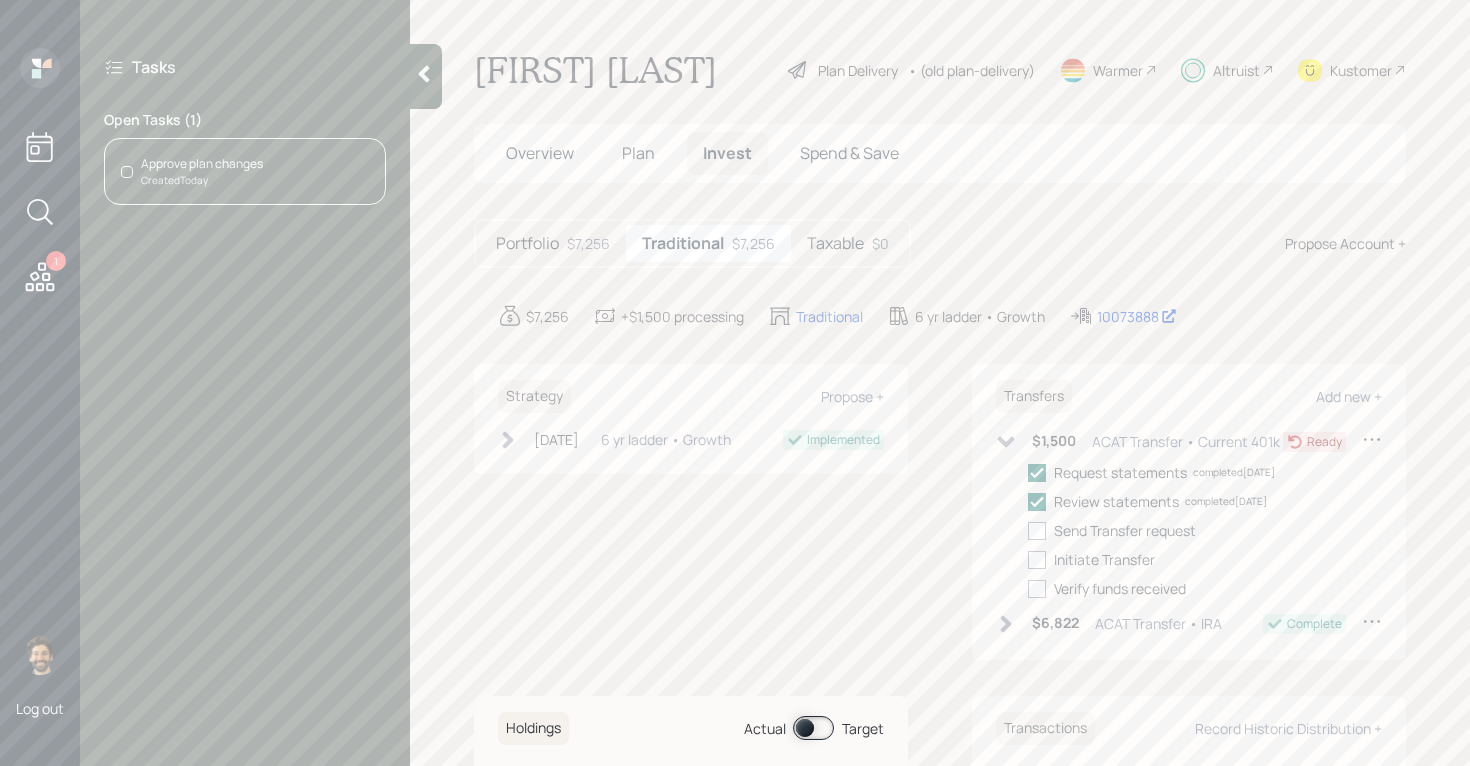 click on "Created  Today" at bounding box center [202, 180] 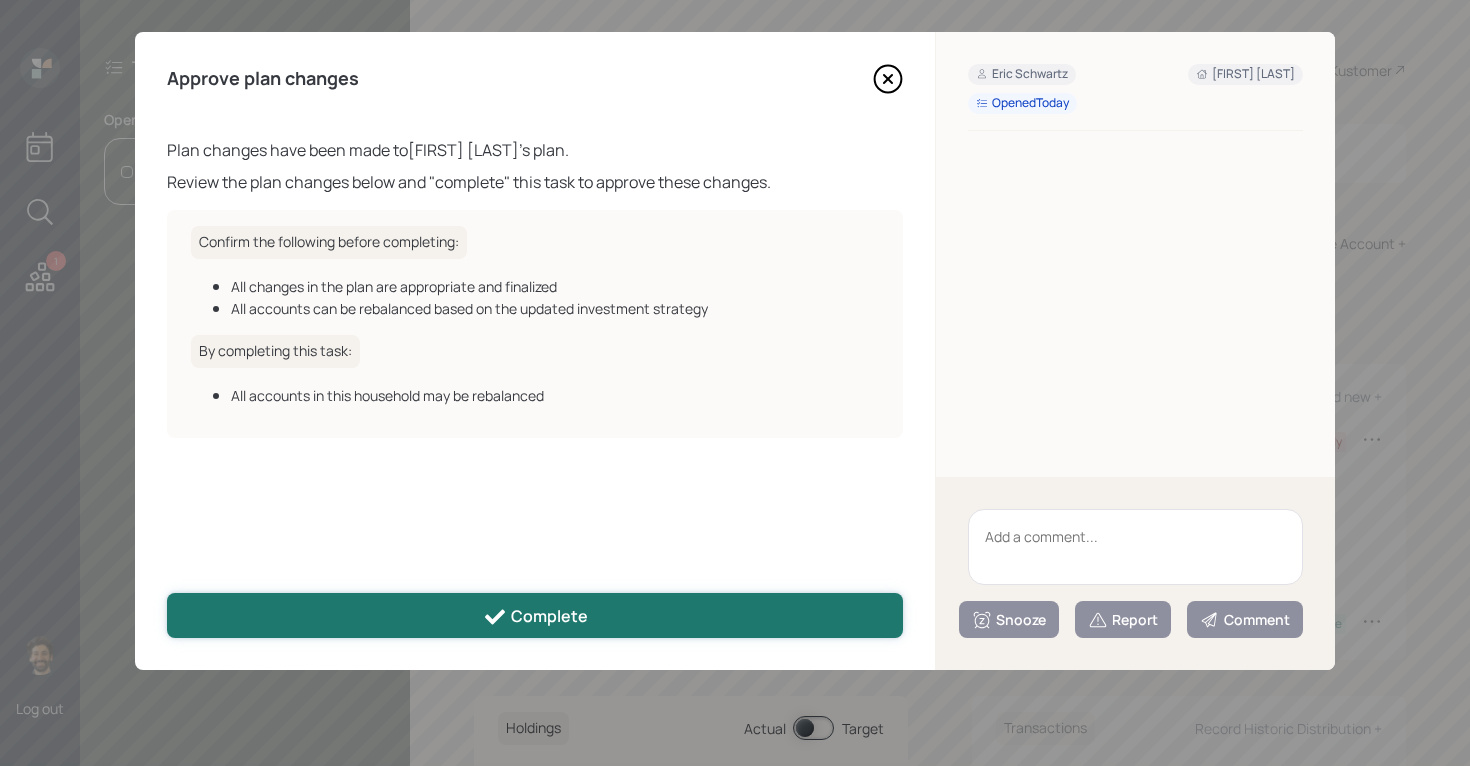 click on "Complete" at bounding box center [535, 617] 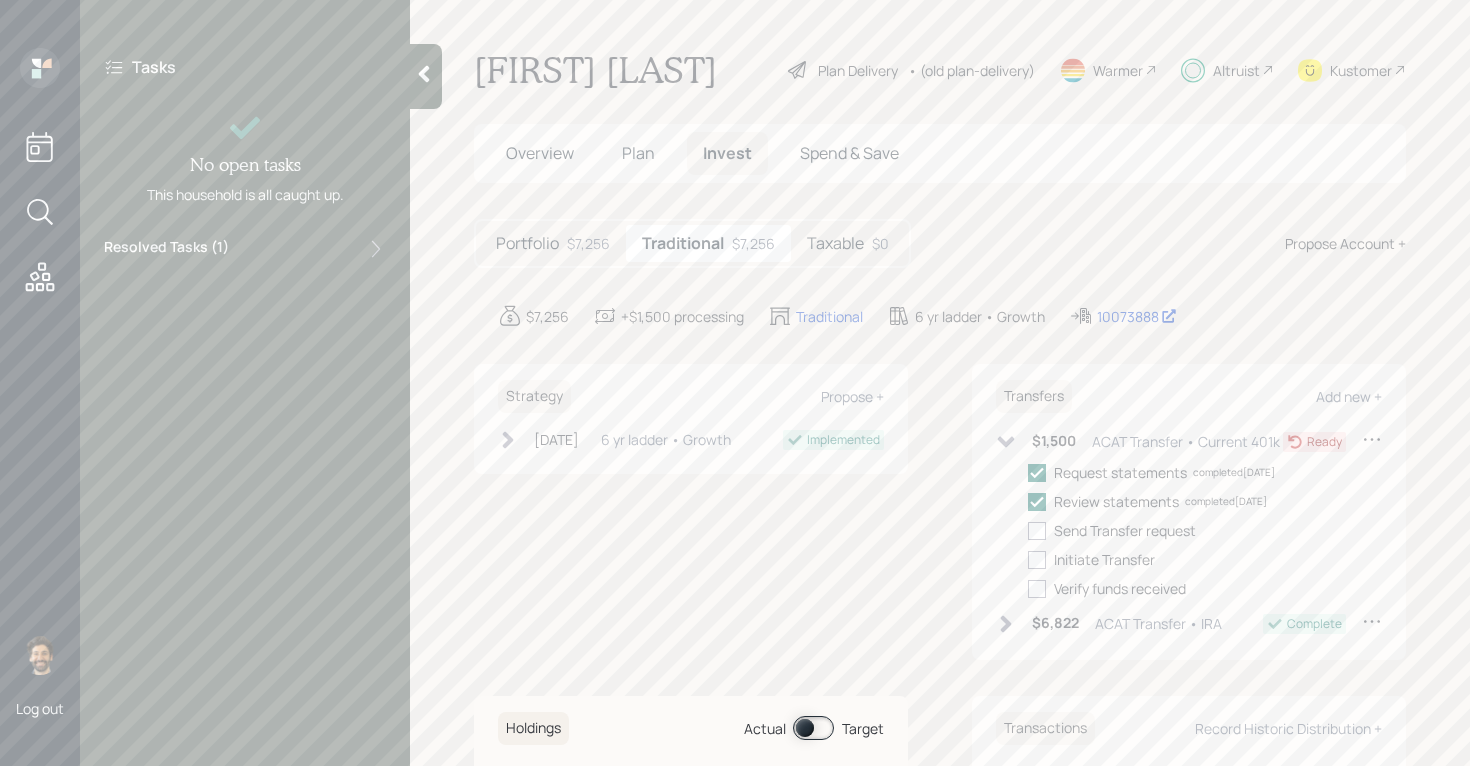 click at bounding box center [426, 76] 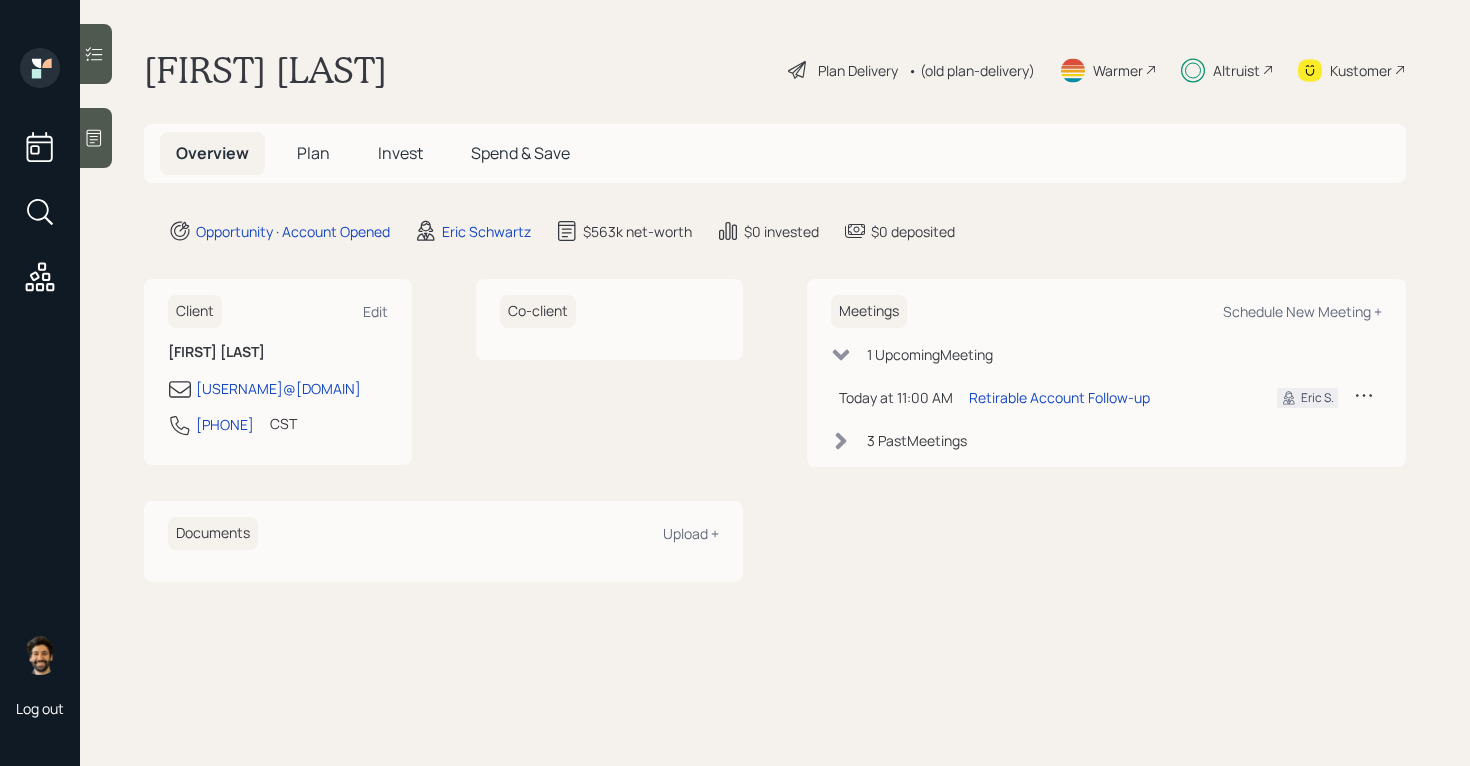 scroll, scrollTop: 0, scrollLeft: 0, axis: both 